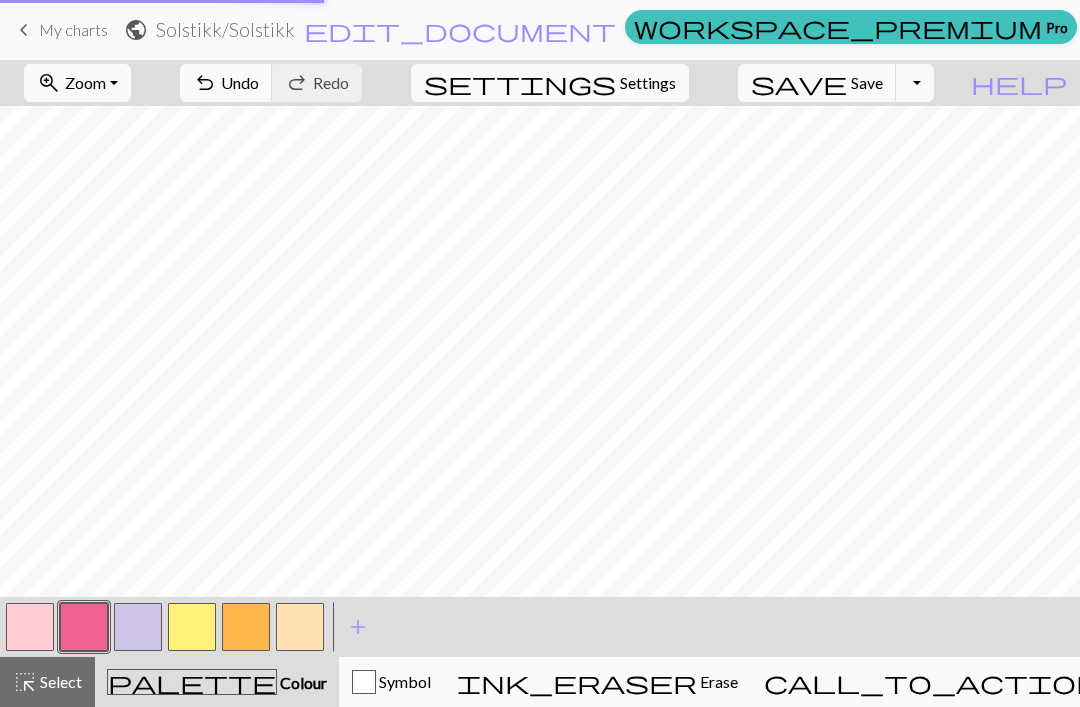 scroll, scrollTop: 0, scrollLeft: 0, axis: both 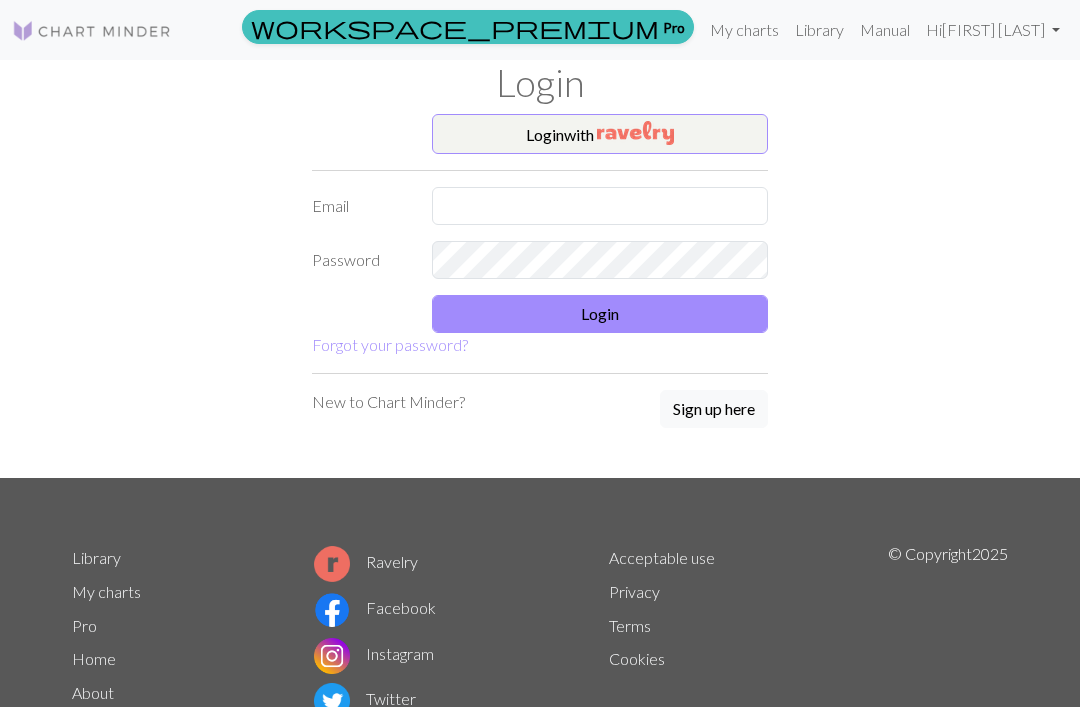 click on "Login" at bounding box center [600, 314] 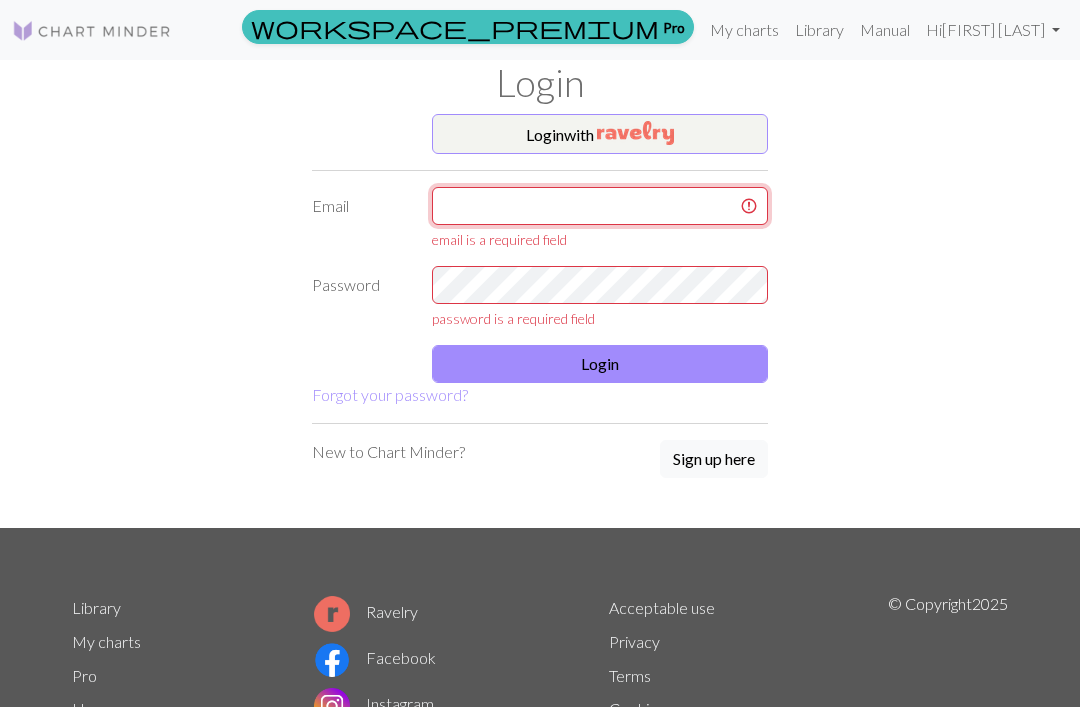 click at bounding box center (600, 206) 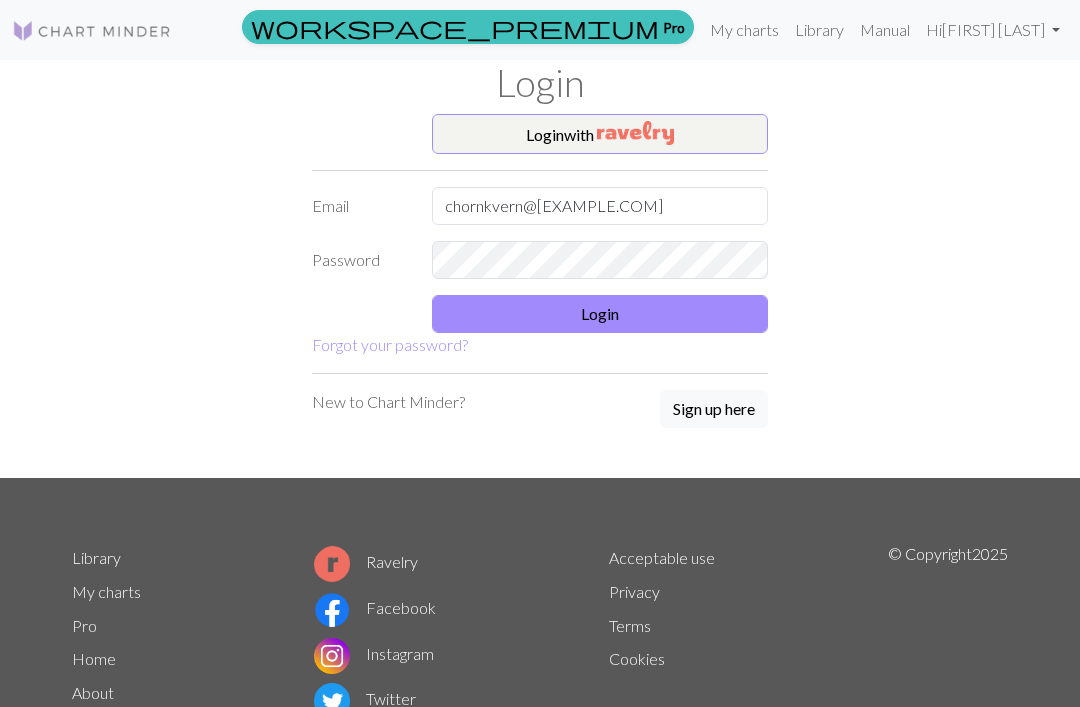 click on "Login" at bounding box center (600, 314) 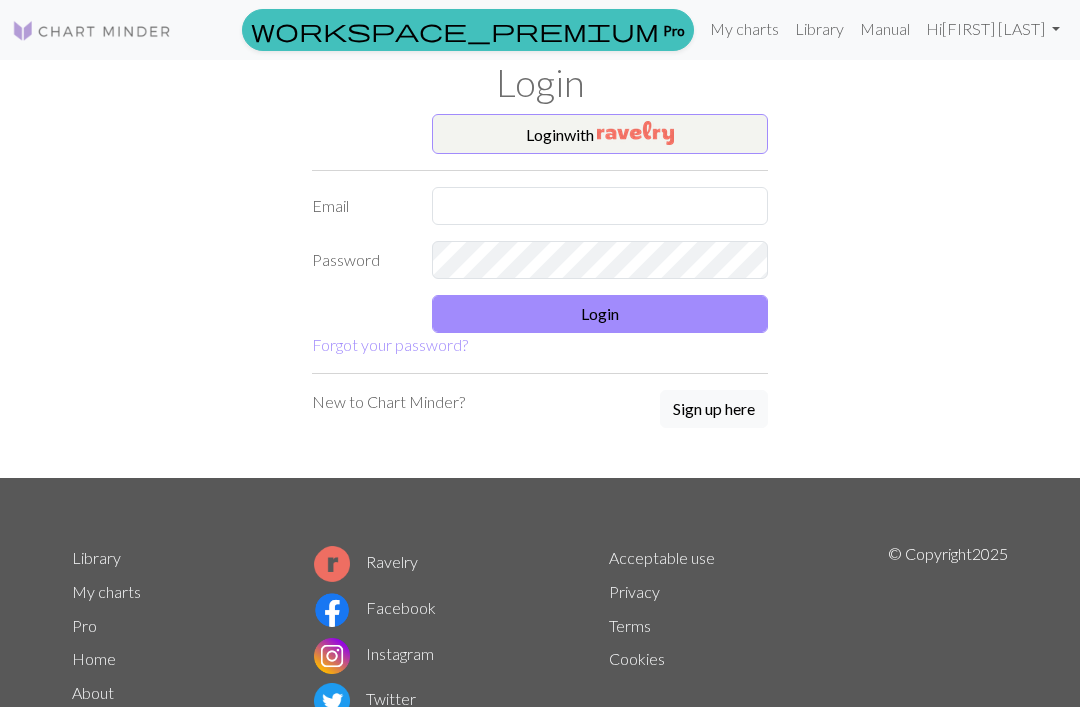 scroll, scrollTop: 103, scrollLeft: 0, axis: vertical 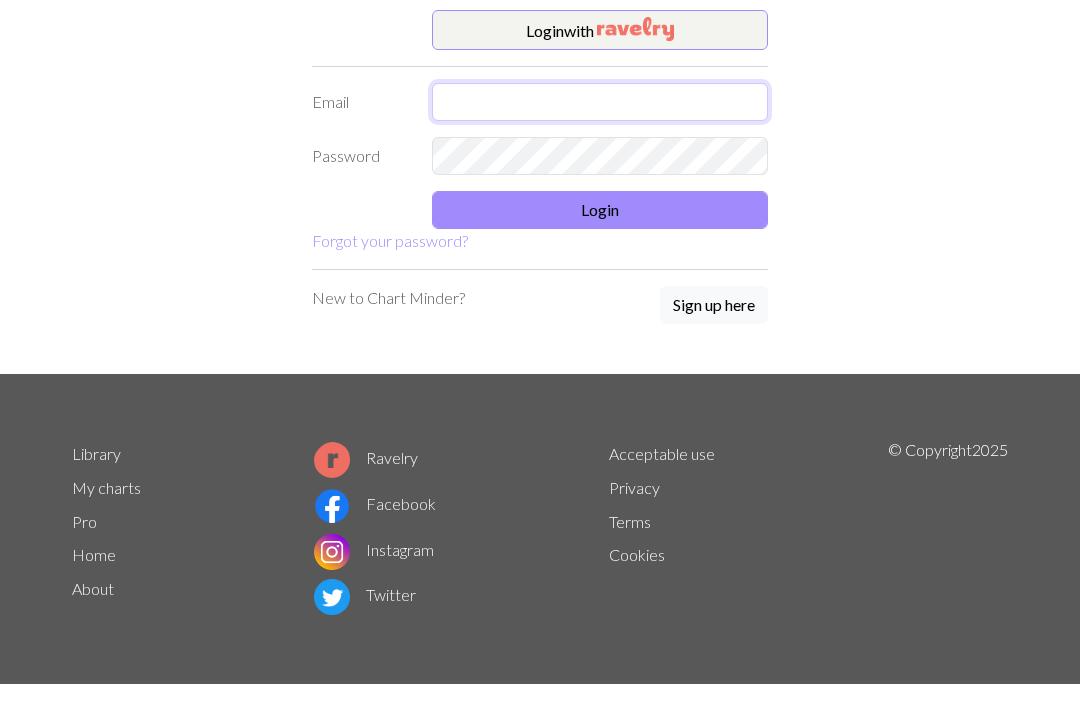 type on "[EMAIL]" 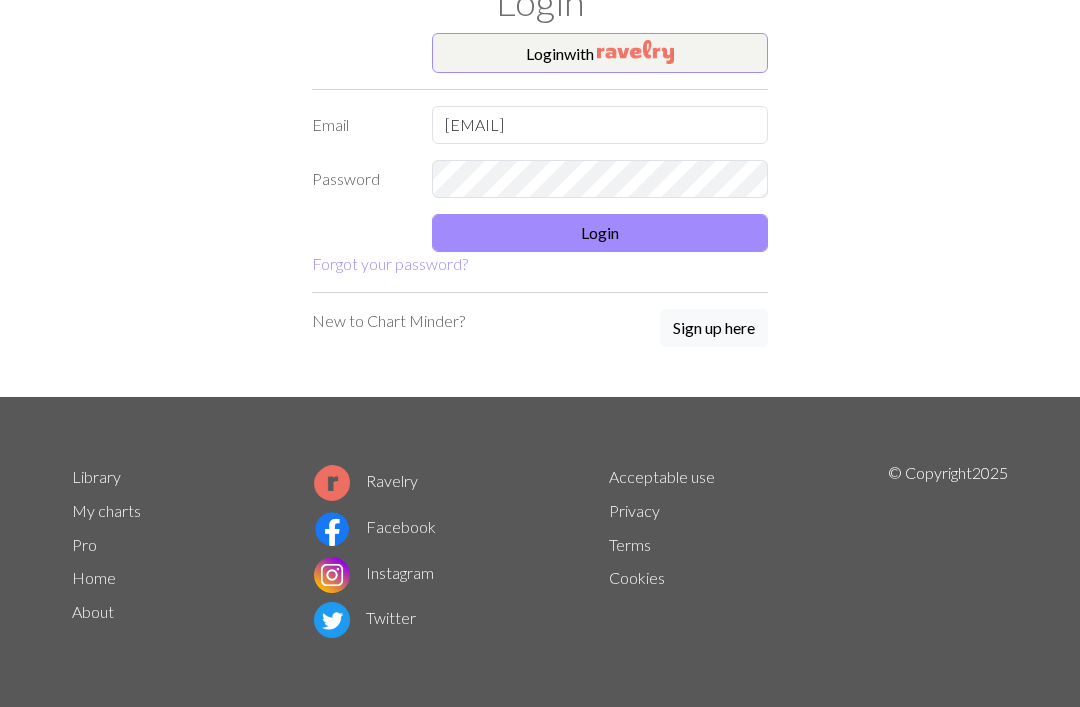 click on "Login" at bounding box center (600, 233) 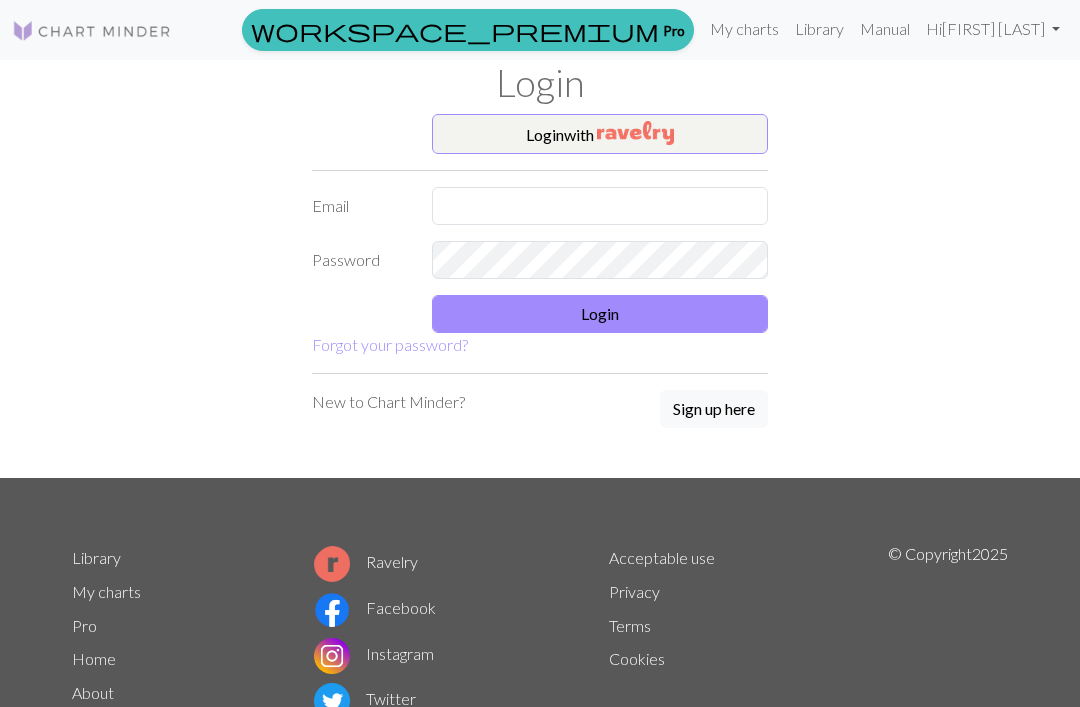 scroll, scrollTop: 0, scrollLeft: 0, axis: both 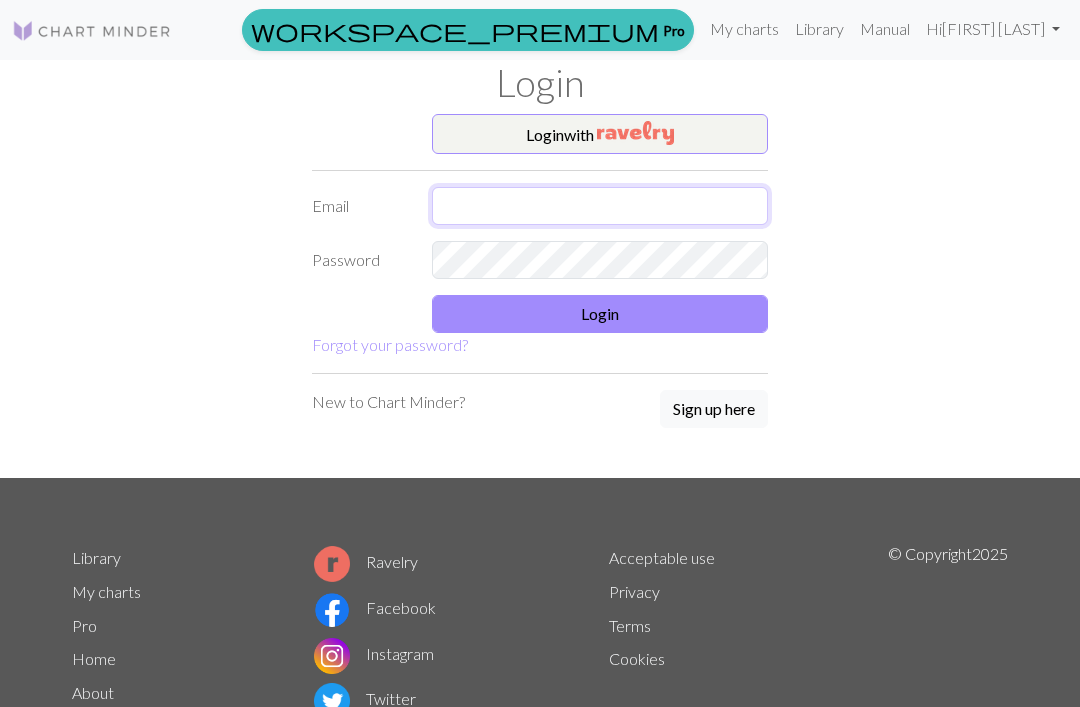type on "[EMAIL]" 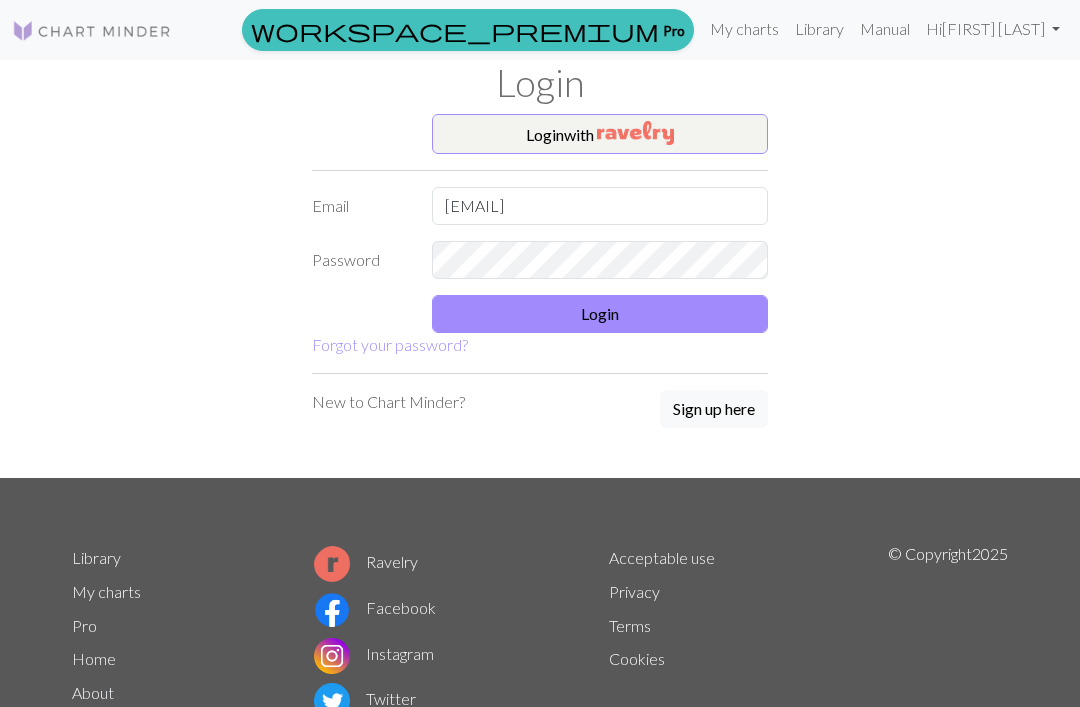 click on "Login" at bounding box center (600, 314) 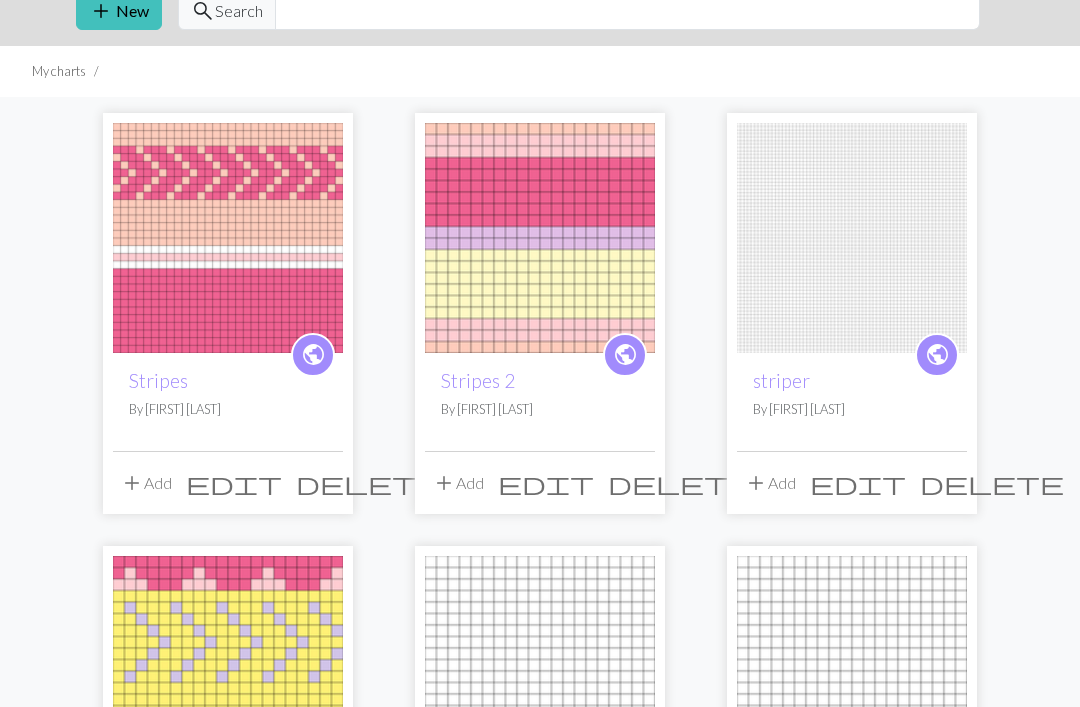scroll, scrollTop: 92, scrollLeft: 0, axis: vertical 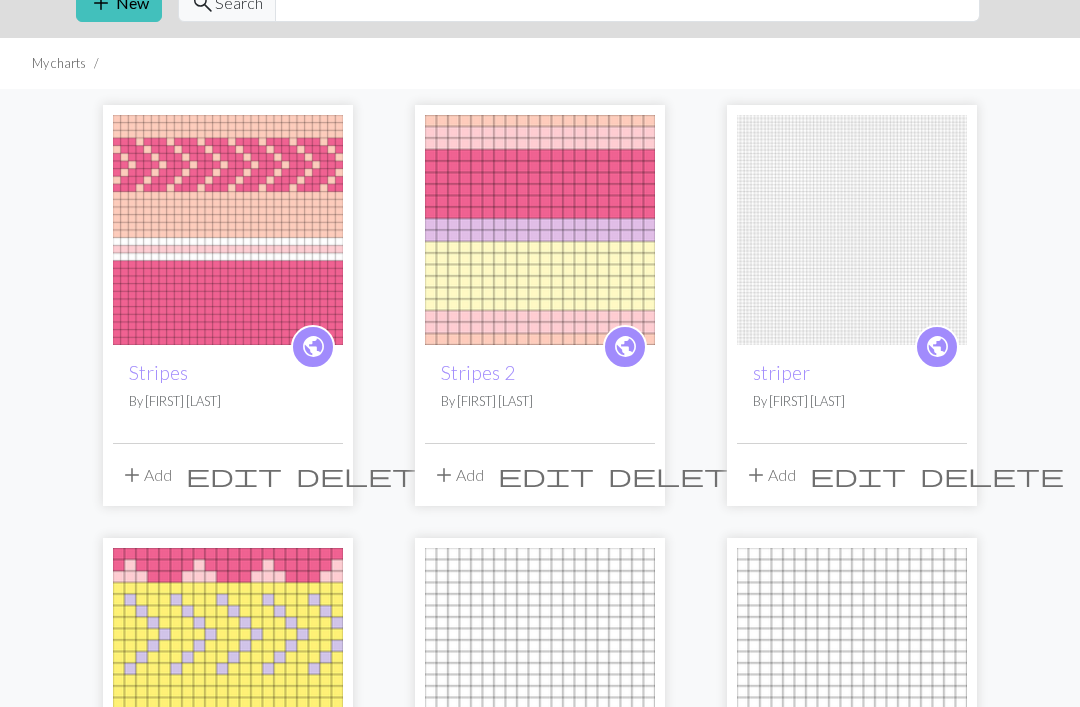 click at bounding box center [540, 663] 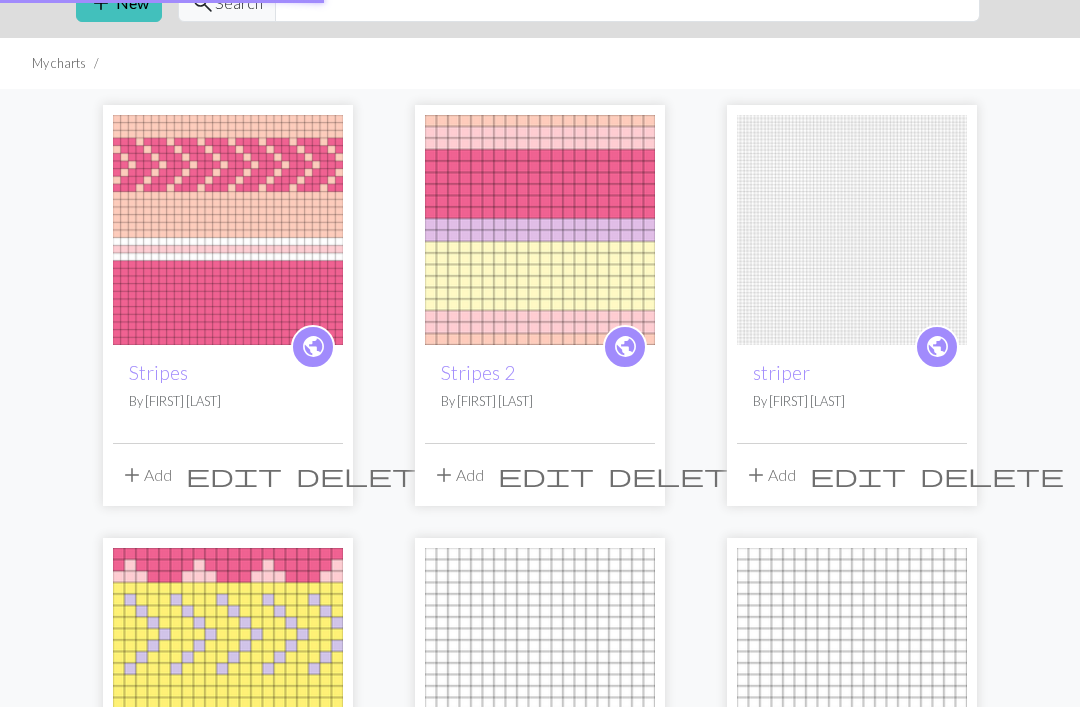scroll, scrollTop: 0, scrollLeft: 0, axis: both 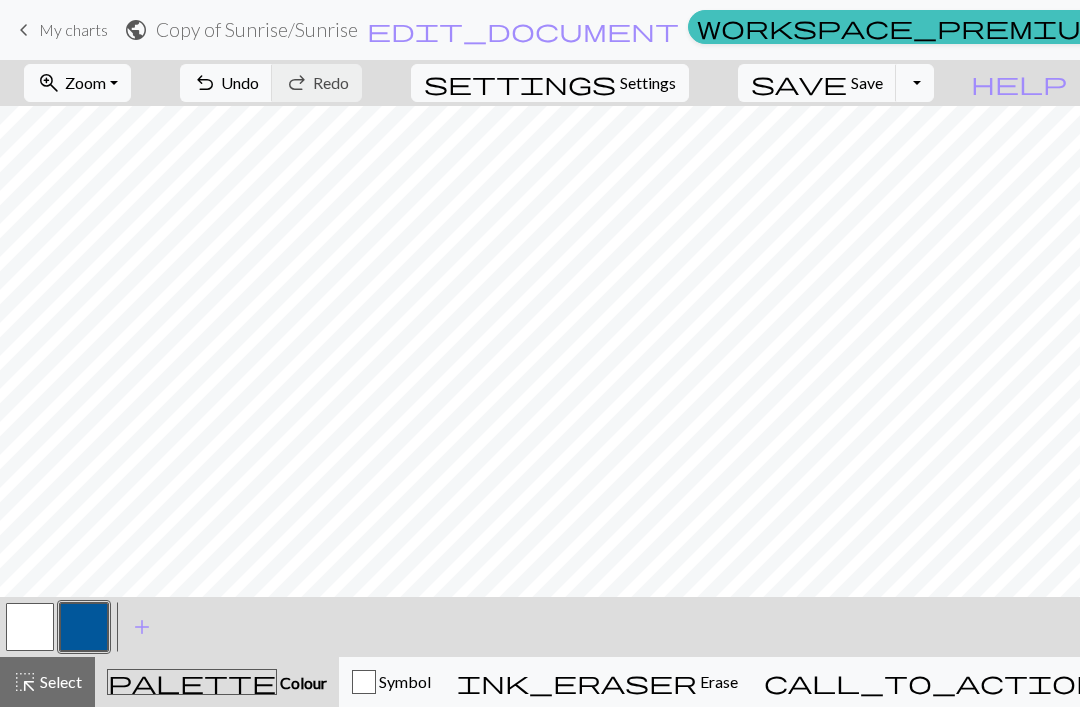click on "undo Undo Undo" at bounding box center [226, 83] 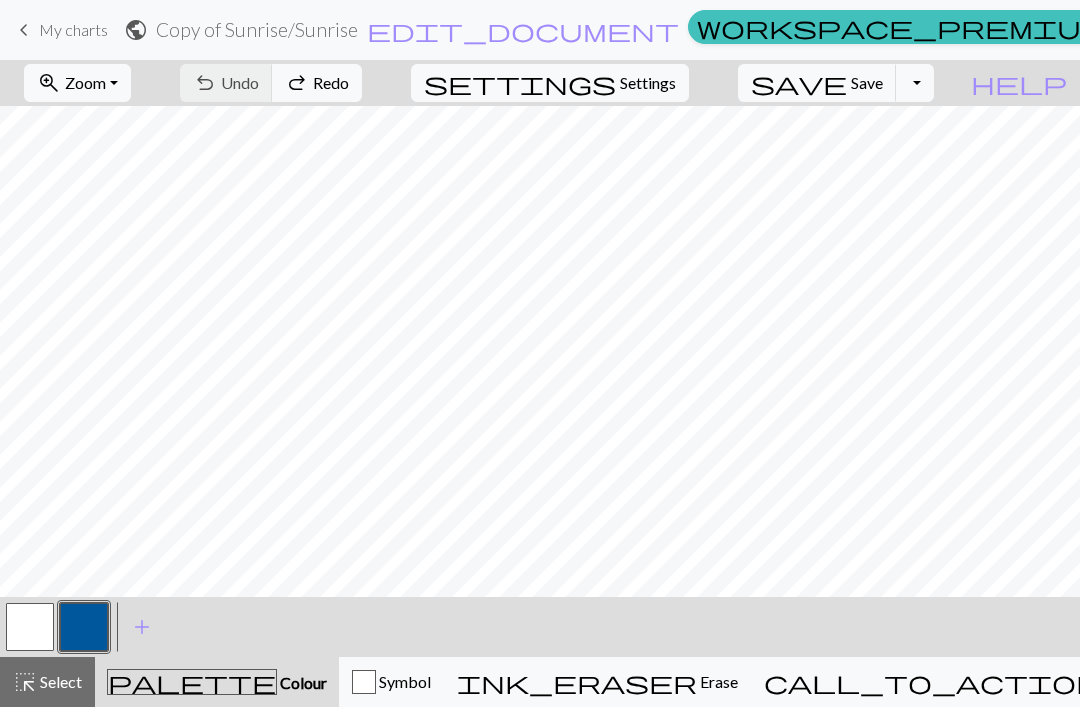click on "undo Undo Undo redo Redo Redo" at bounding box center [271, 83] 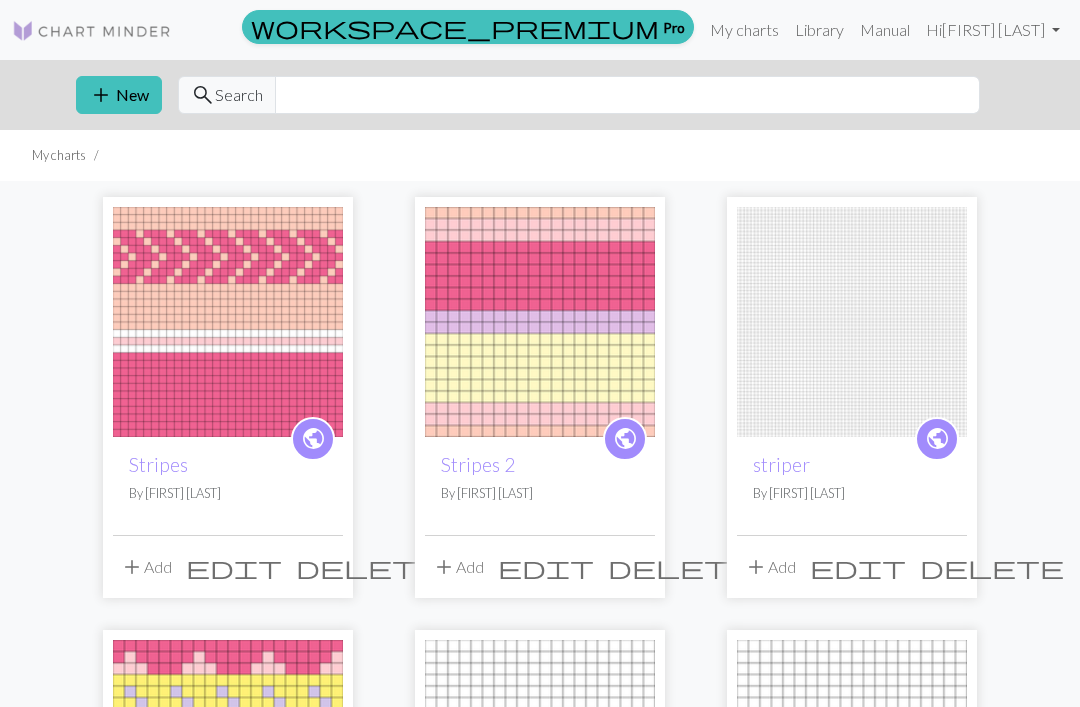 click on "add   New" at bounding box center [119, 95] 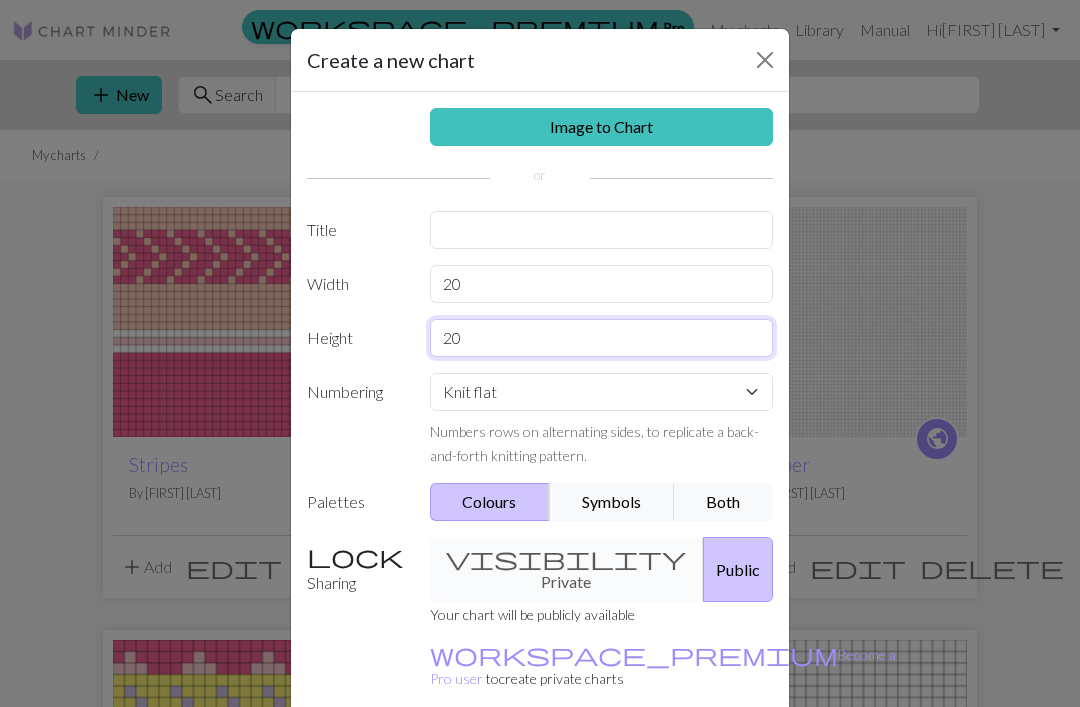 click on "20" at bounding box center (602, 338) 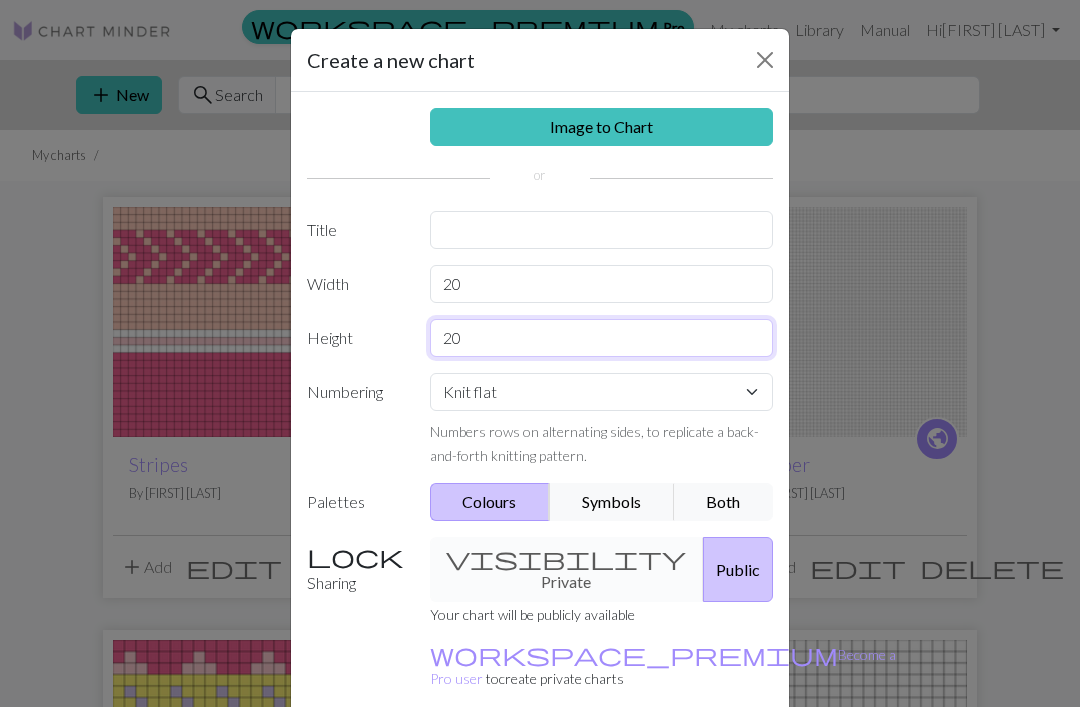type on "2" 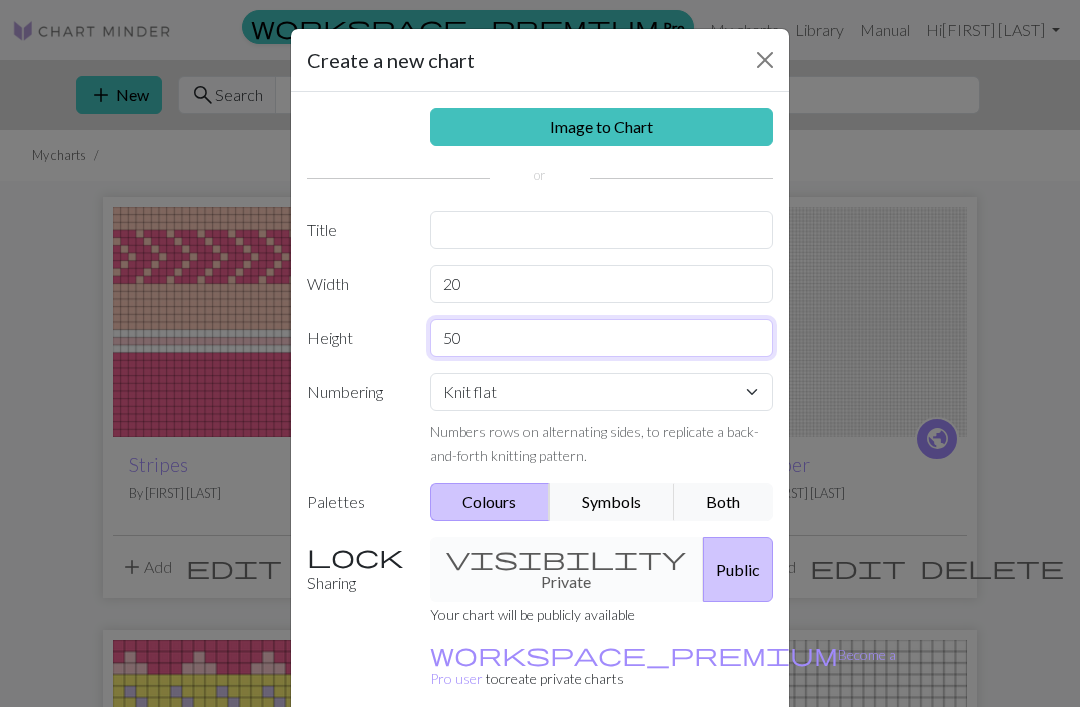 type on "50" 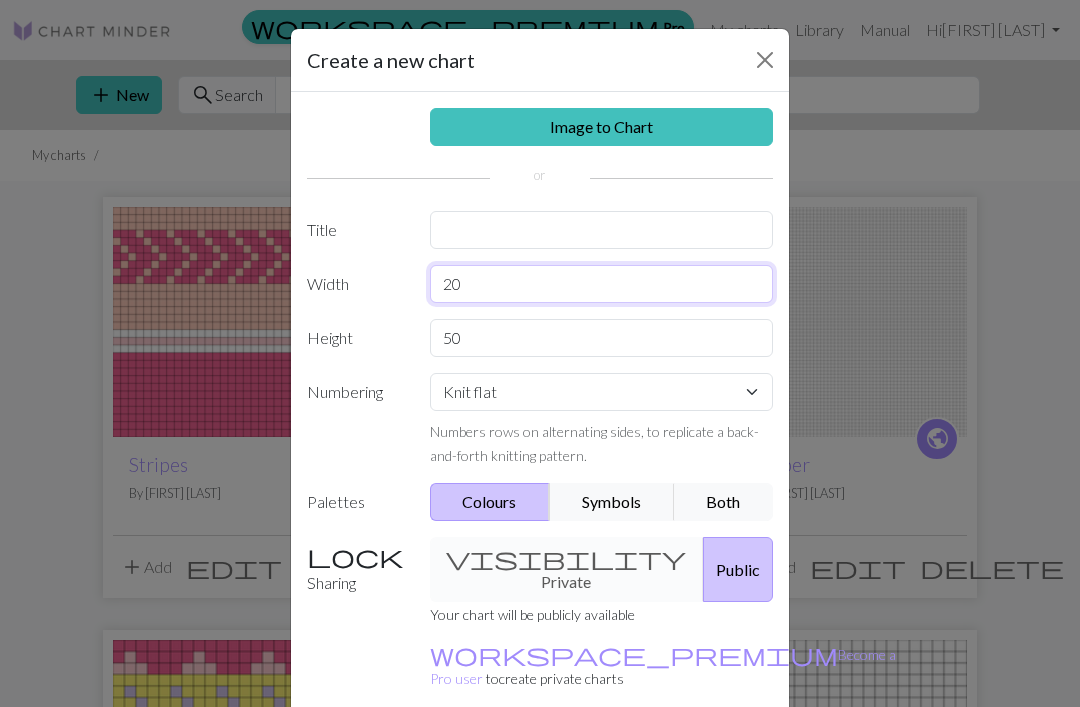 click on "20" at bounding box center [602, 284] 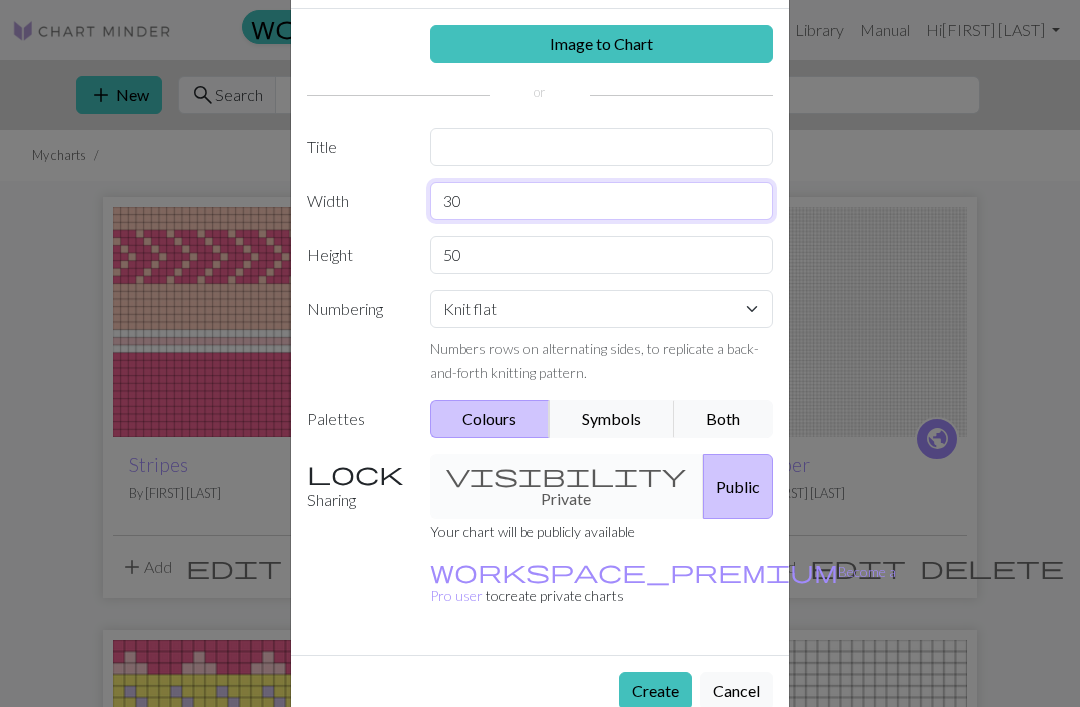 scroll, scrollTop: 82, scrollLeft: 0, axis: vertical 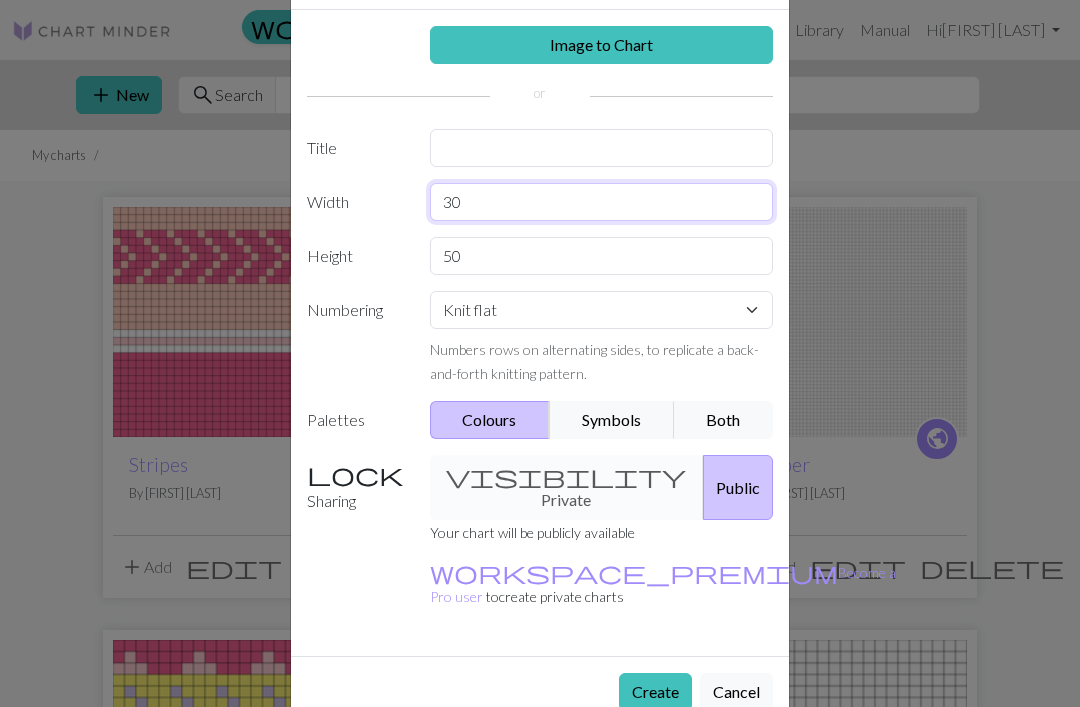 type on "30" 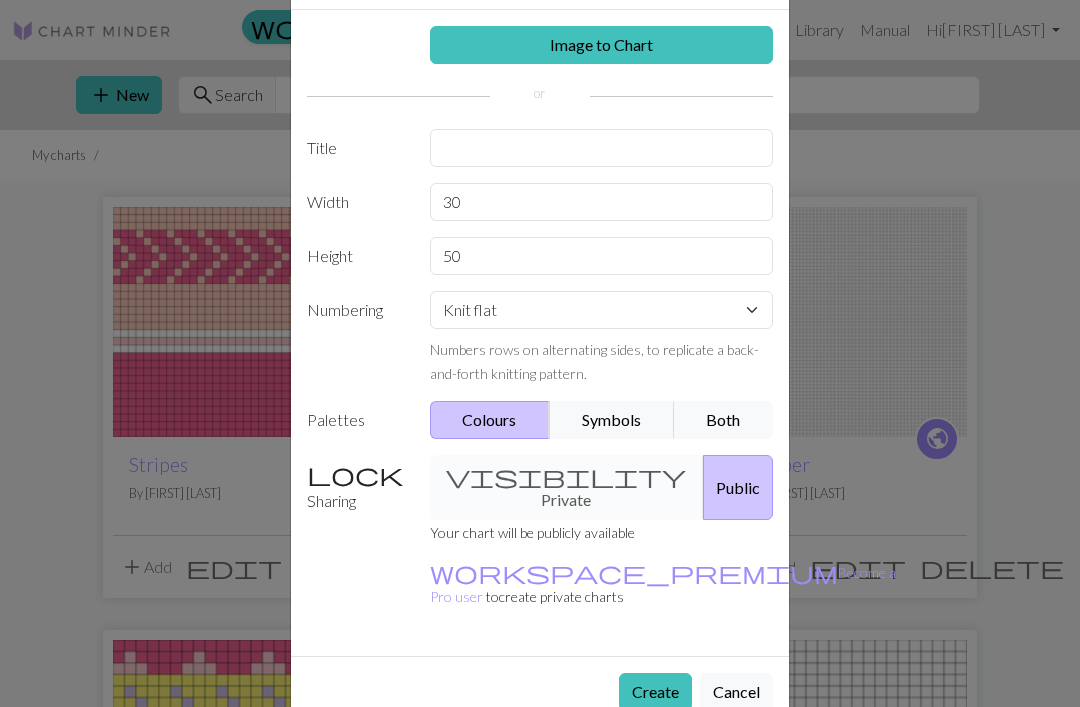 click on "Create" at bounding box center [655, 692] 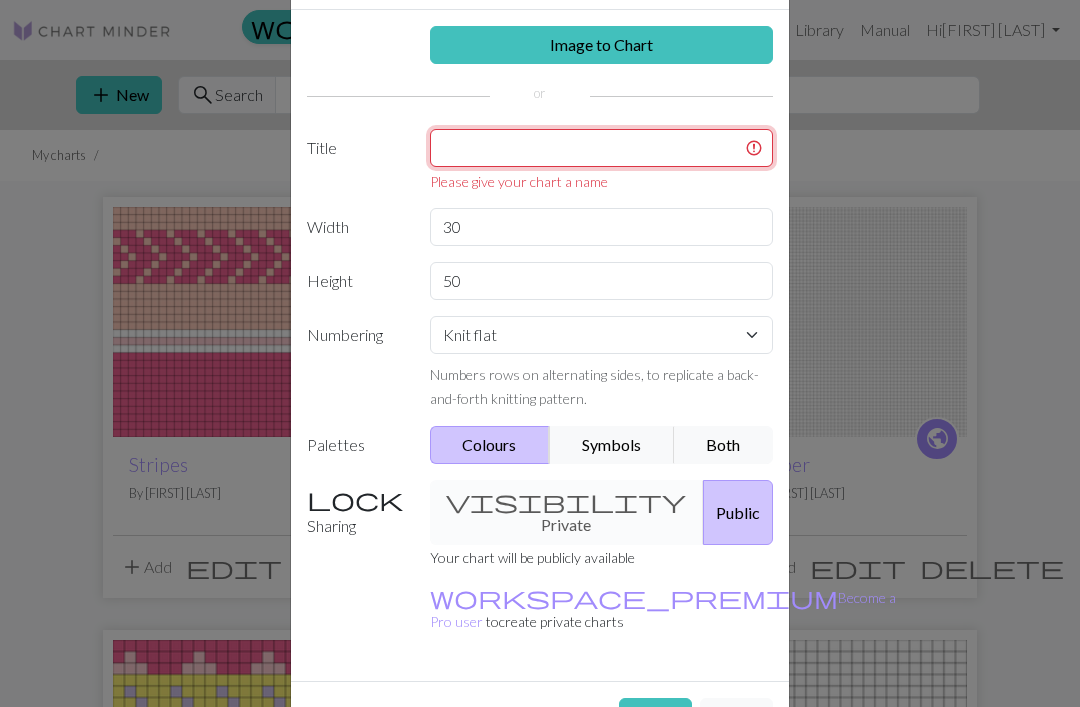 click at bounding box center (602, 148) 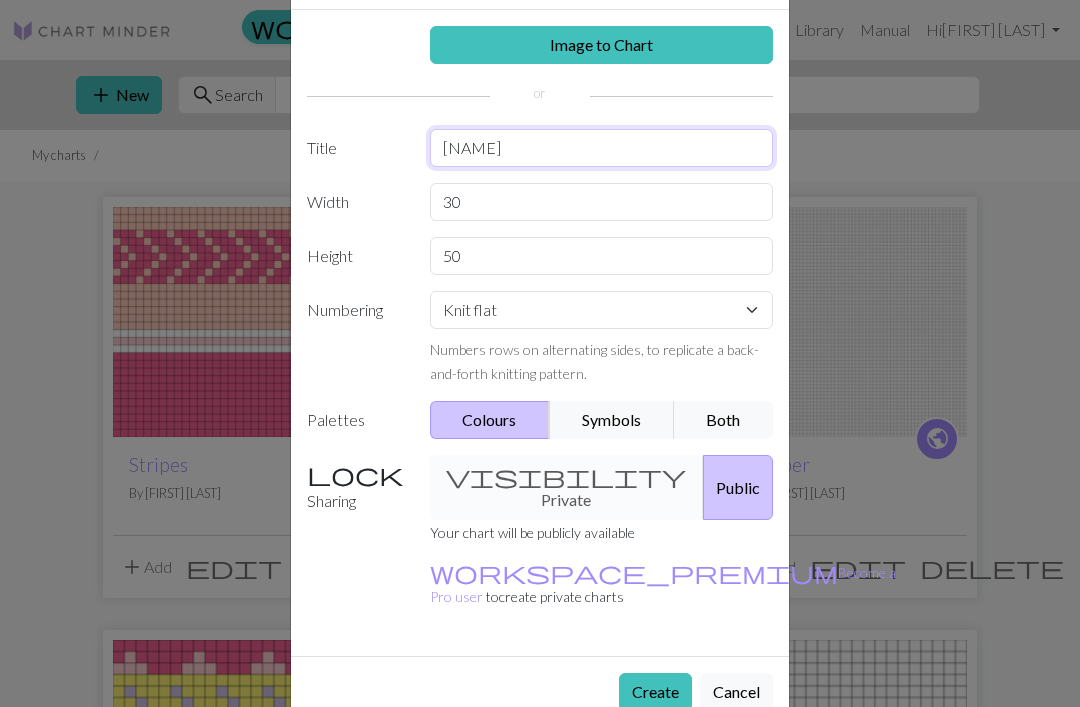 type on "[NAME]" 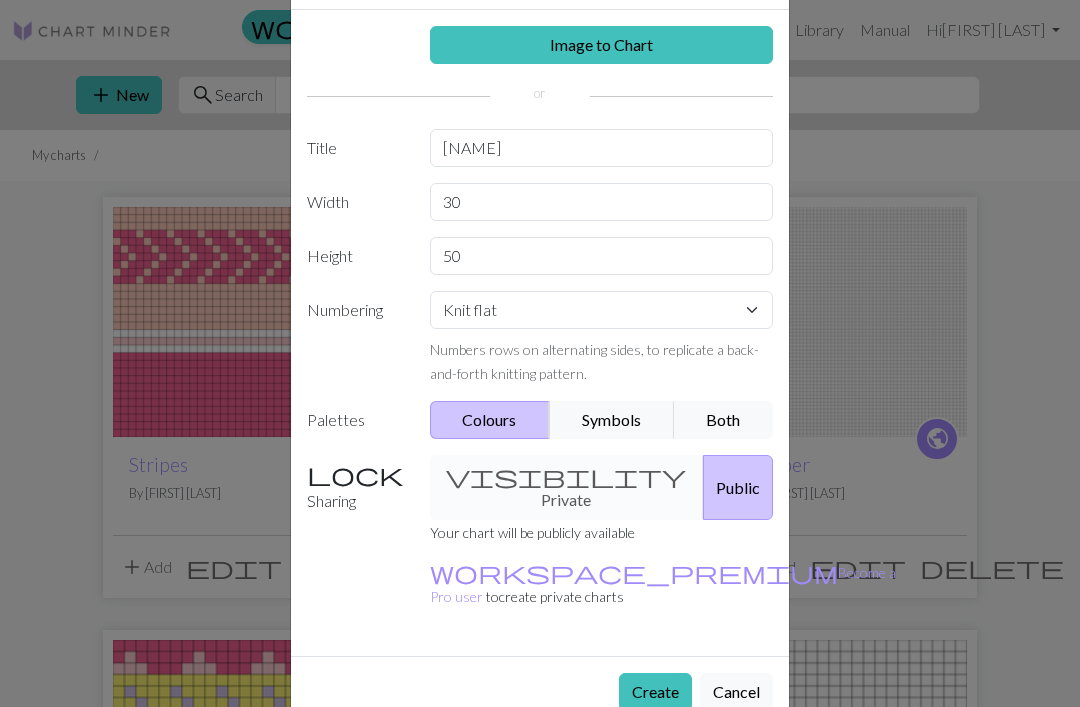 click on "Create" at bounding box center [655, 692] 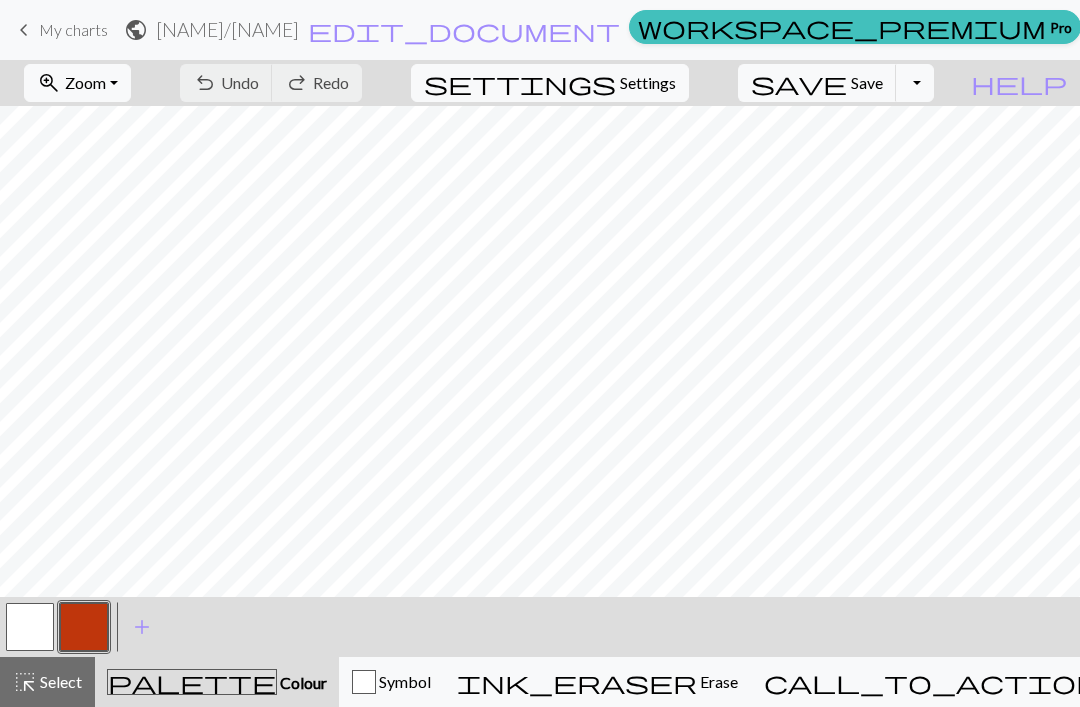 click on "keyboard_arrow_left   My charts" at bounding box center (60, 30) 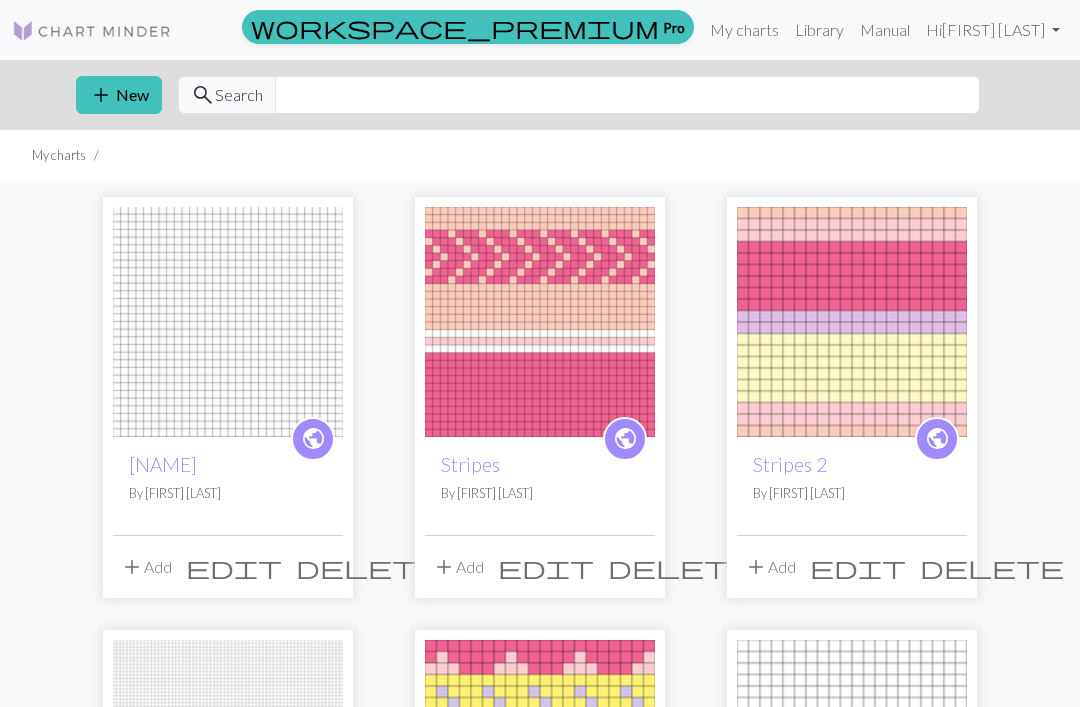 click on "delete" at bounding box center [368, 567] 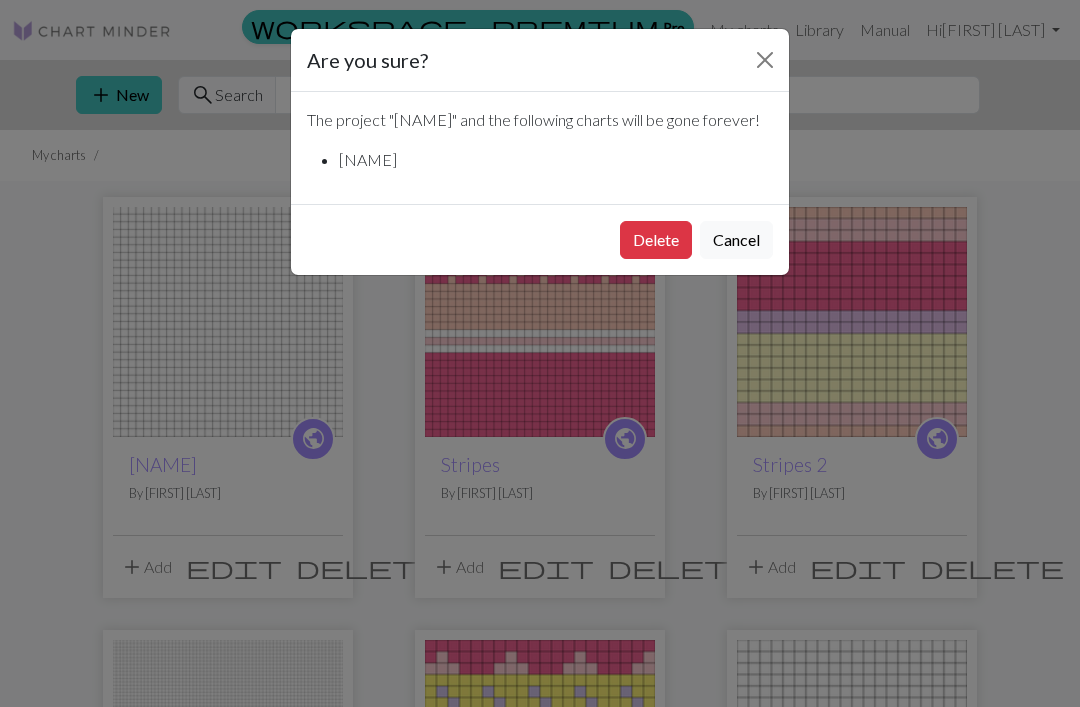 click on "Delete" at bounding box center [656, 240] 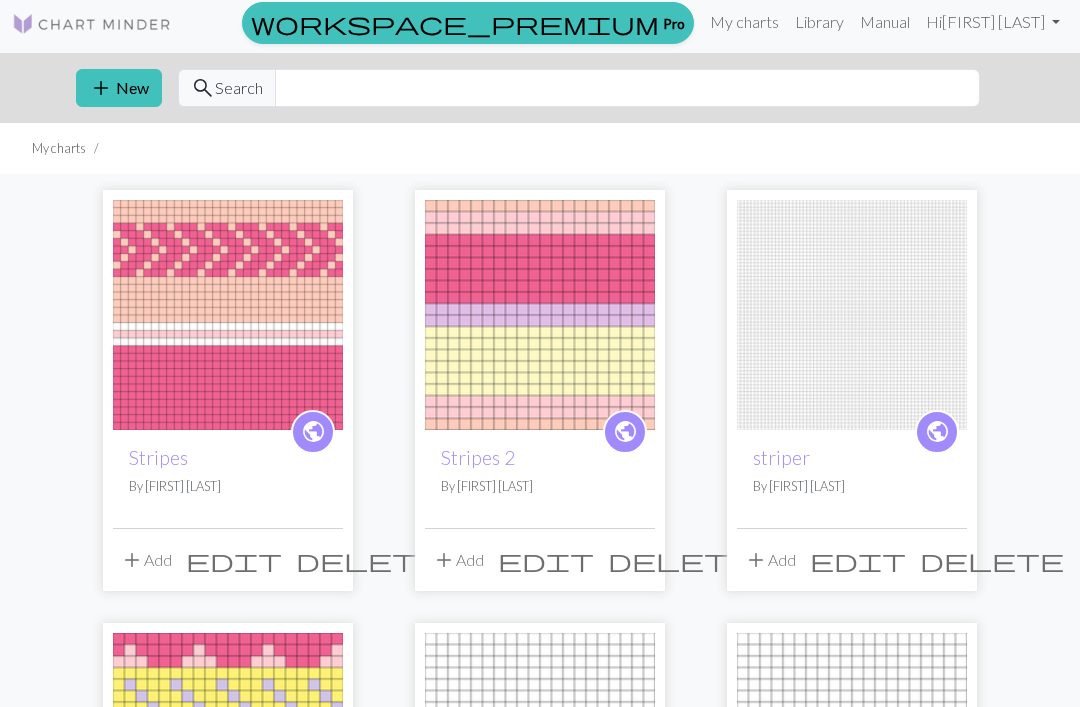 scroll, scrollTop: 0, scrollLeft: 0, axis: both 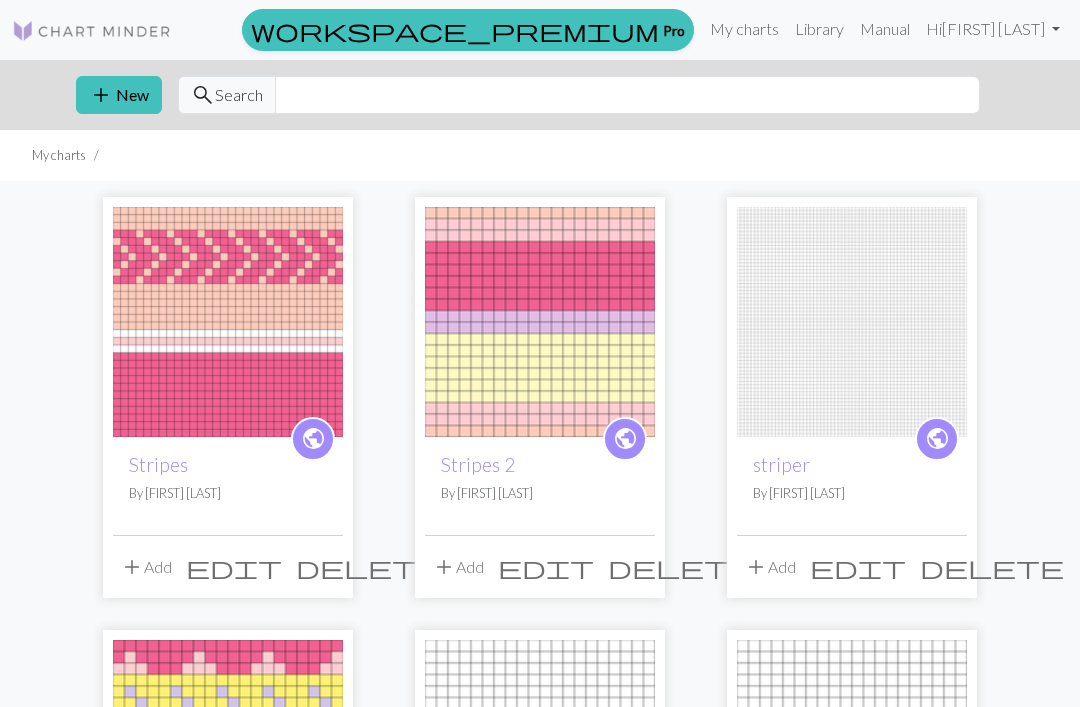 click on "add" at bounding box center [101, 95] 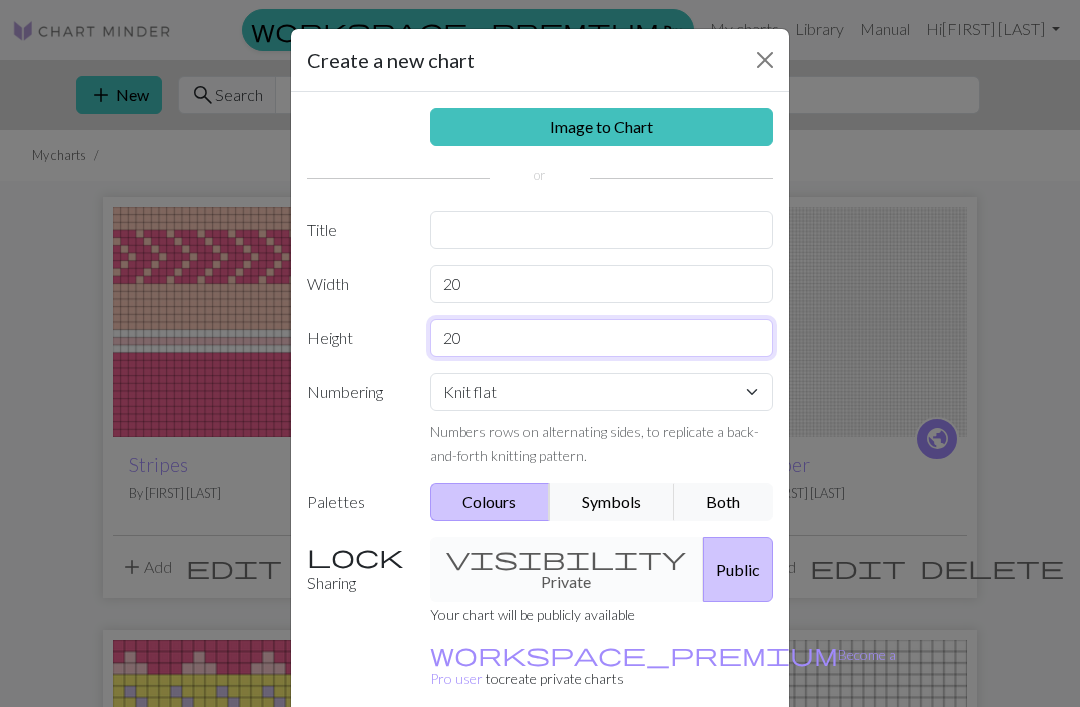 click on "20" at bounding box center (602, 338) 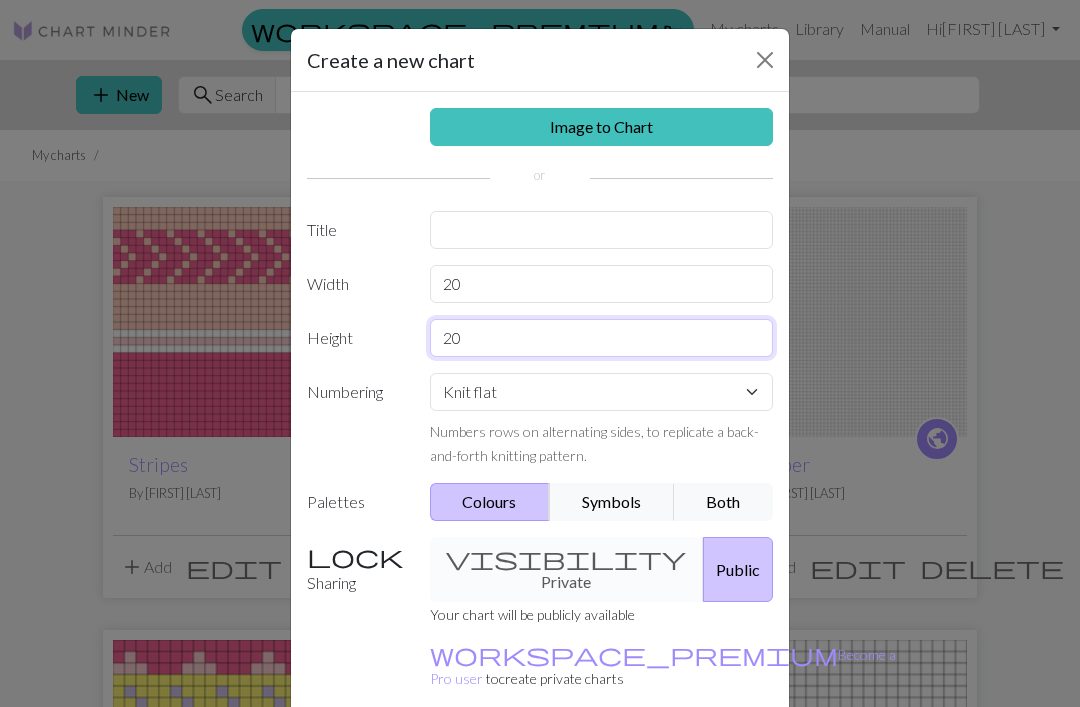 type on "2" 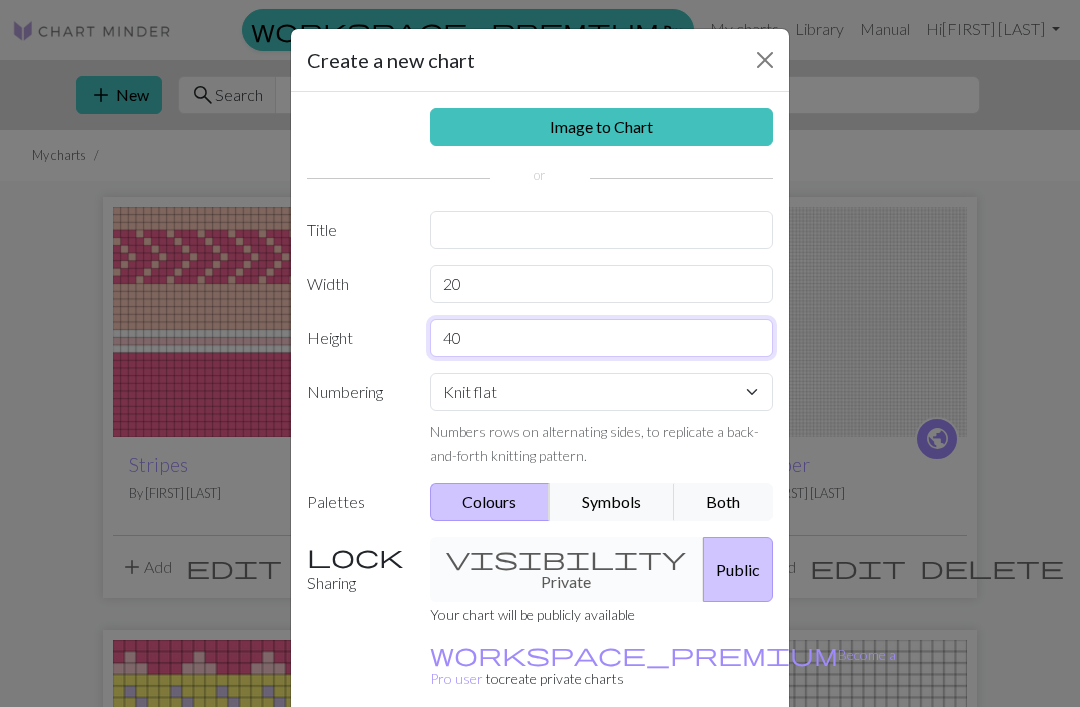 type on "4" 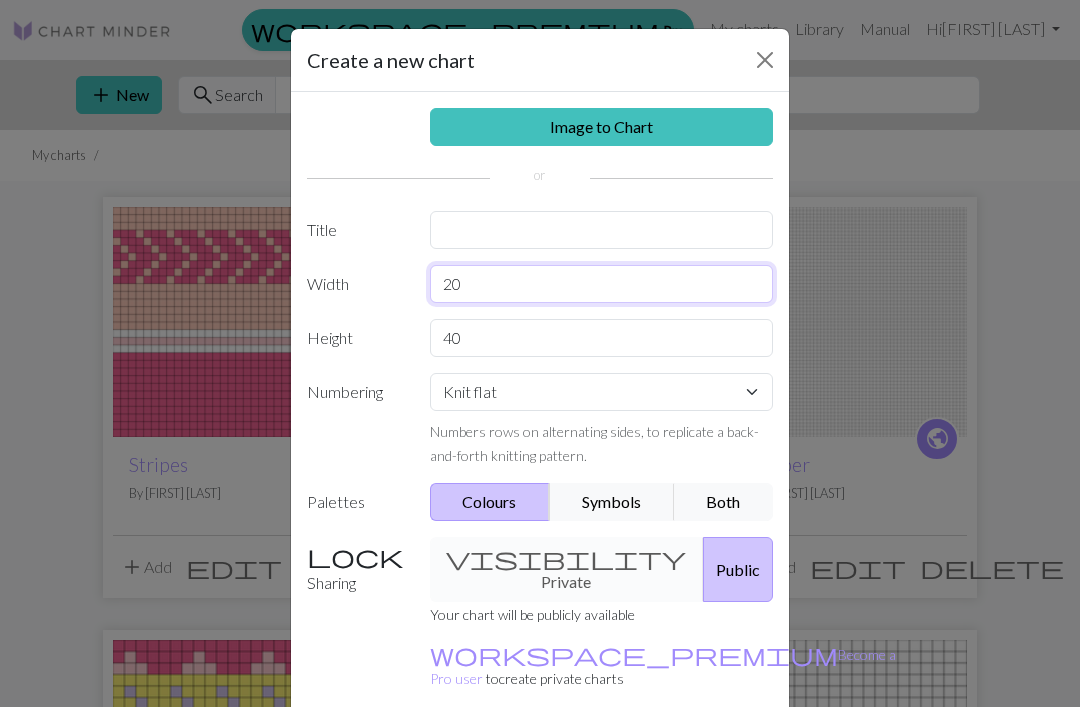 click on "20" at bounding box center [602, 284] 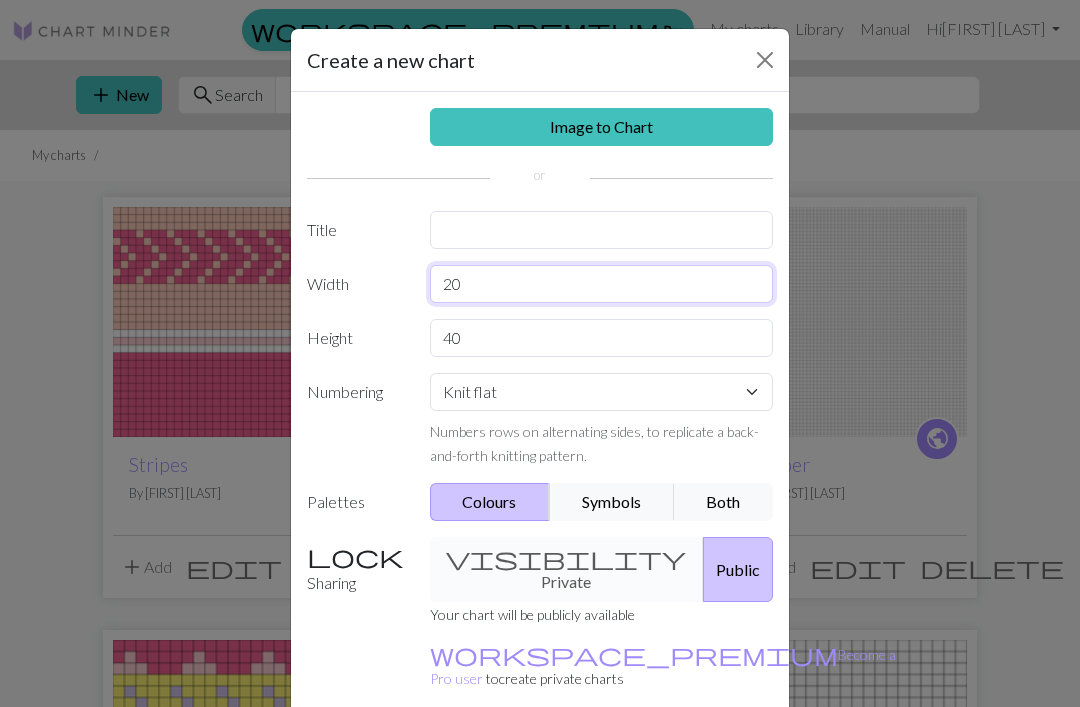 type on "2" 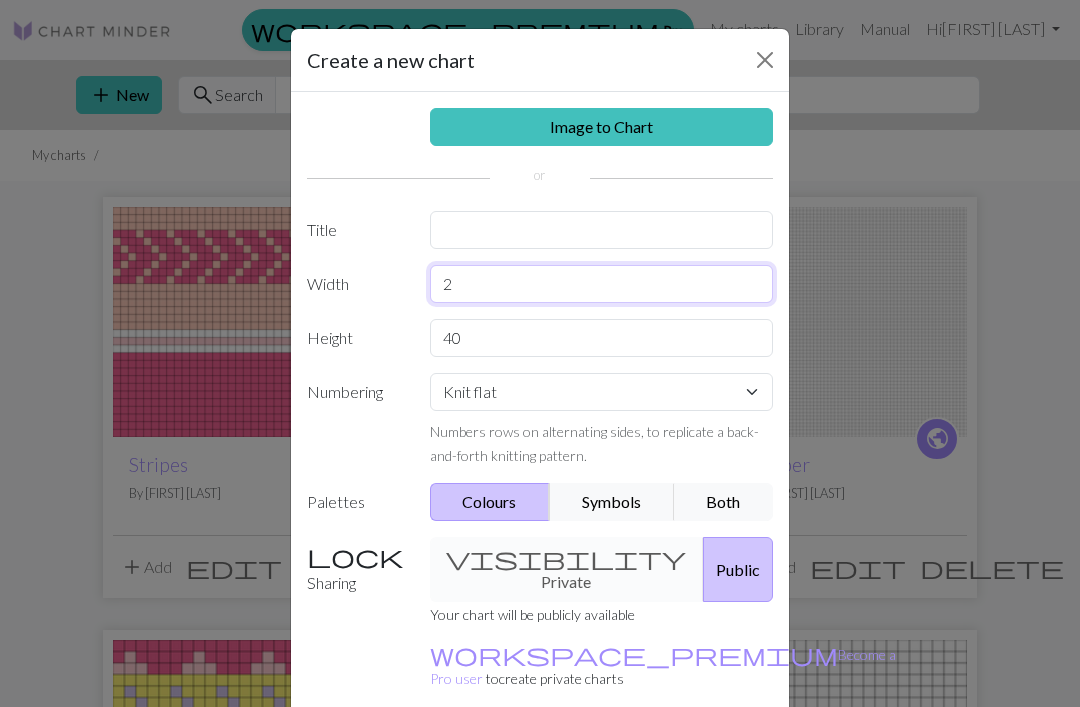 type on "20" 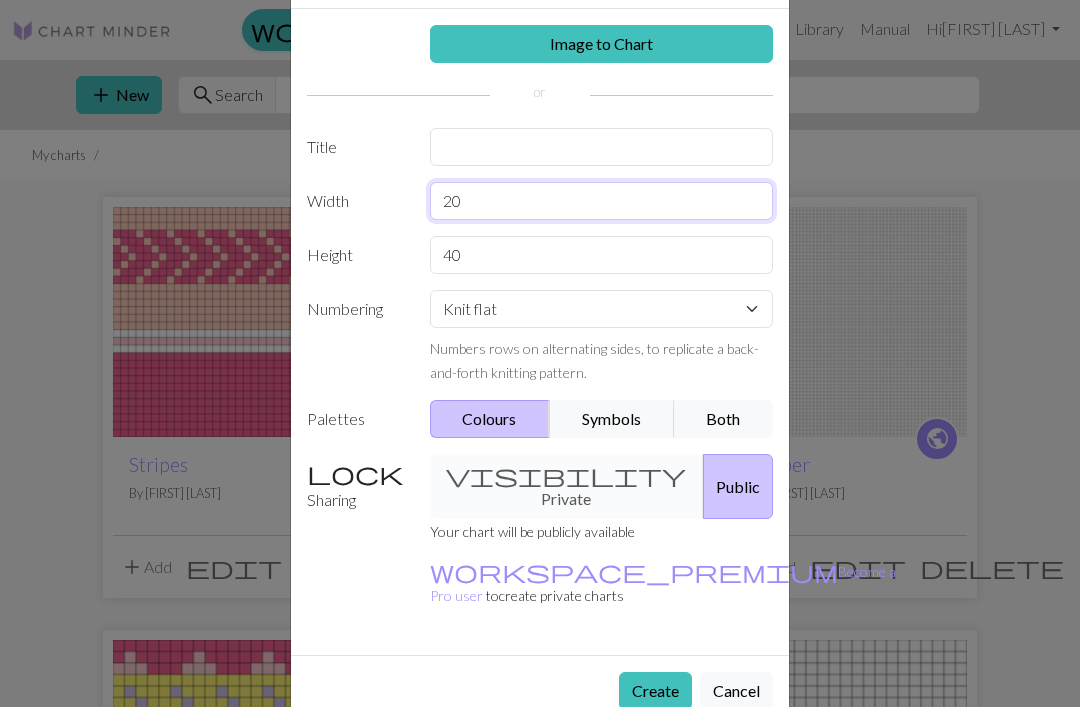 scroll, scrollTop: 82, scrollLeft: 0, axis: vertical 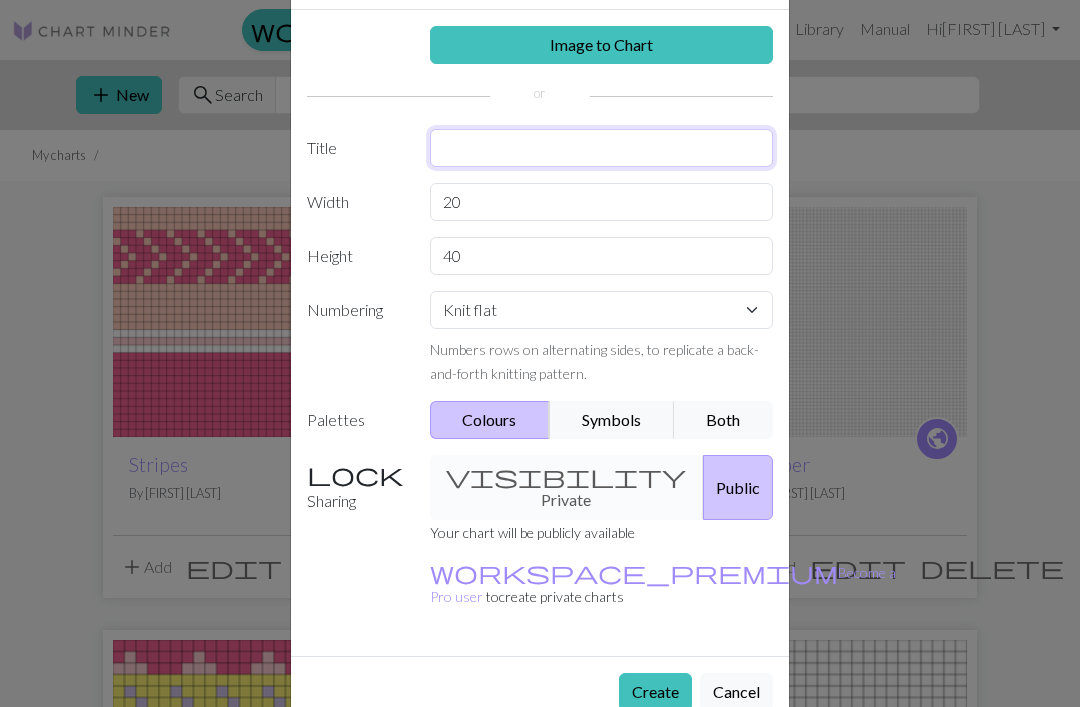 click at bounding box center [602, 148] 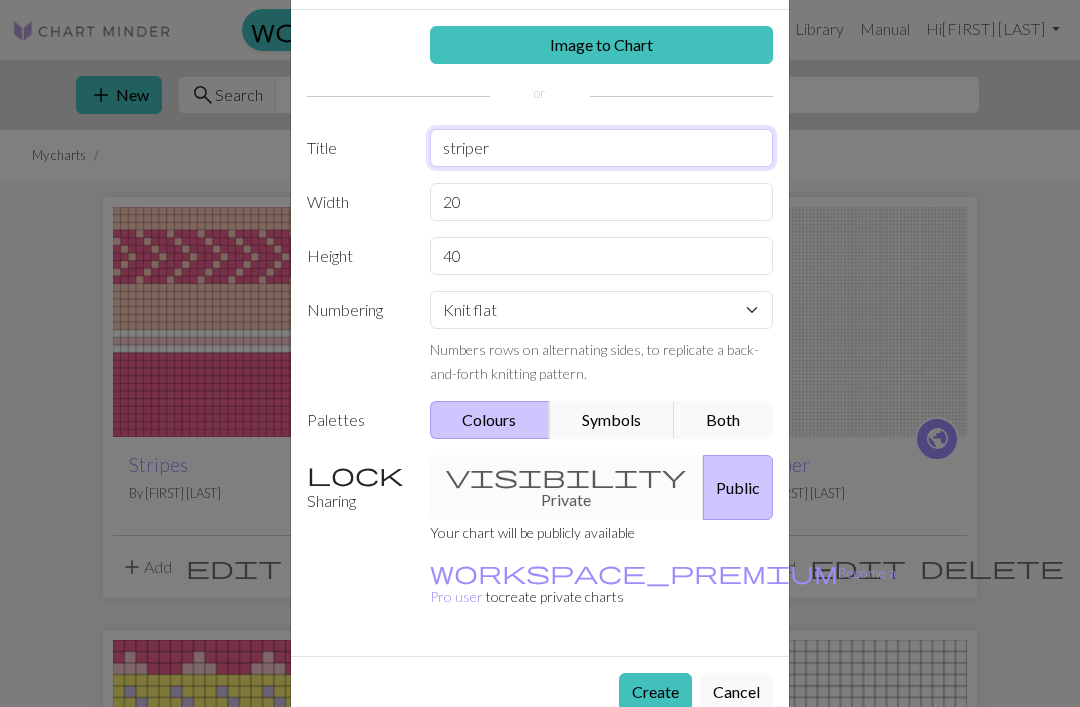 type on "striper" 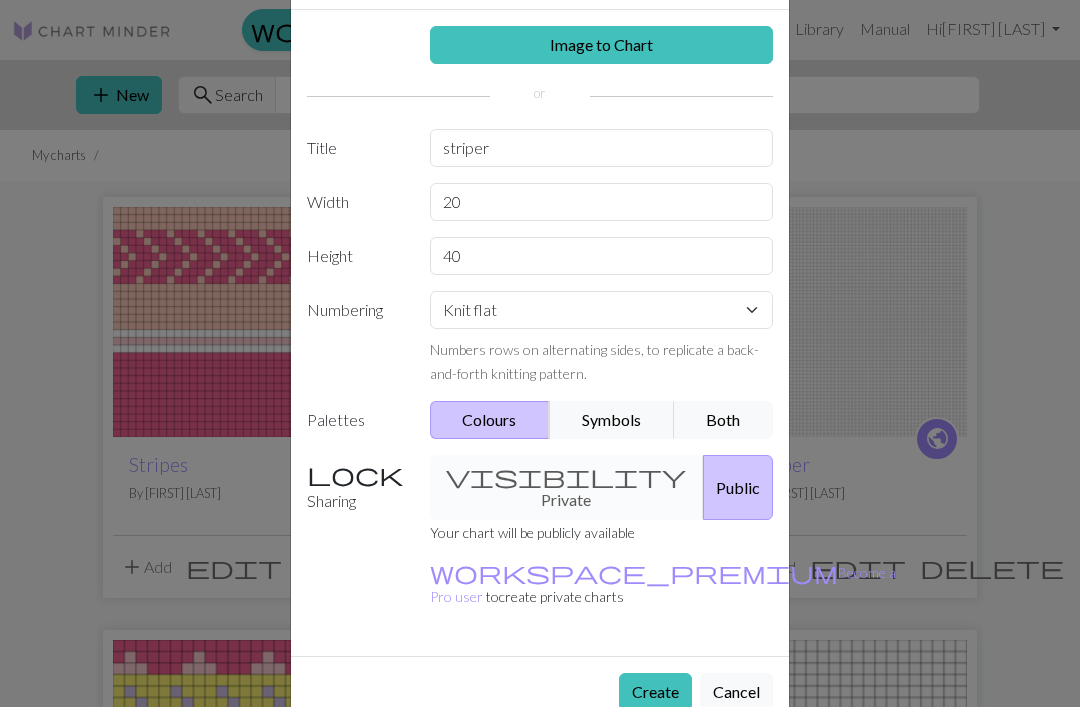 click on "Create" at bounding box center (655, 692) 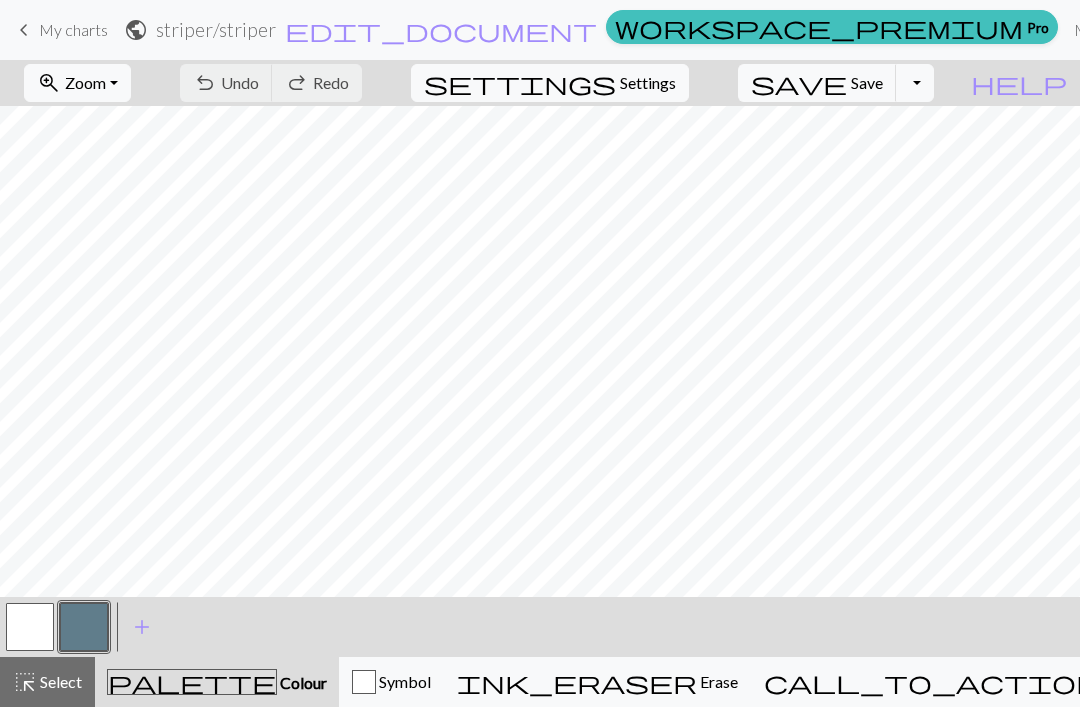 click on "add" at bounding box center (142, 627) 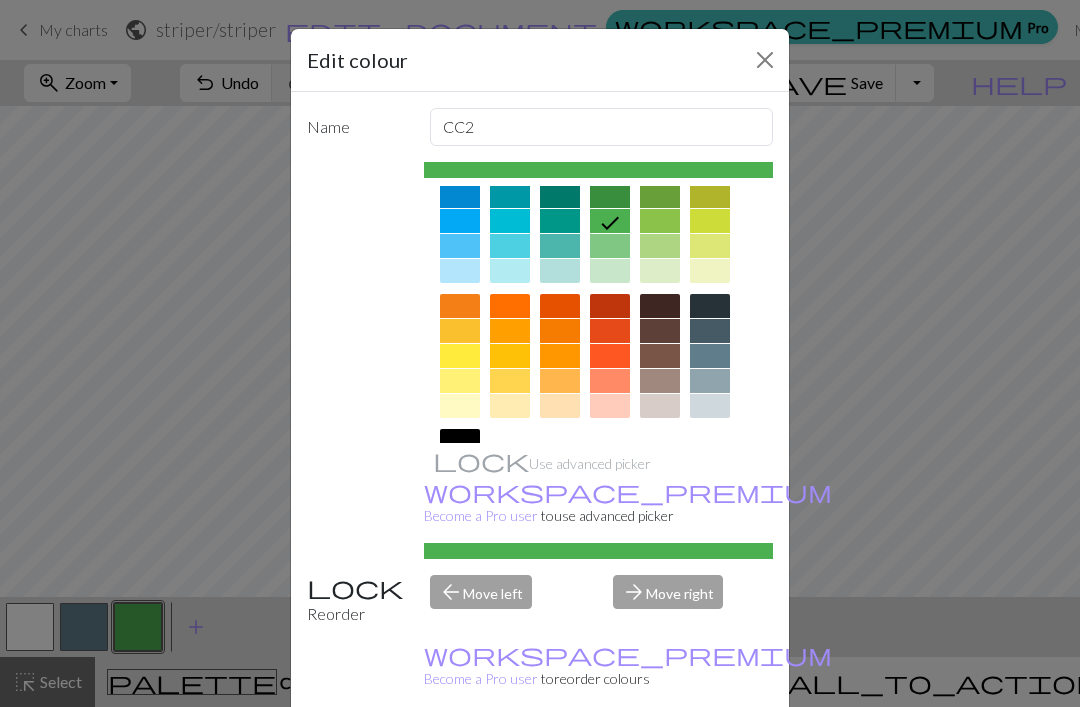 scroll, scrollTop: 207, scrollLeft: 0, axis: vertical 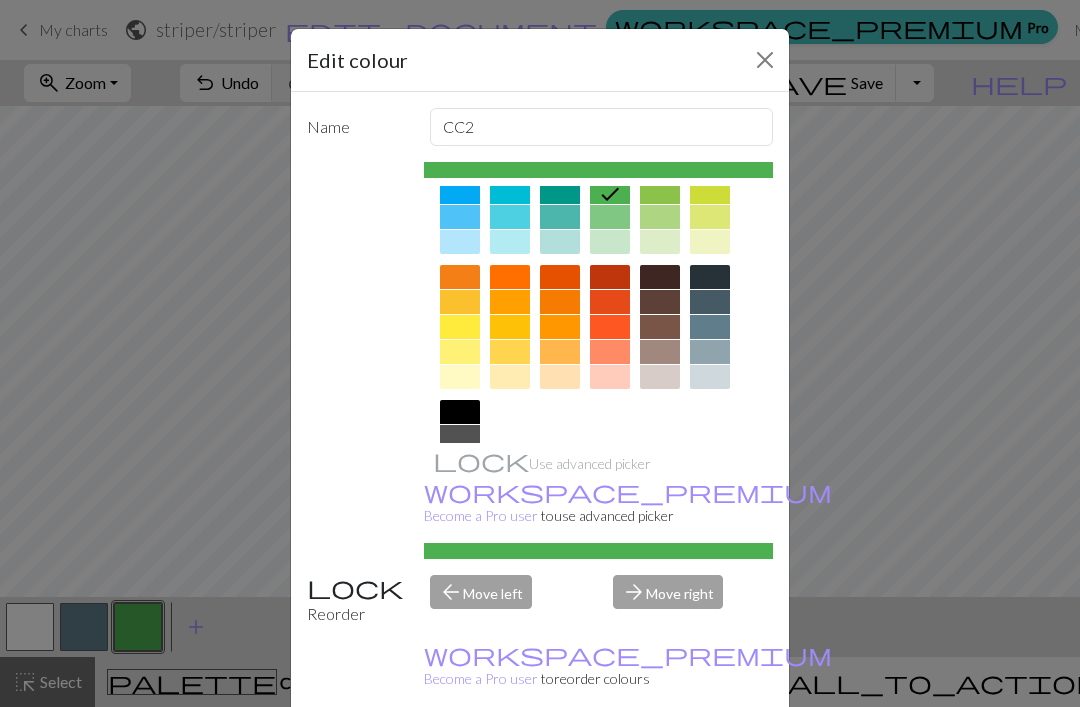 click at bounding box center [610, 377] 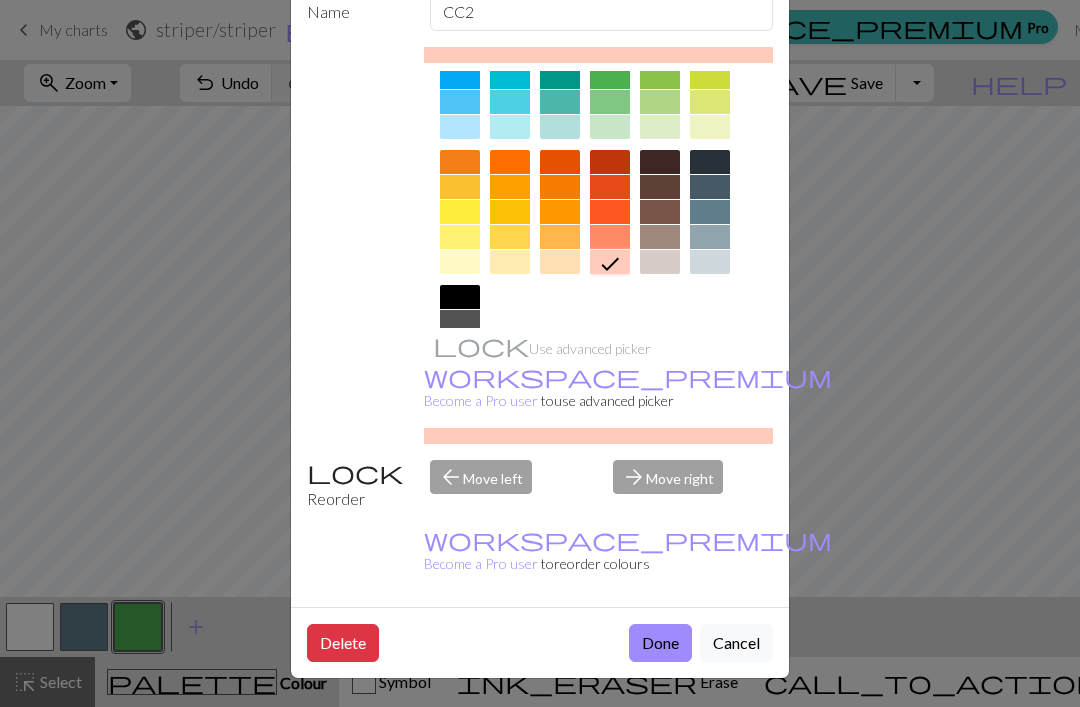 scroll, scrollTop: 114, scrollLeft: 0, axis: vertical 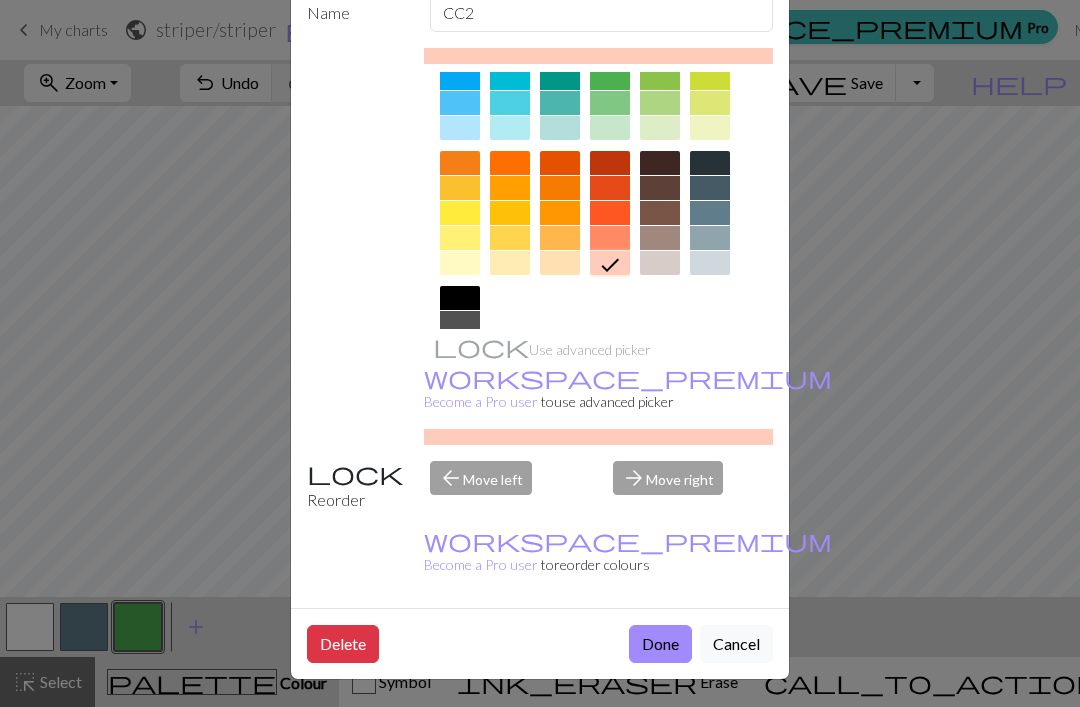 click on "Done" at bounding box center [660, 644] 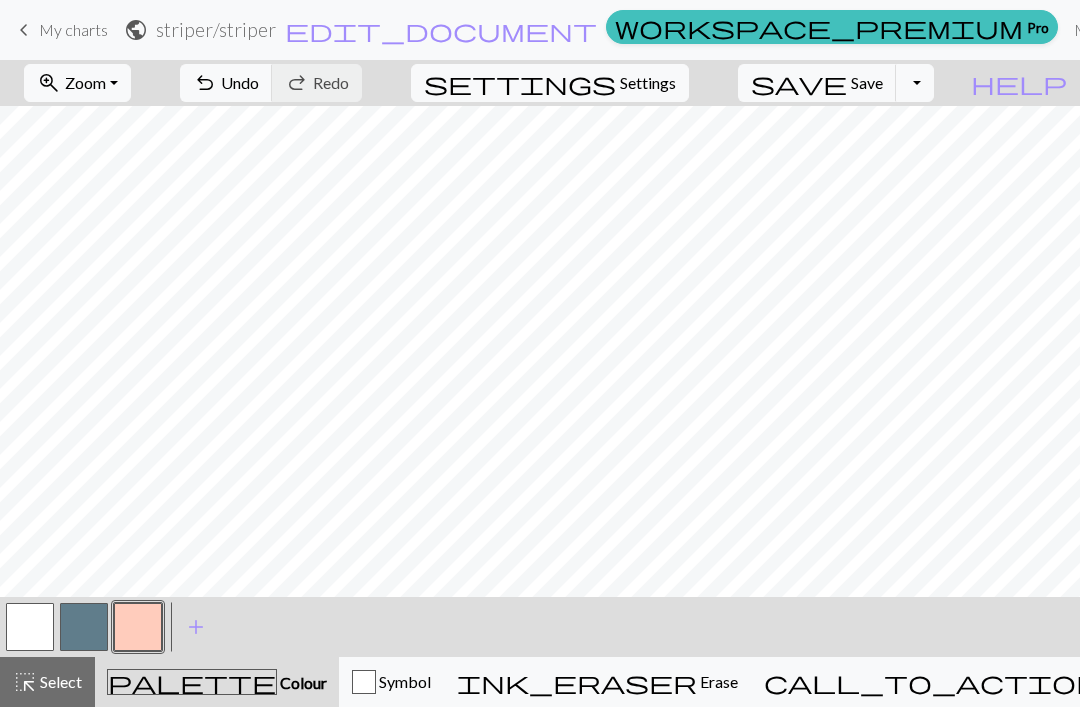 click at bounding box center [84, 627] 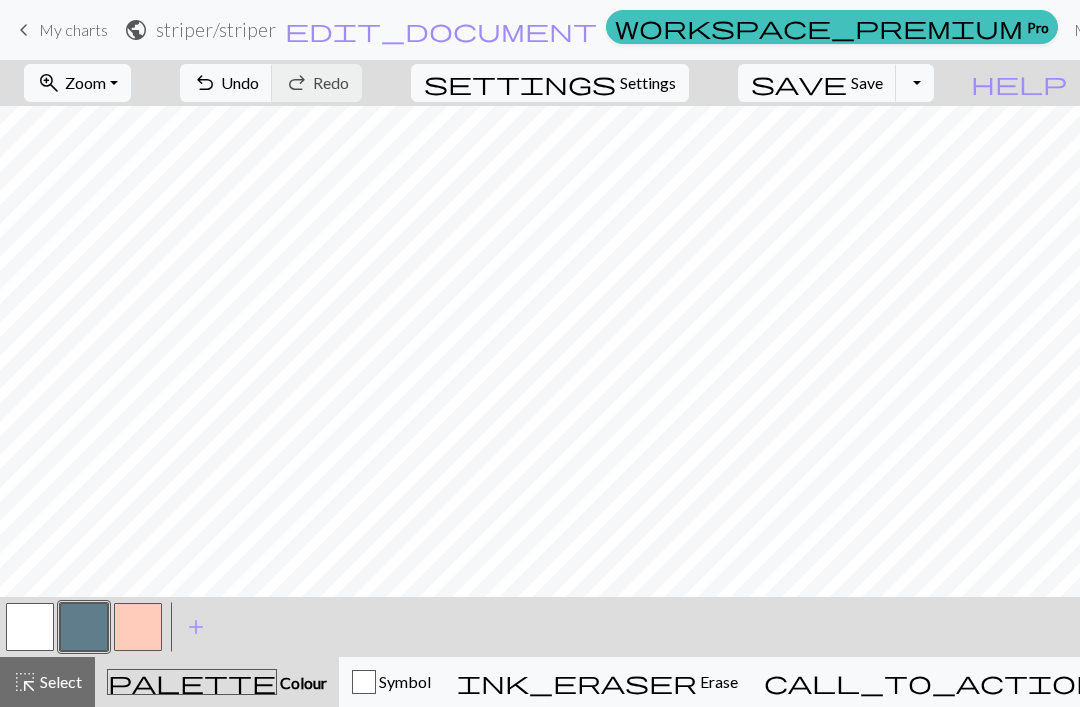 click at bounding box center [84, 627] 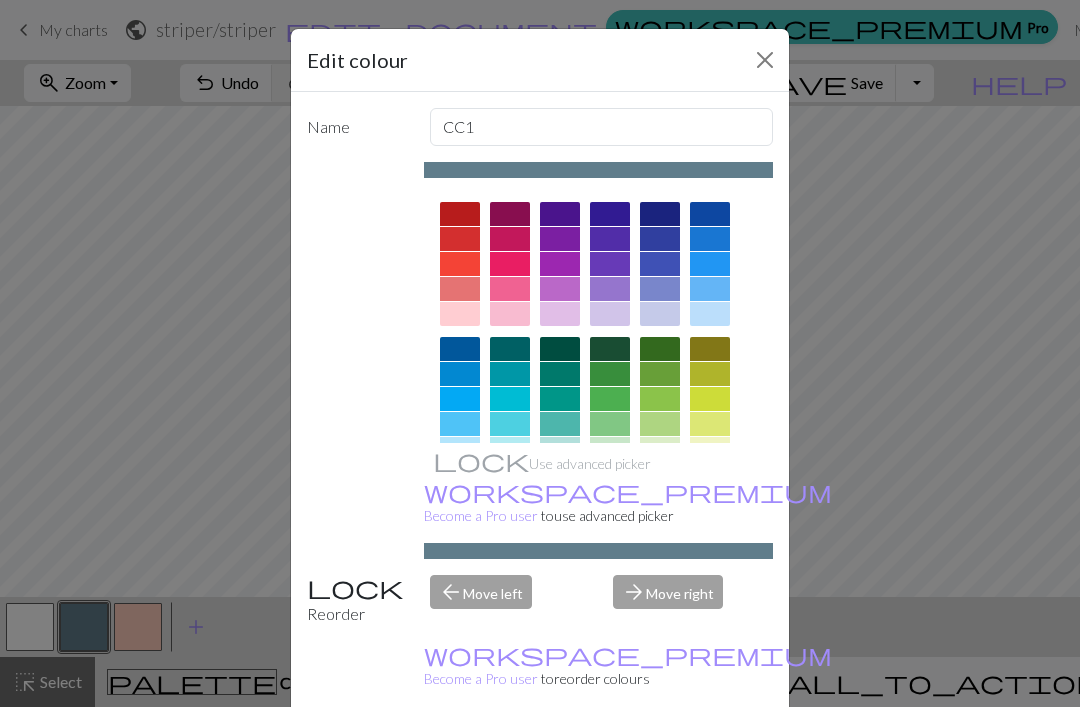 click at bounding box center [460, 314] 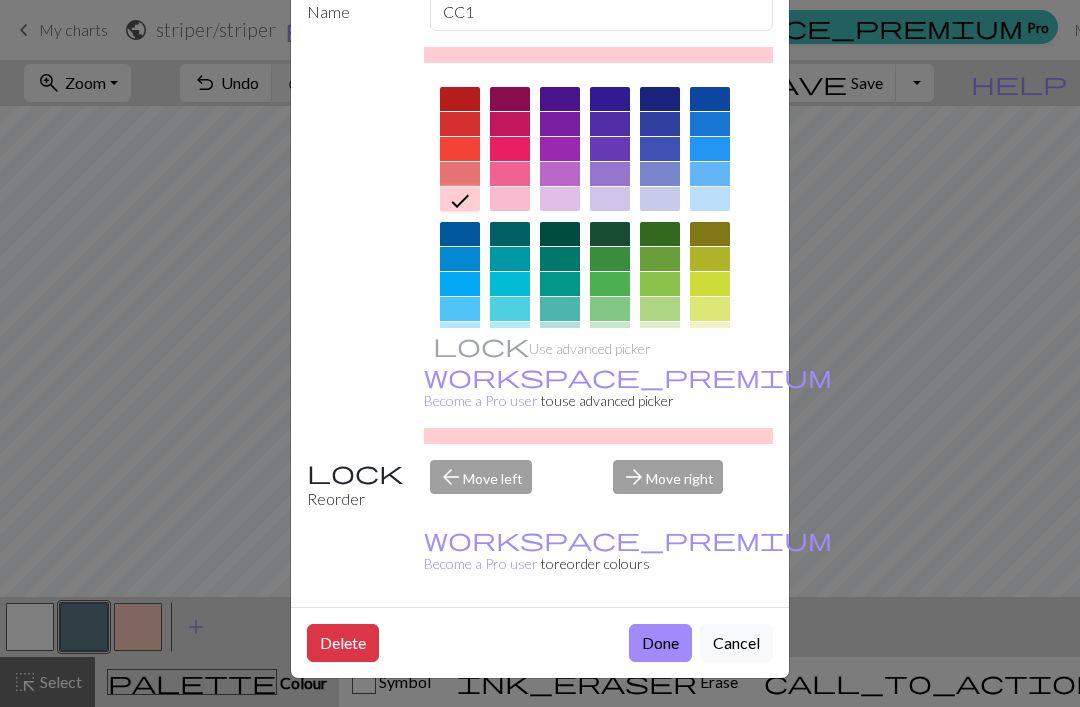 scroll, scrollTop: 114, scrollLeft: 0, axis: vertical 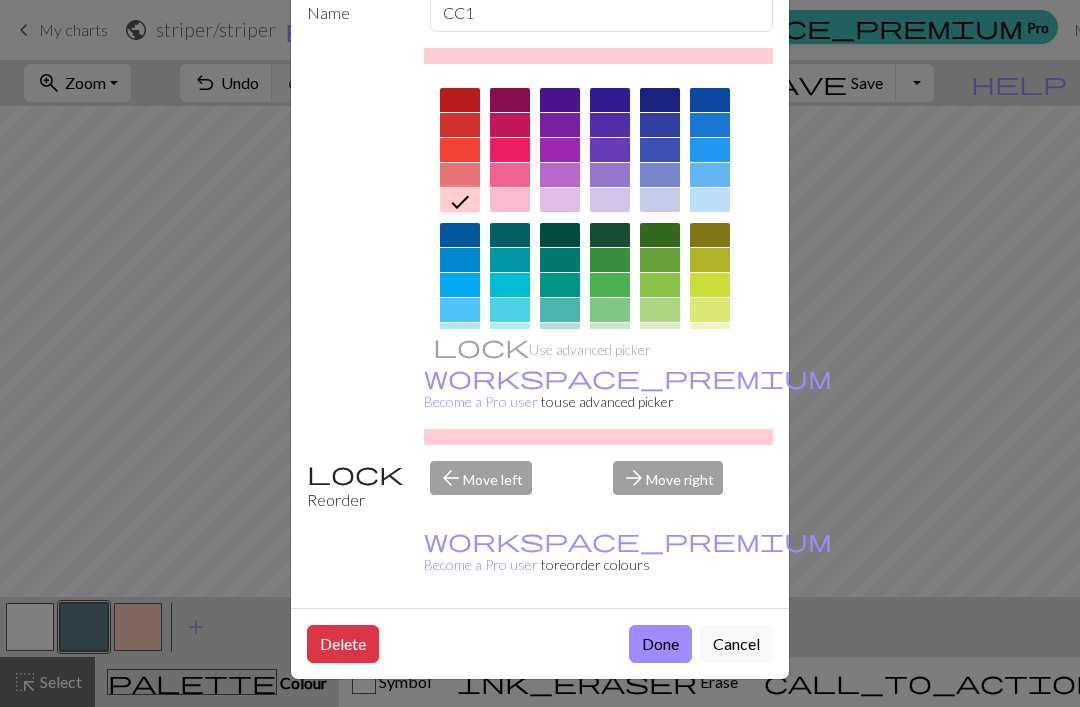 click on "Done" at bounding box center (660, 644) 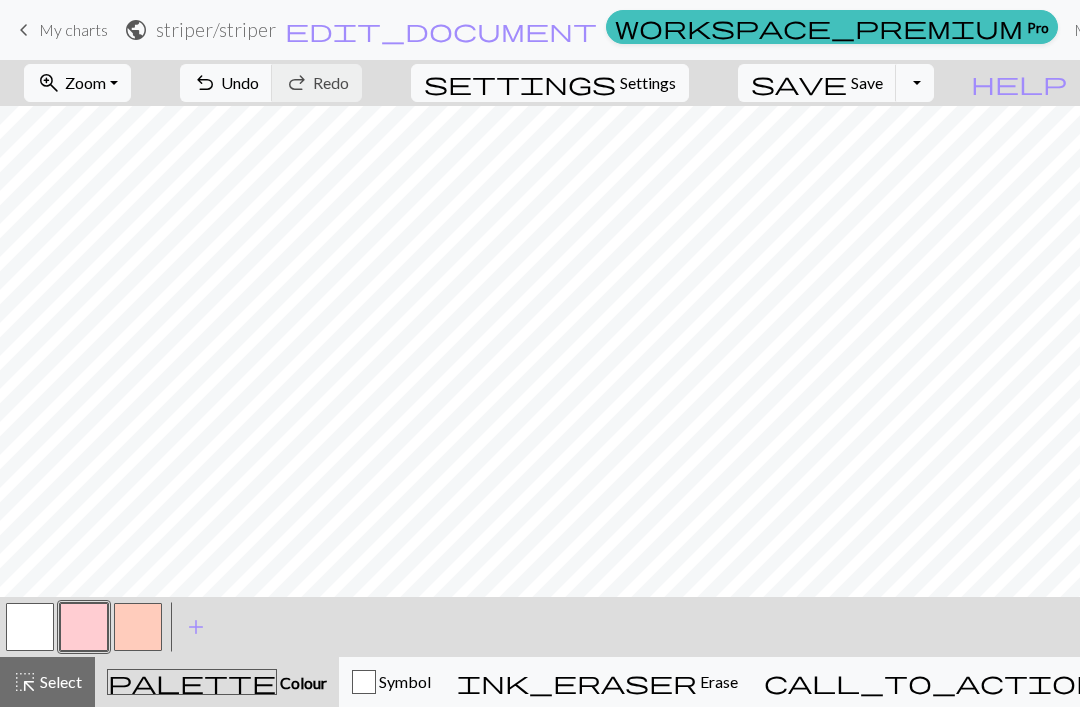 click on "add" at bounding box center [196, 627] 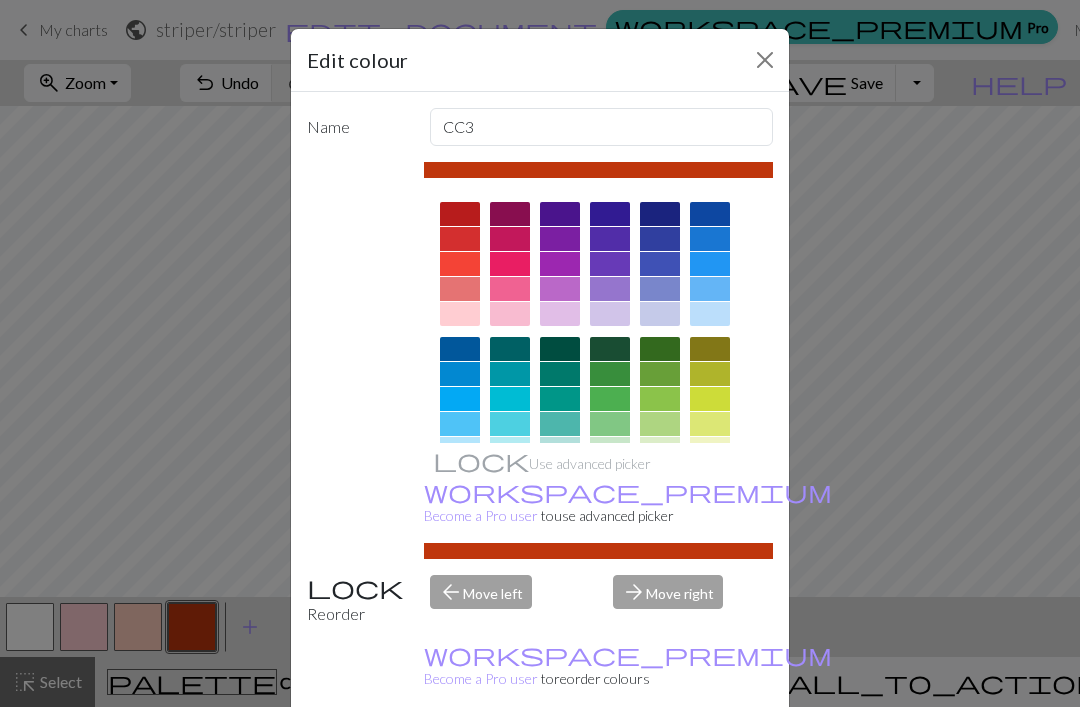 click at bounding box center (610, 289) 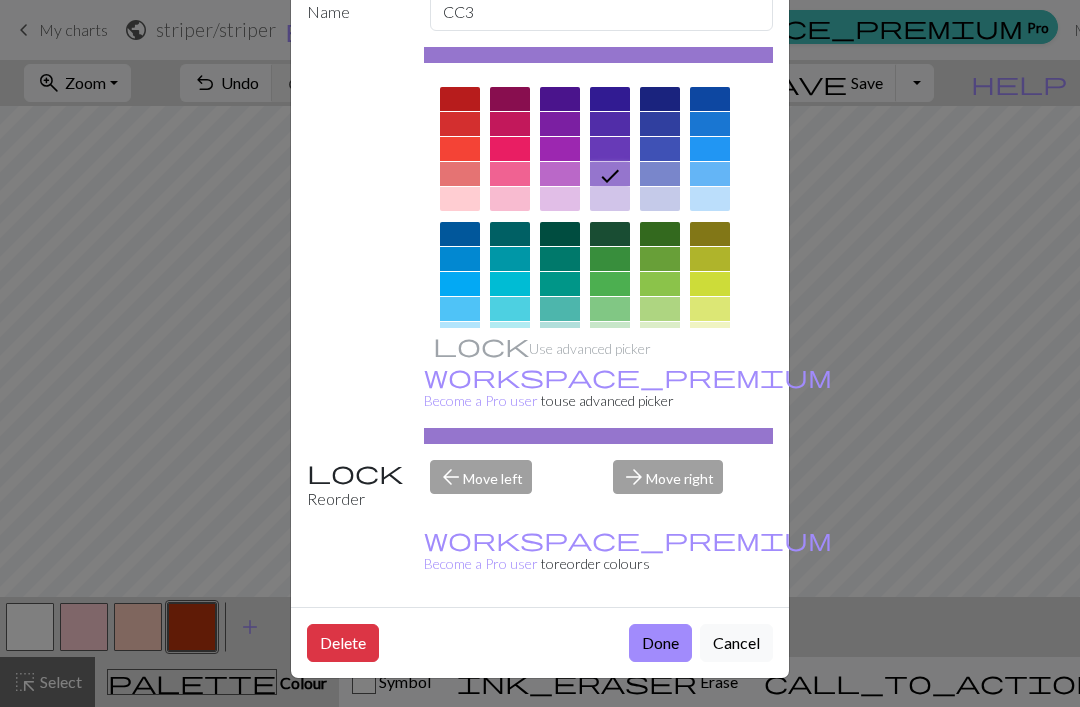scroll, scrollTop: 114, scrollLeft: 0, axis: vertical 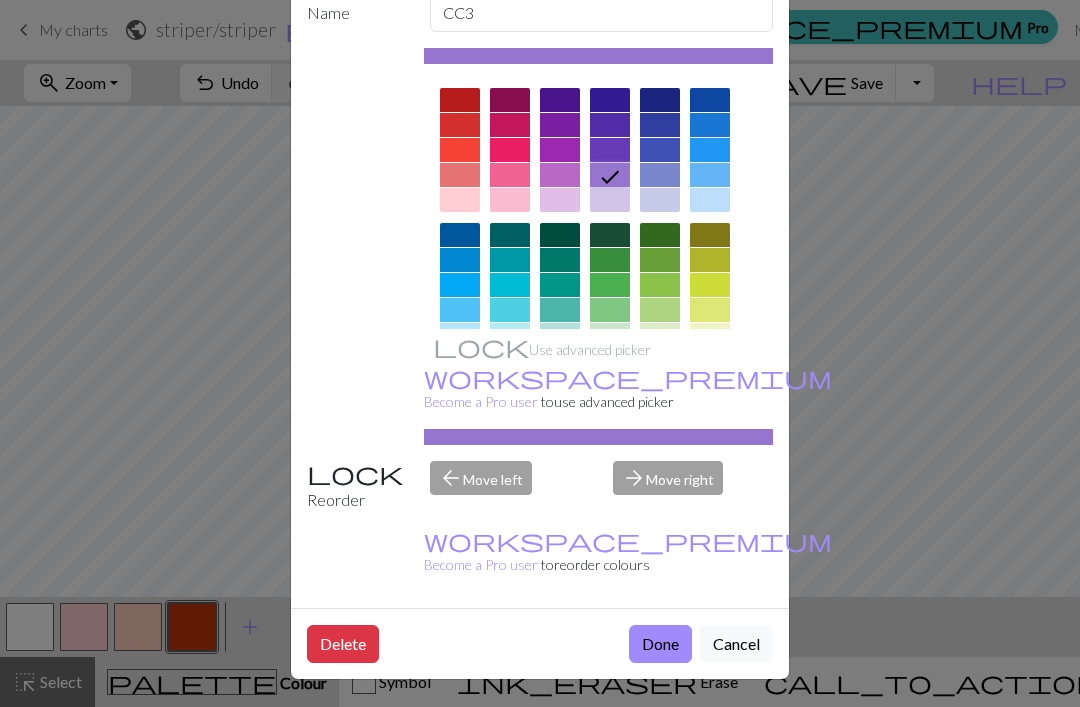 click on "Done" at bounding box center (660, 644) 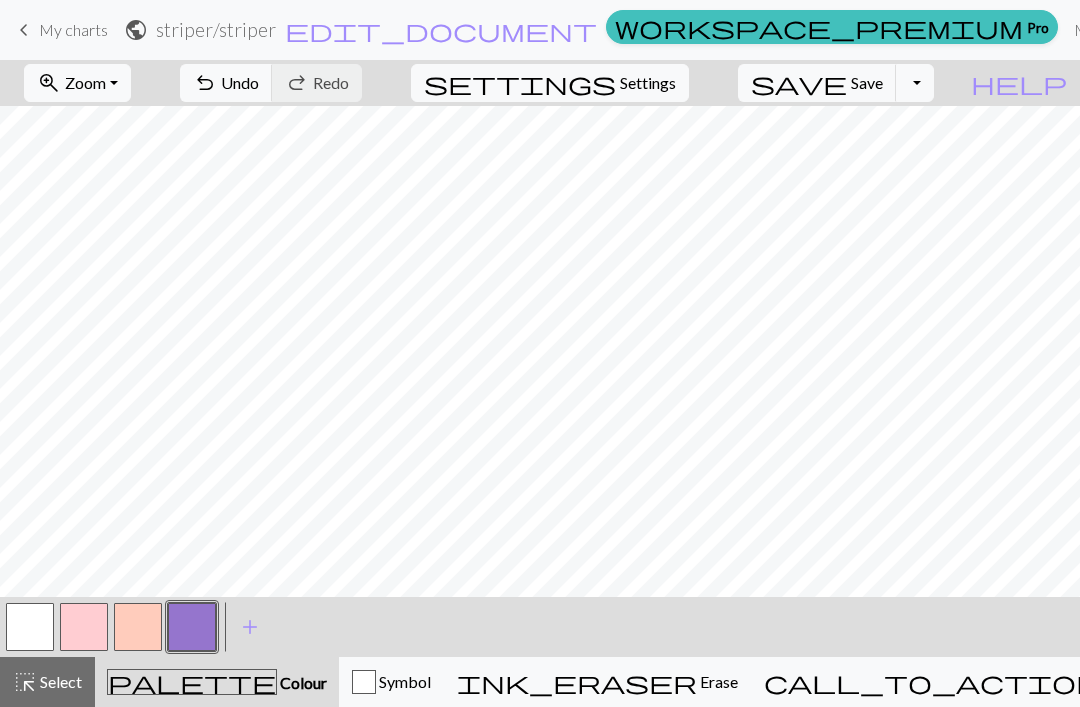 click on "add Add a  colour" at bounding box center (250, 627) 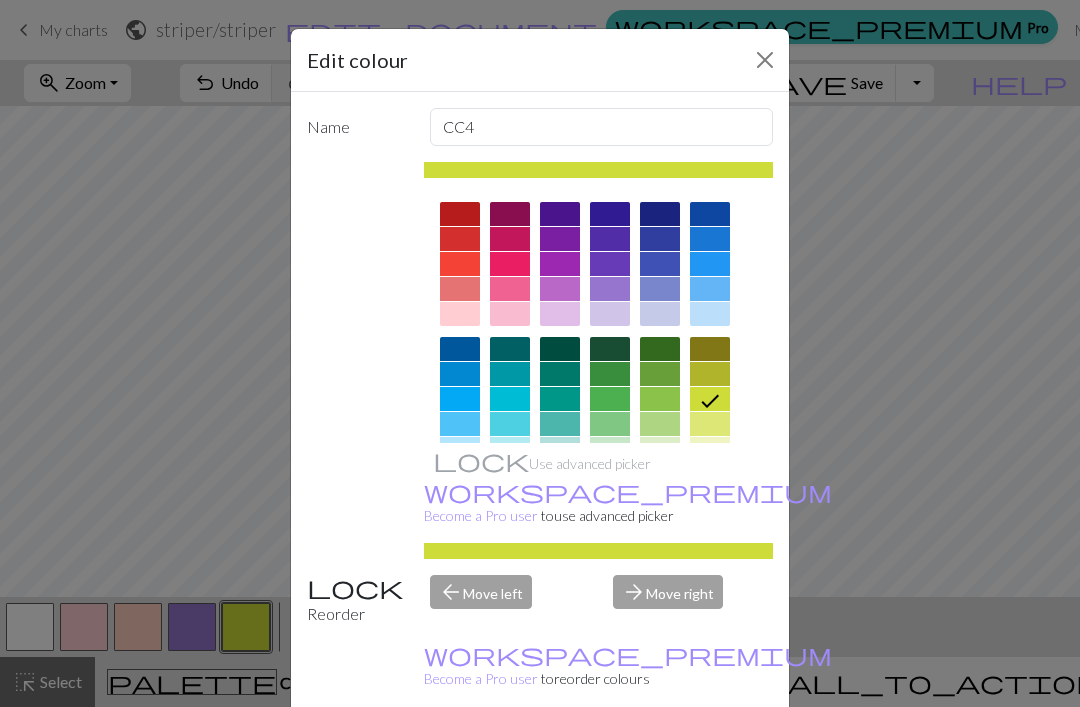 scroll, scrollTop: 16, scrollLeft: 0, axis: vertical 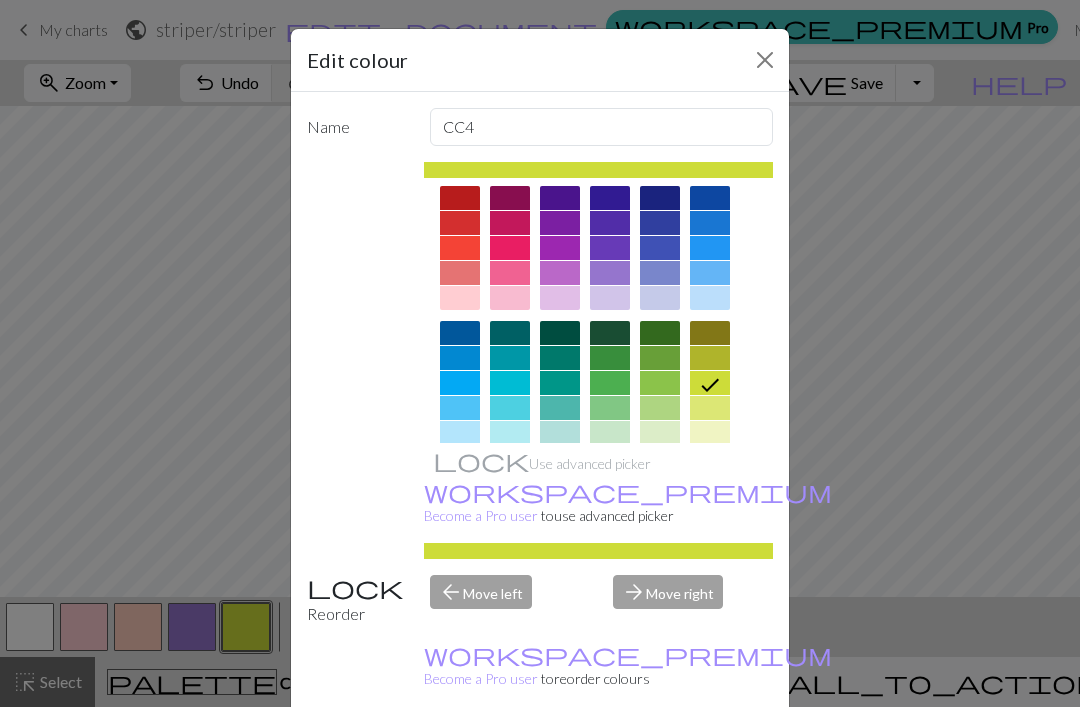 click at bounding box center (510, 273) 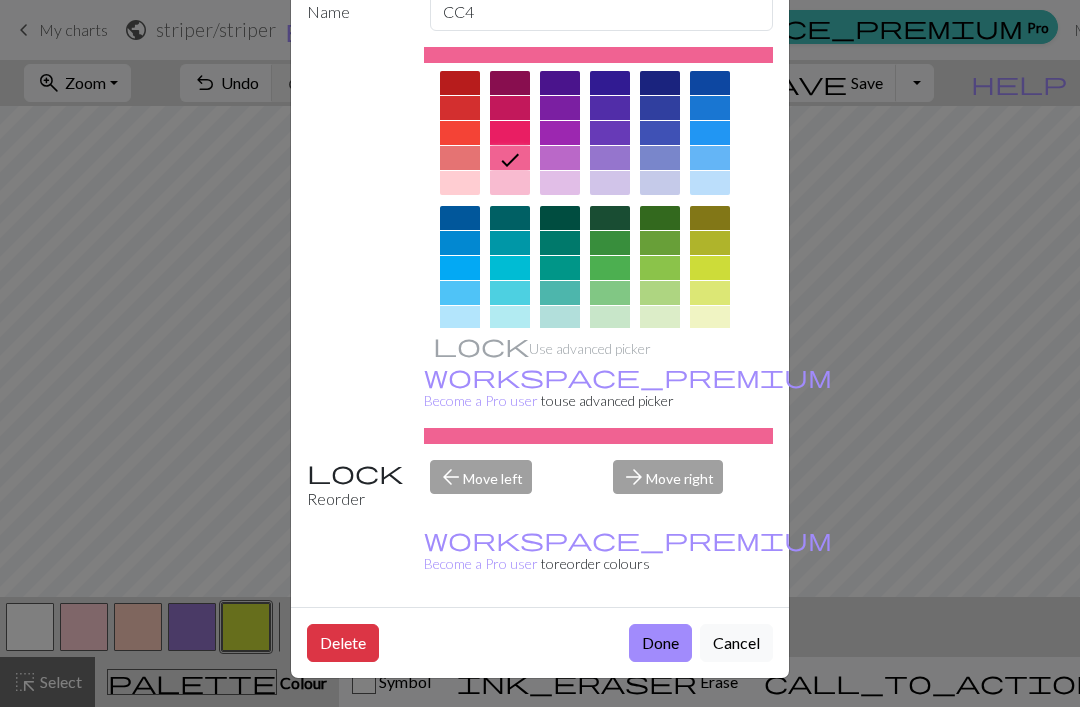 scroll, scrollTop: 114, scrollLeft: 0, axis: vertical 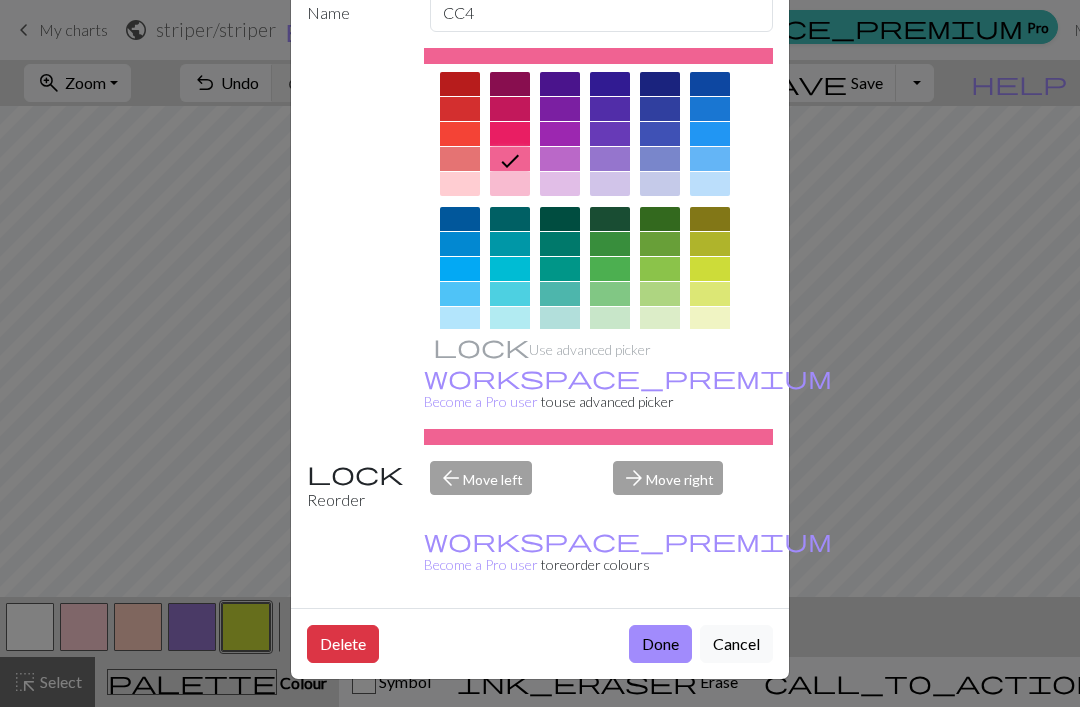 click on "Done" at bounding box center [660, 644] 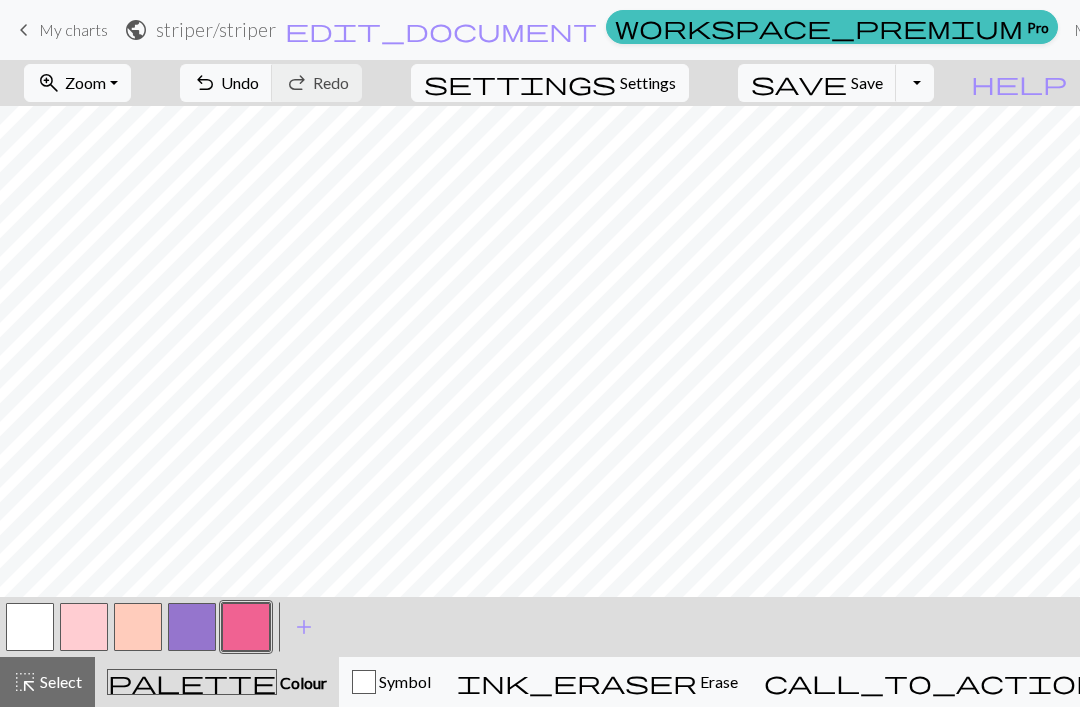 click at bounding box center (192, 627) 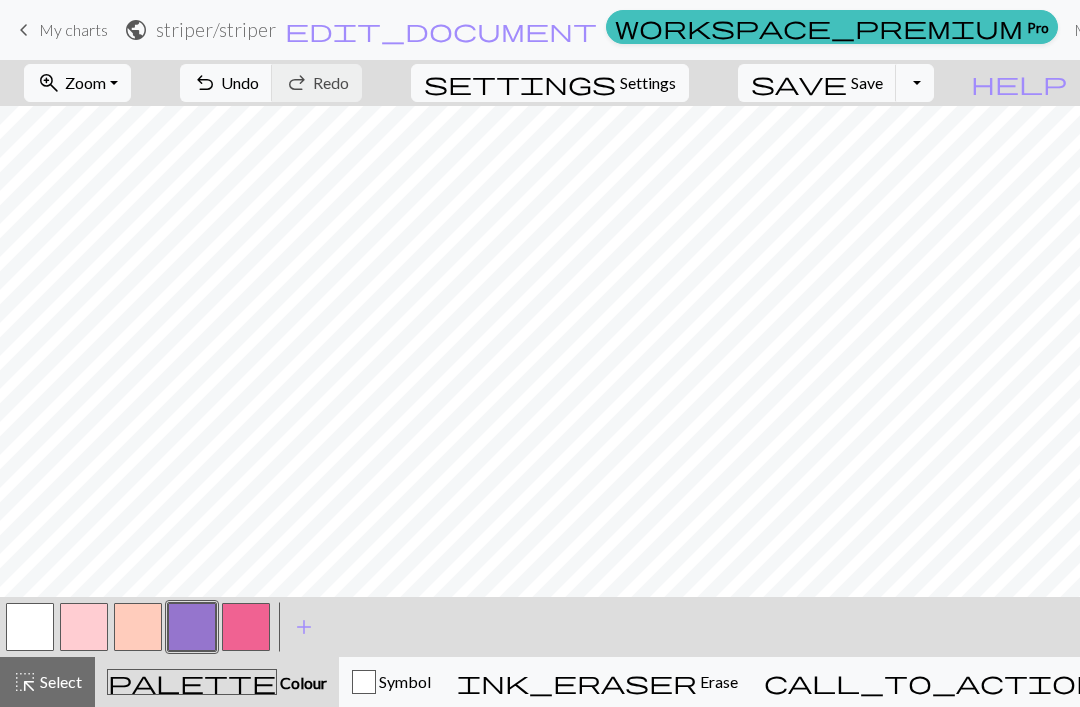 click at bounding box center (192, 627) 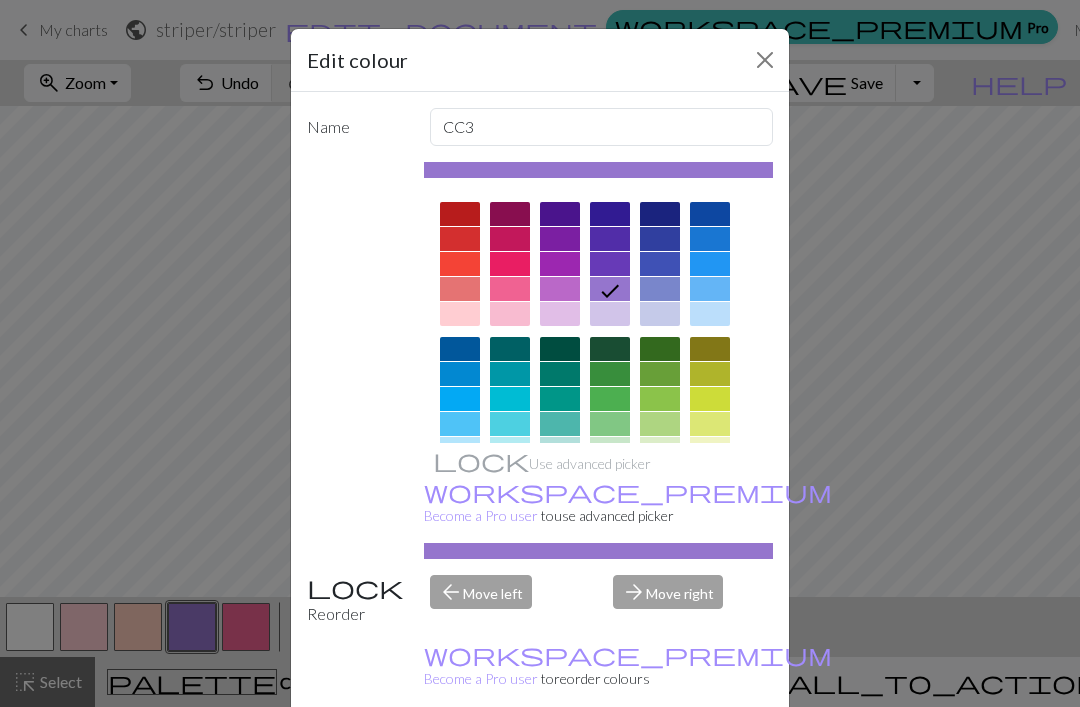 click at bounding box center [560, 289] 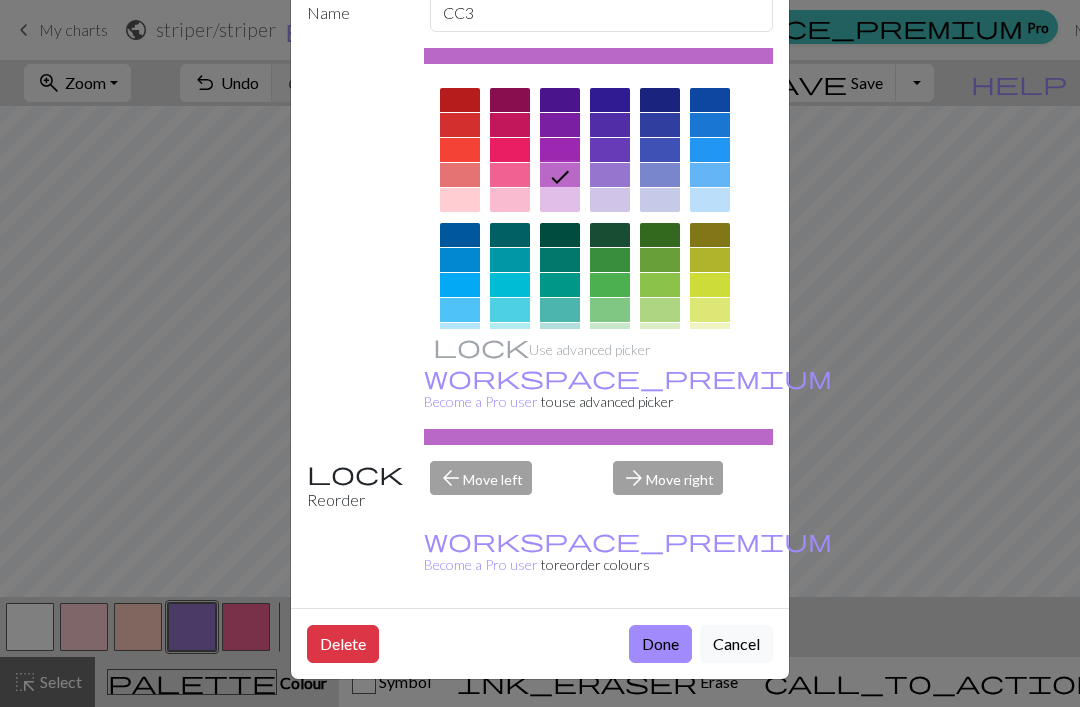 scroll, scrollTop: 114, scrollLeft: 0, axis: vertical 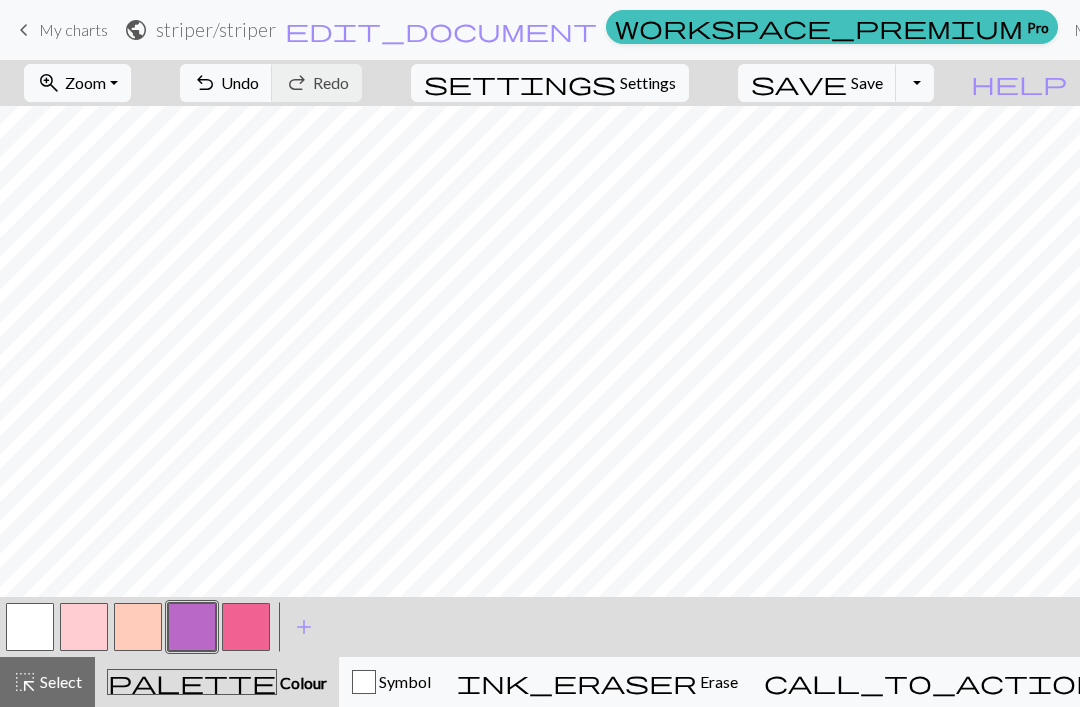 click on "add" at bounding box center (304, 627) 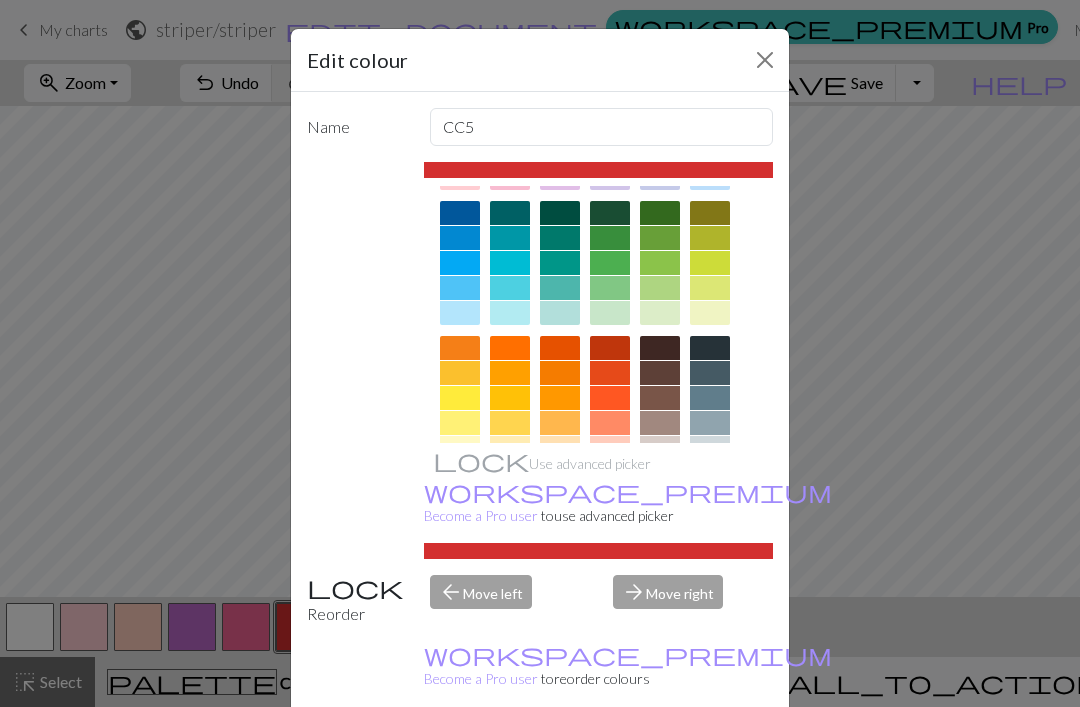 scroll, scrollTop: 141, scrollLeft: 0, axis: vertical 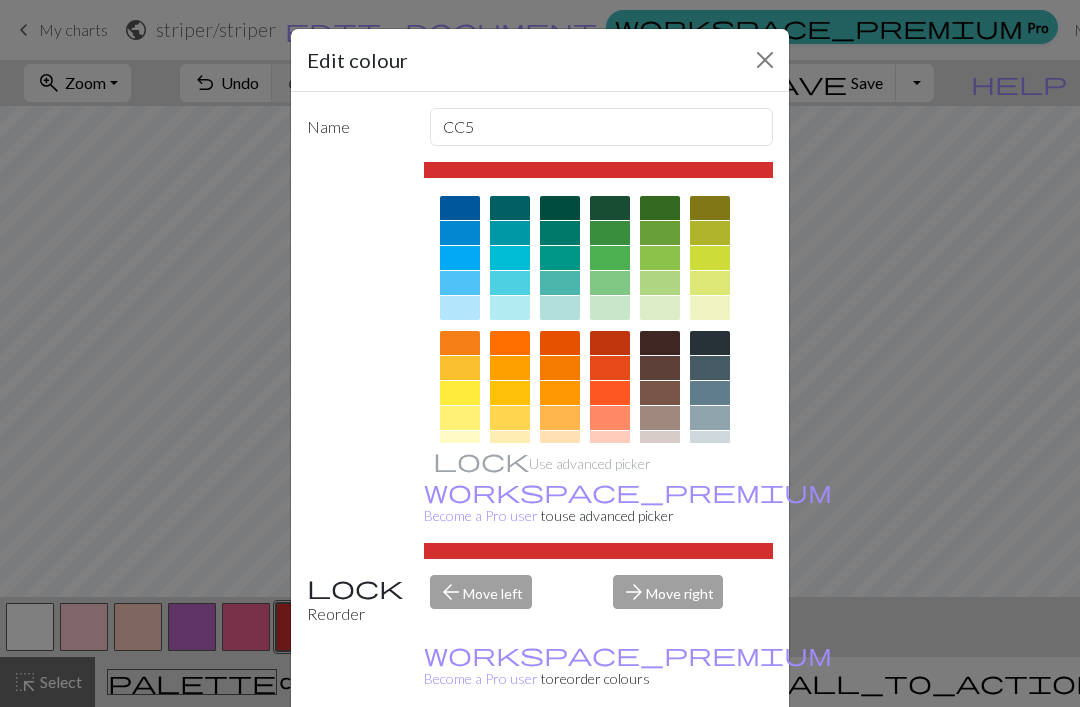 click at bounding box center (510, 443) 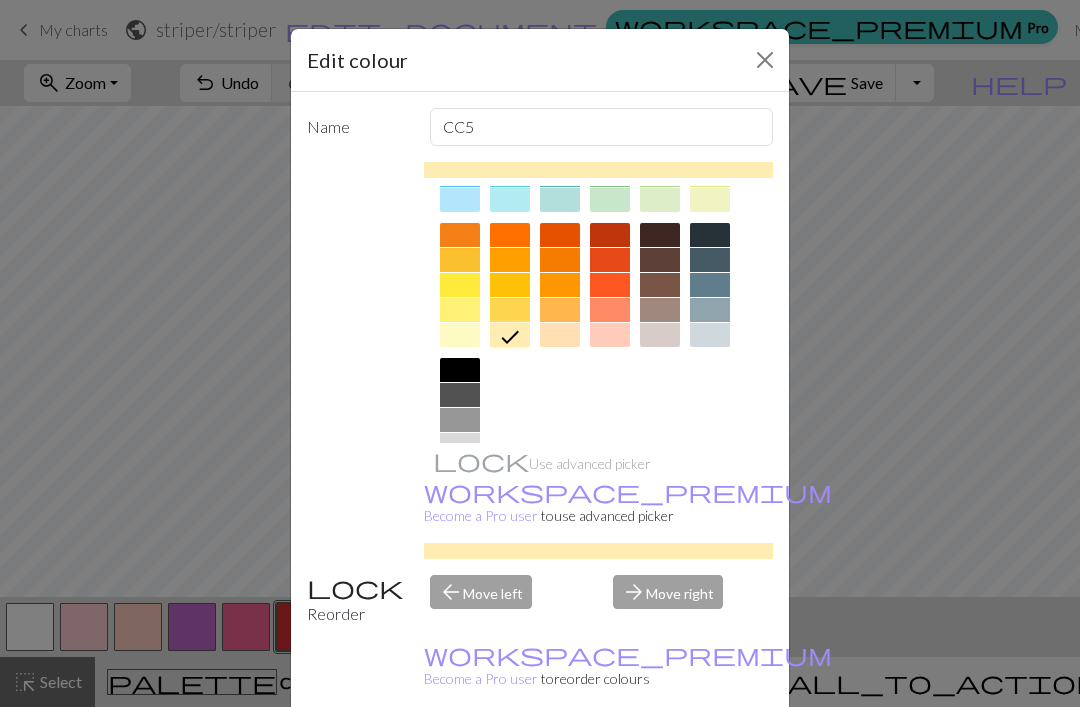 scroll, scrollTop: 247, scrollLeft: 0, axis: vertical 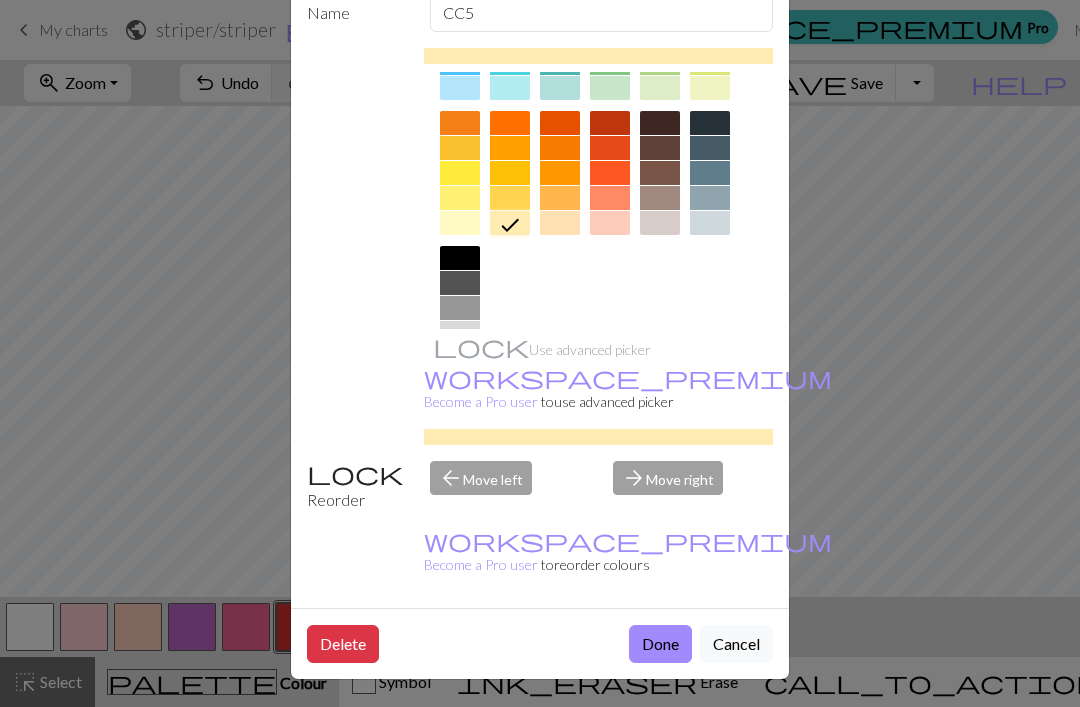 click on "Done" at bounding box center (660, 644) 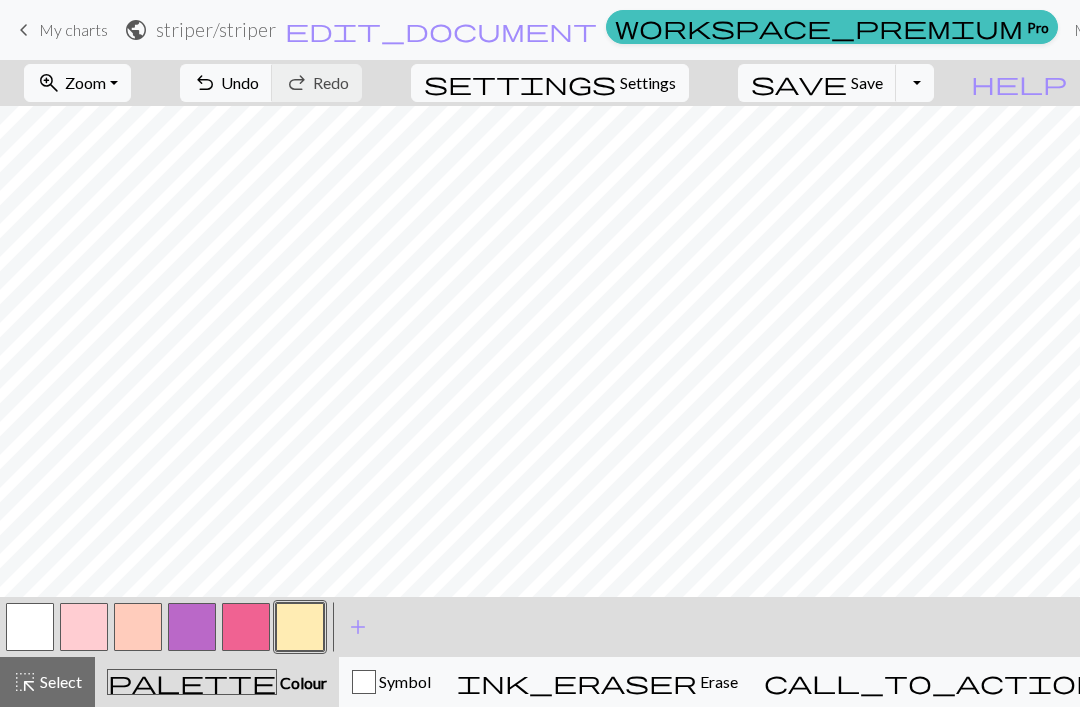 click on "palette   Colour   Colour" at bounding box center (217, 682) 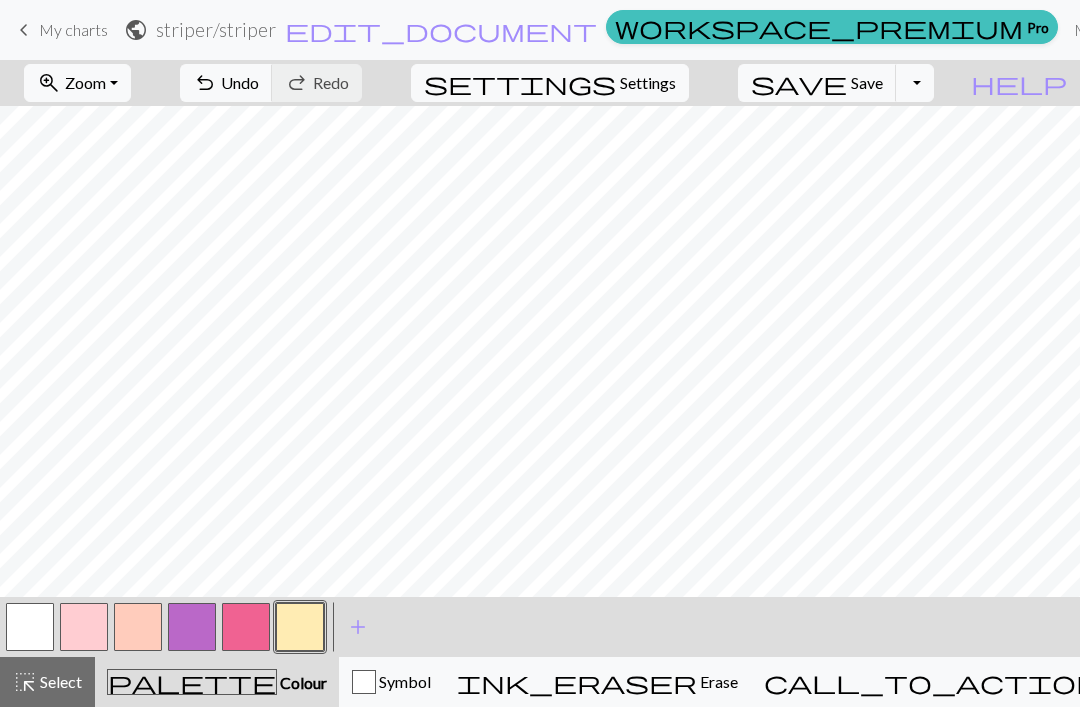 click at bounding box center [84, 627] 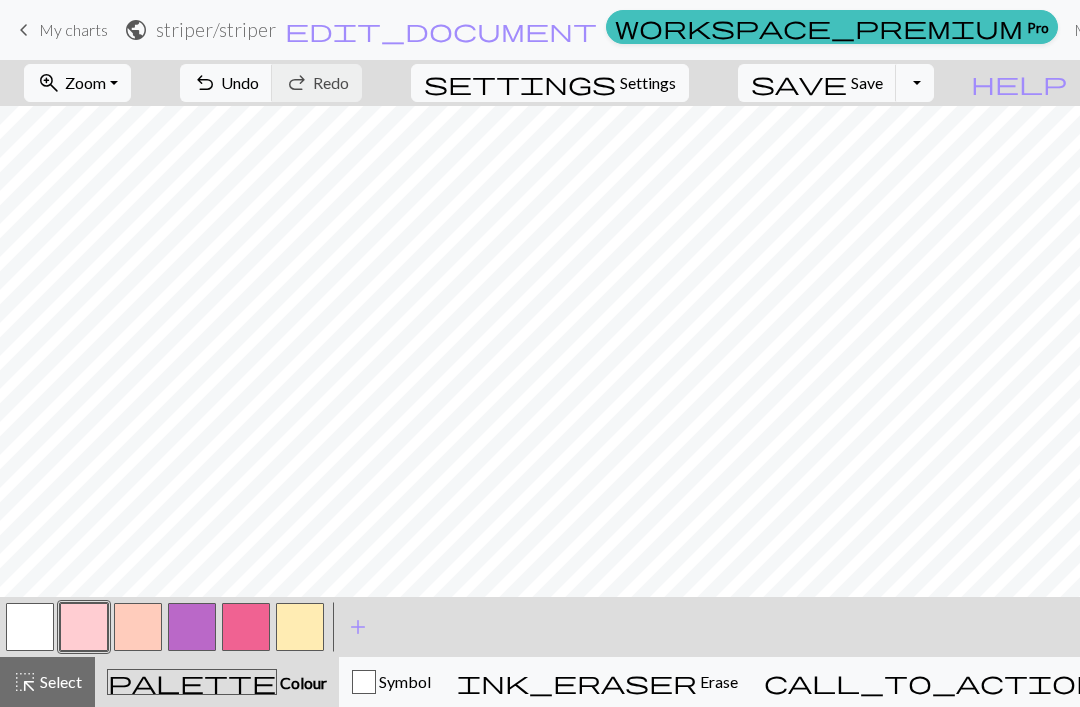 click at bounding box center [84, 627] 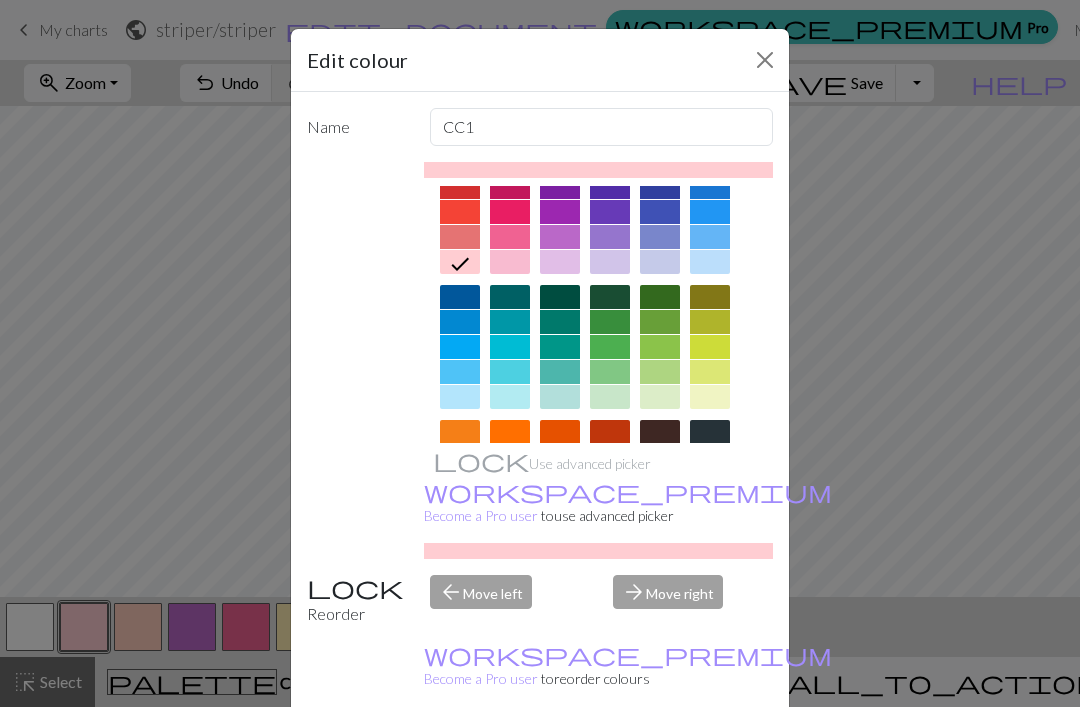 scroll, scrollTop: 47, scrollLeft: 0, axis: vertical 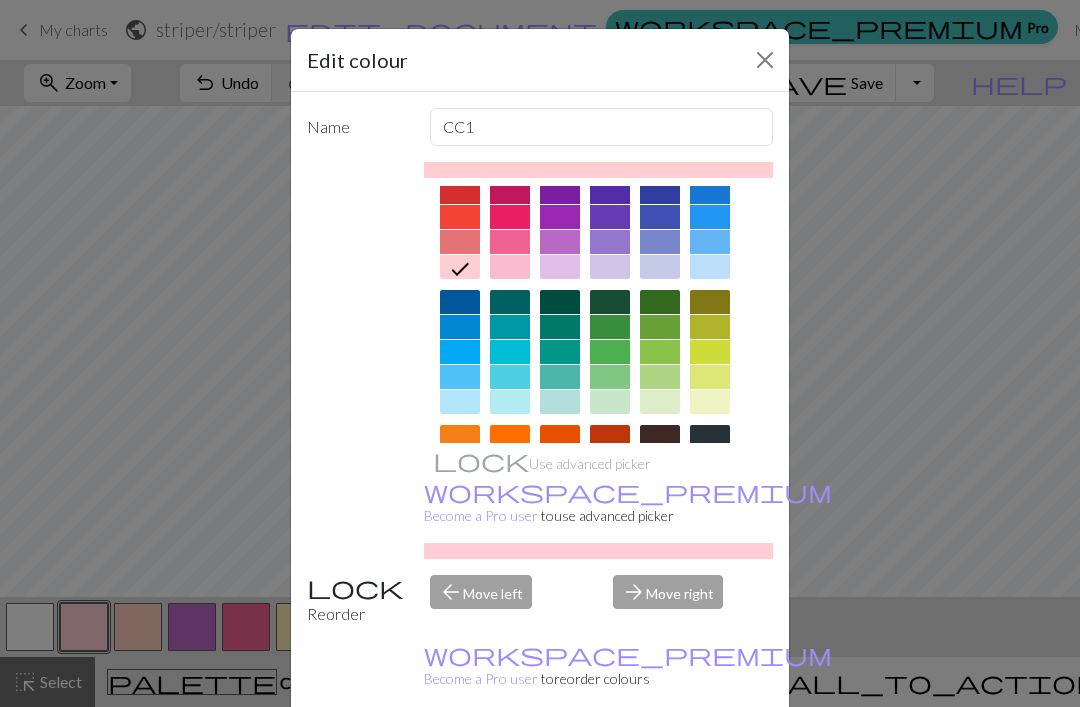 click on "Edit colour Name CC1 Use advanced picker workspace_premium Become a Pro user   to  use advanced picker Reorder arrow_back Move left arrow_forward Move right workspace_premium Become a Pro user   to  reorder colours Delete Done Cancel" at bounding box center [540, 353] 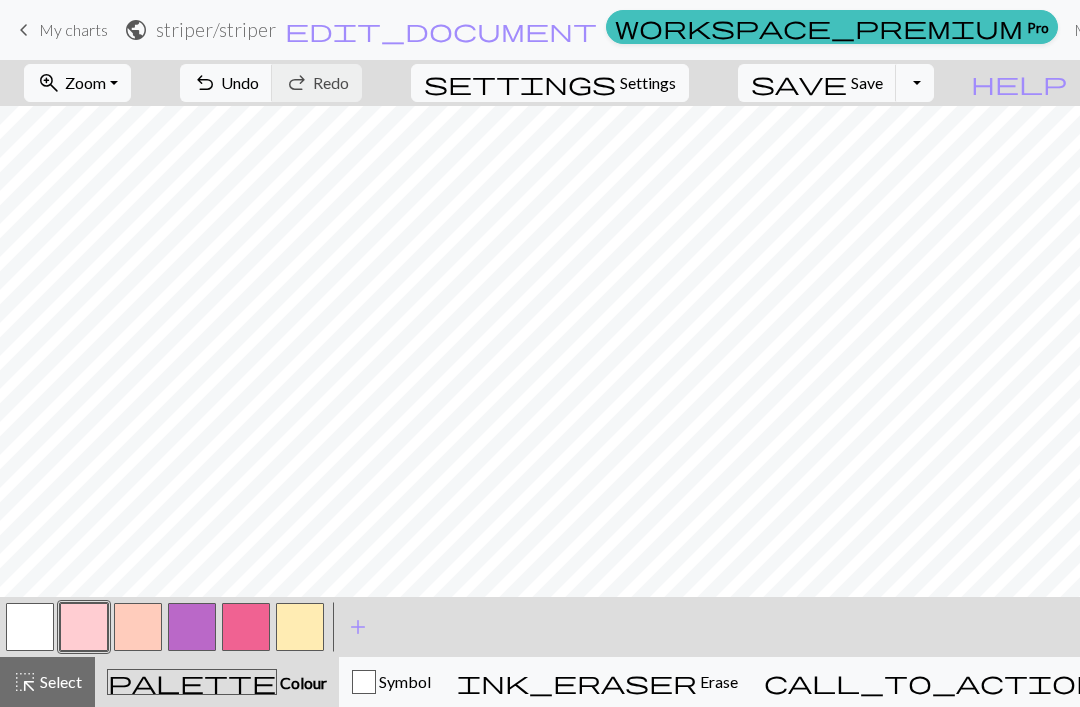 click at bounding box center [138, 627] 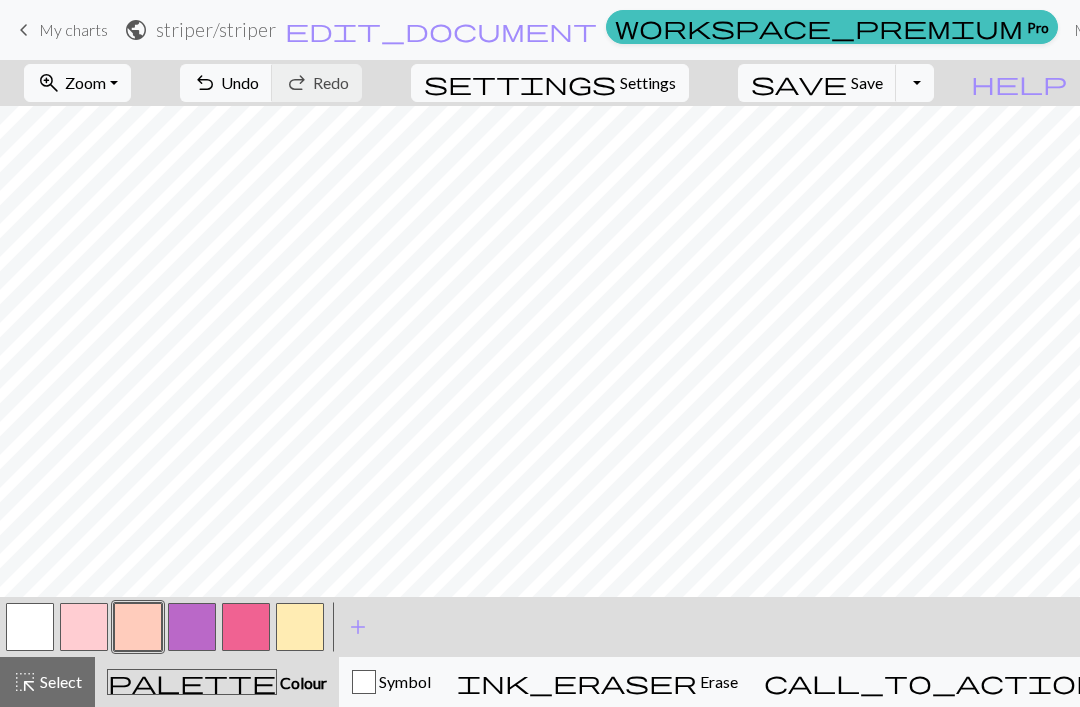 click at bounding box center (138, 627) 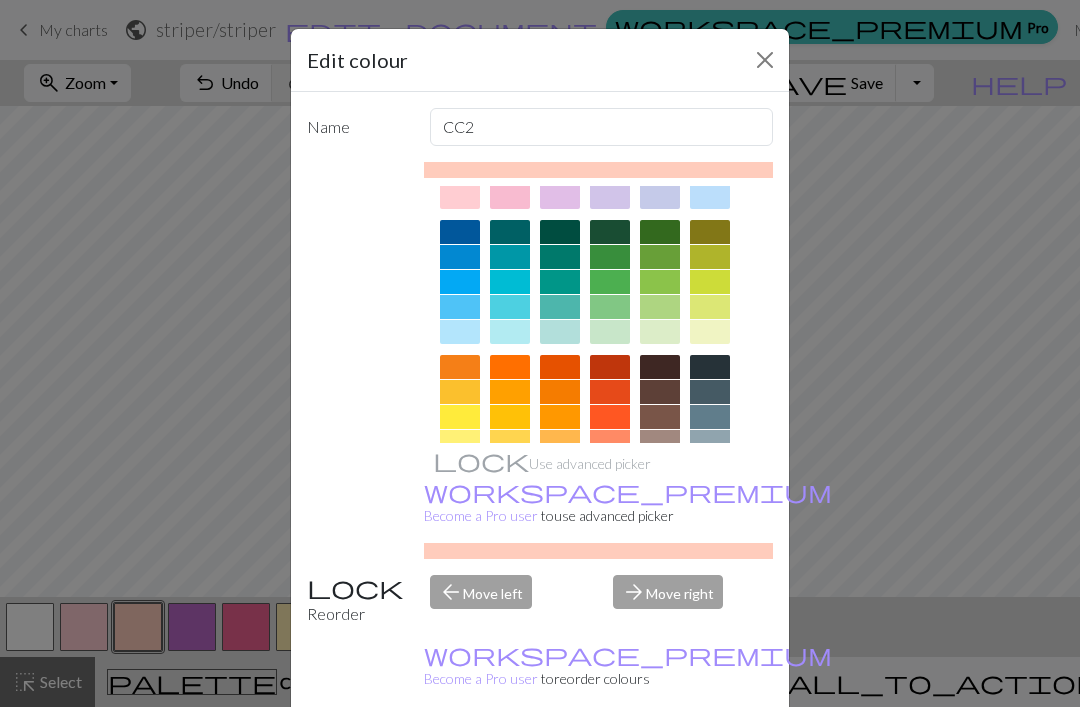 scroll, scrollTop: 118, scrollLeft: 0, axis: vertical 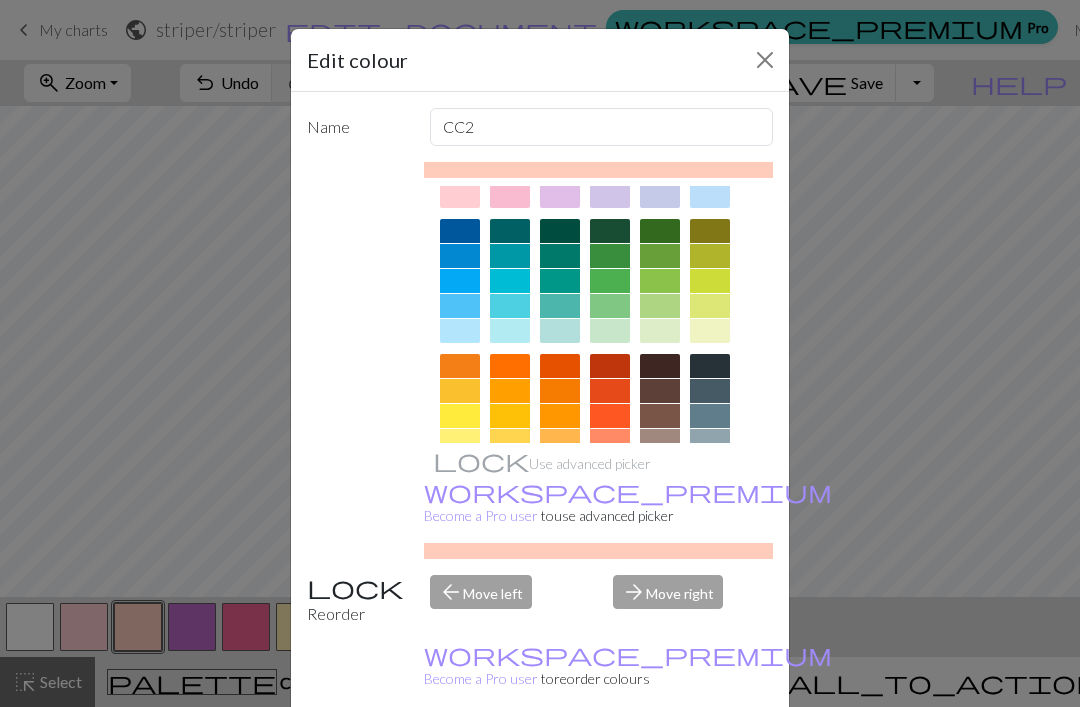 click at bounding box center [610, 441] 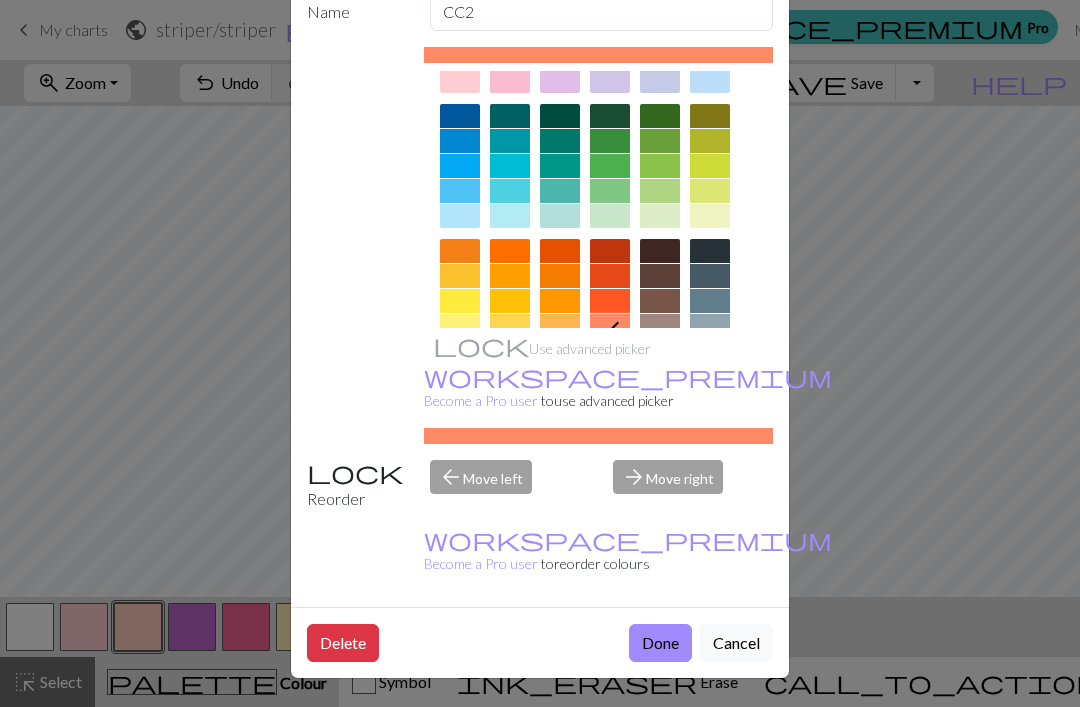scroll, scrollTop: 114, scrollLeft: 0, axis: vertical 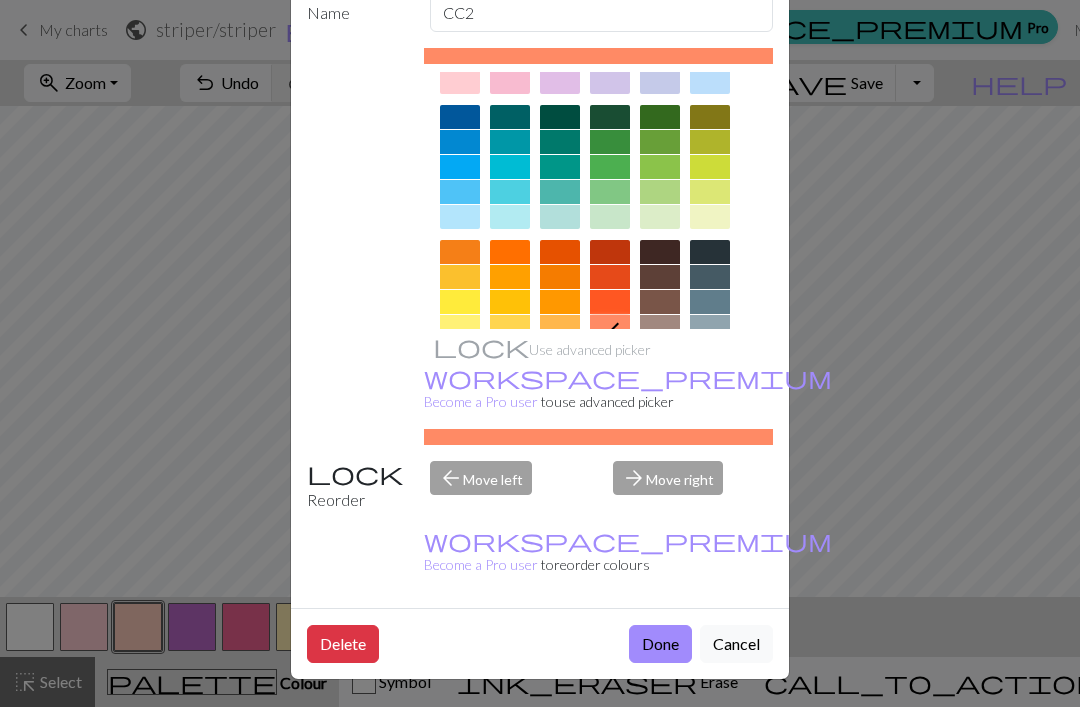 click on "Done" at bounding box center (660, 644) 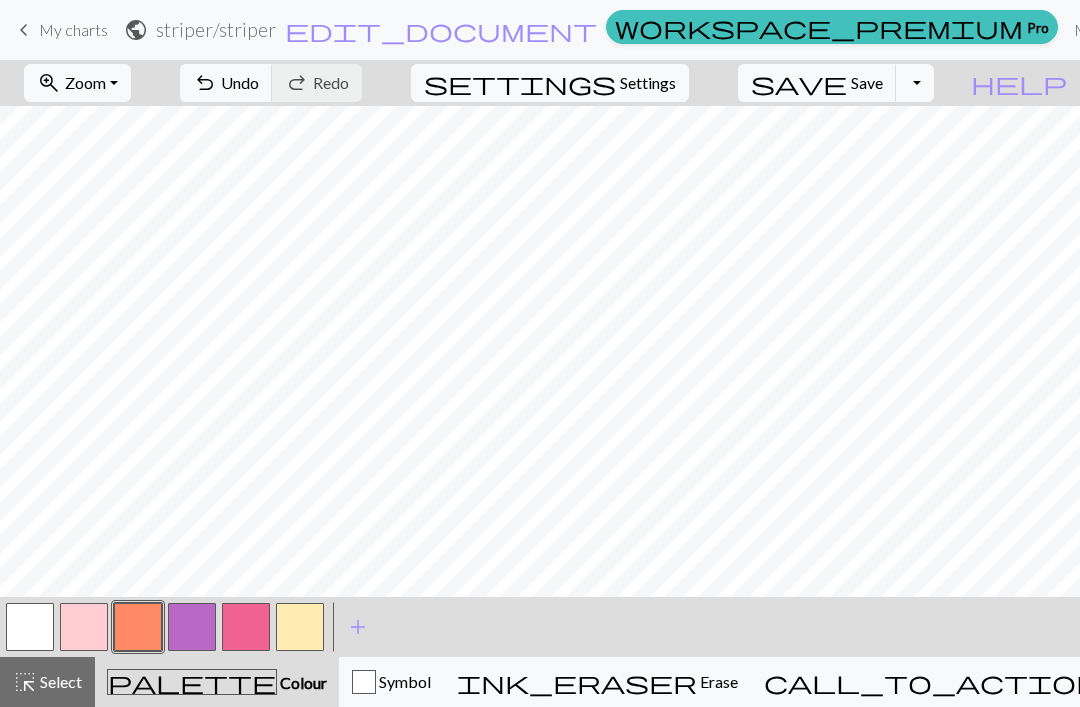 click at bounding box center [192, 627] 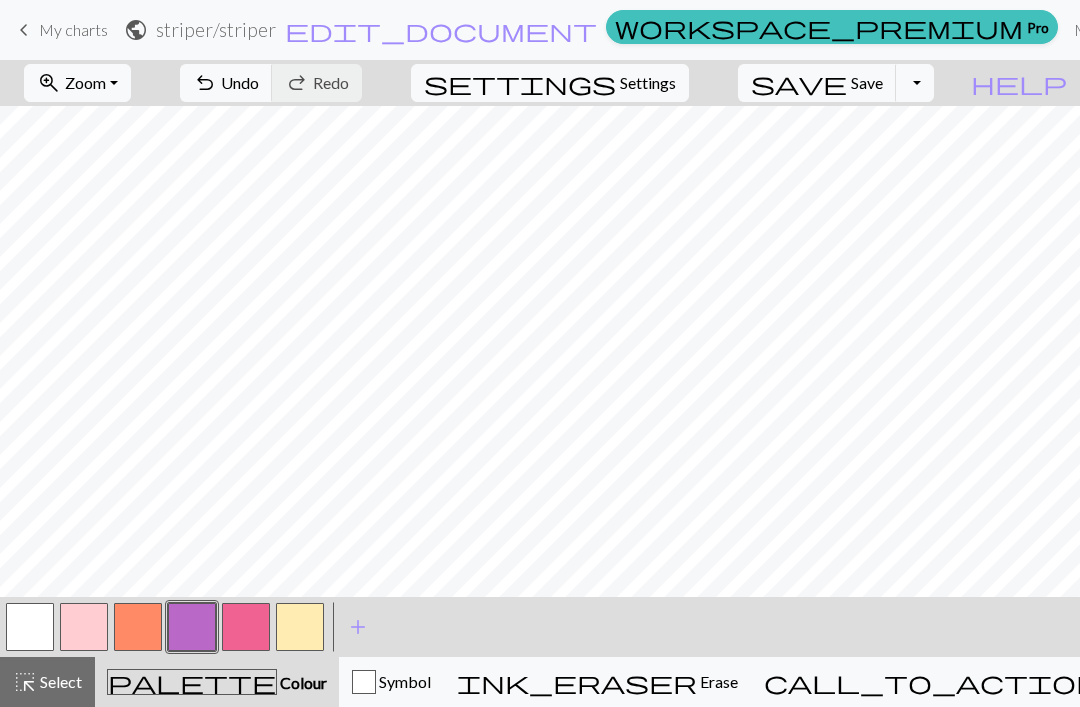 click on "undo Undo Undo" at bounding box center (226, 83) 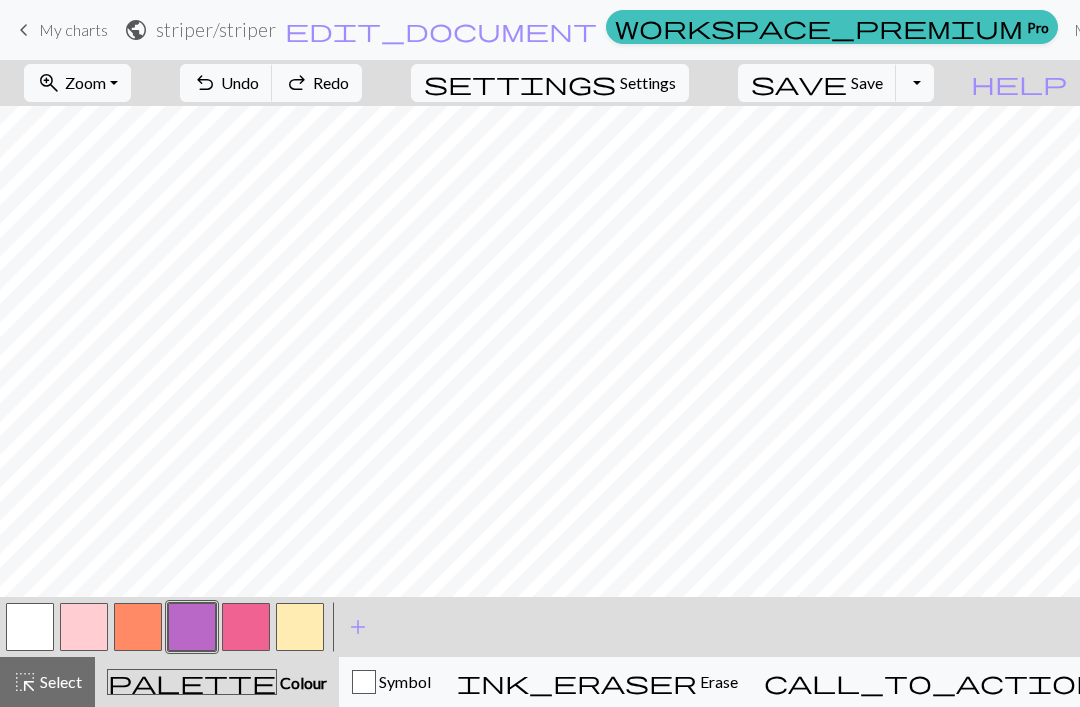 click at bounding box center [138, 627] 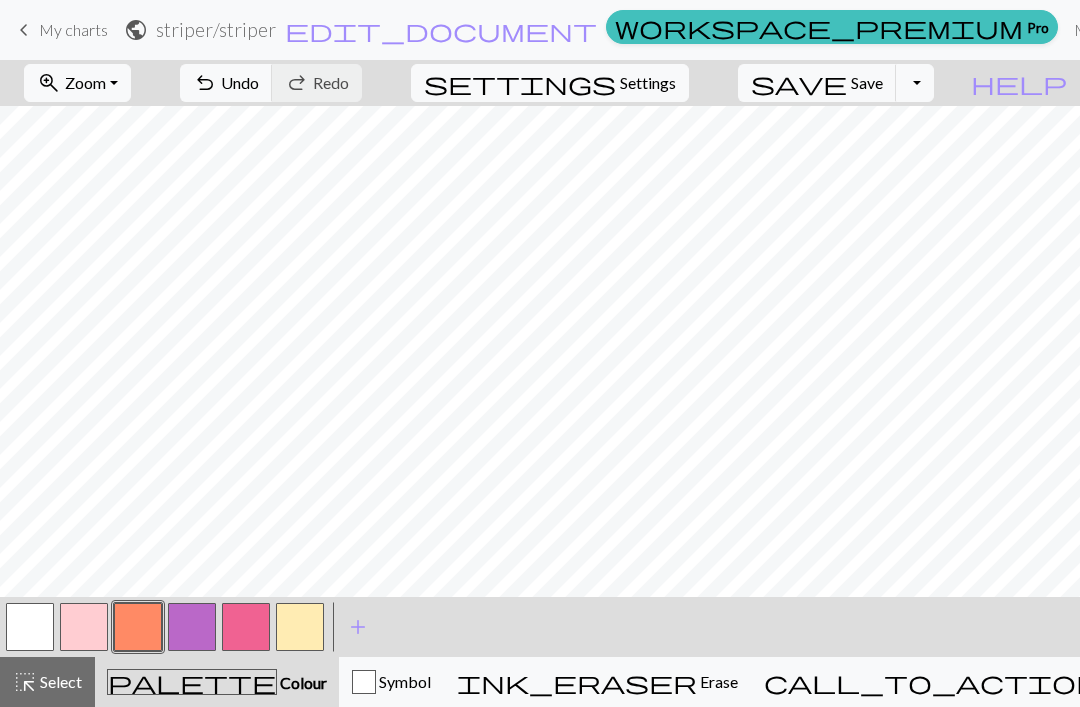 click at bounding box center (192, 627) 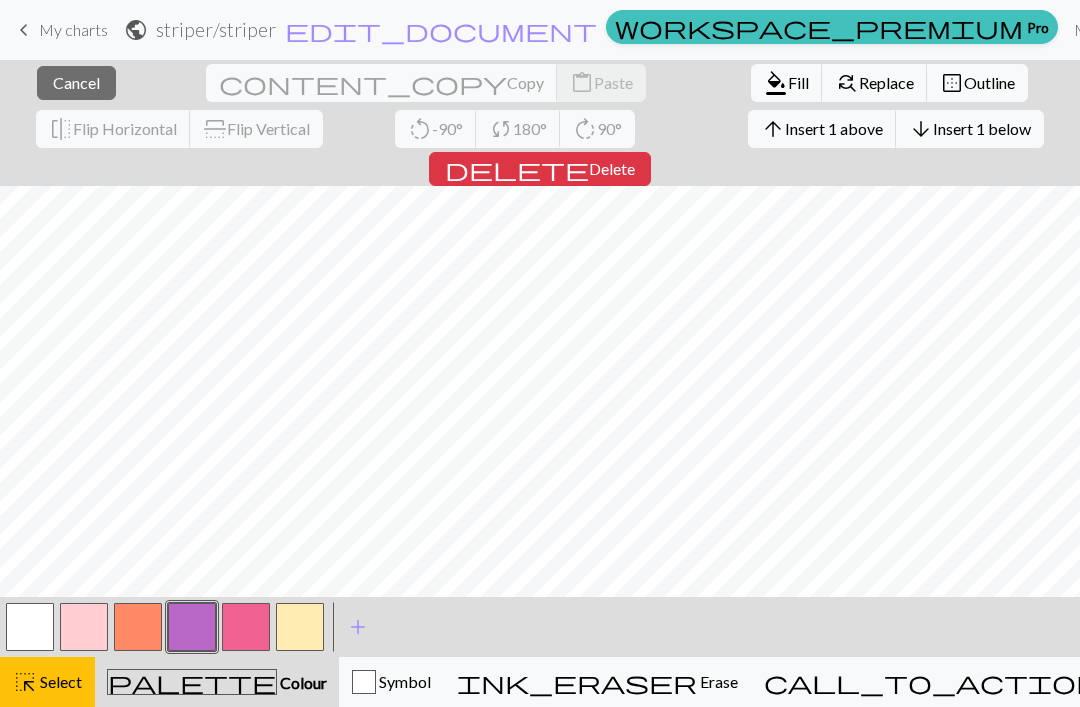 click on "close Cancel" at bounding box center (76, 83) 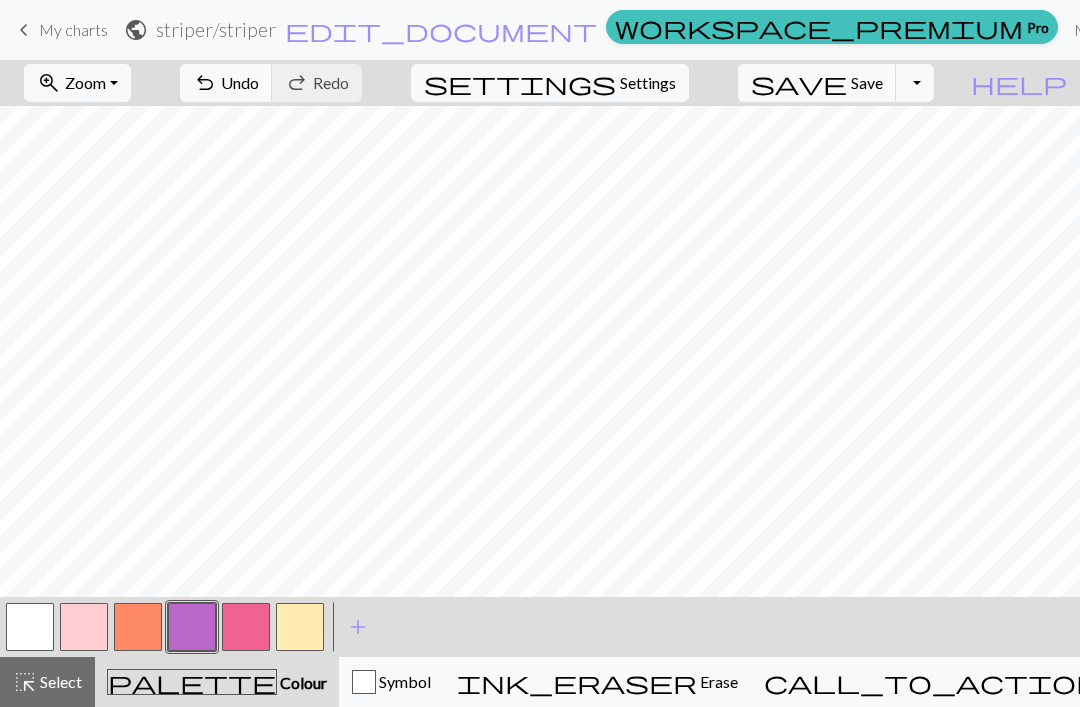 click at bounding box center [84, 627] 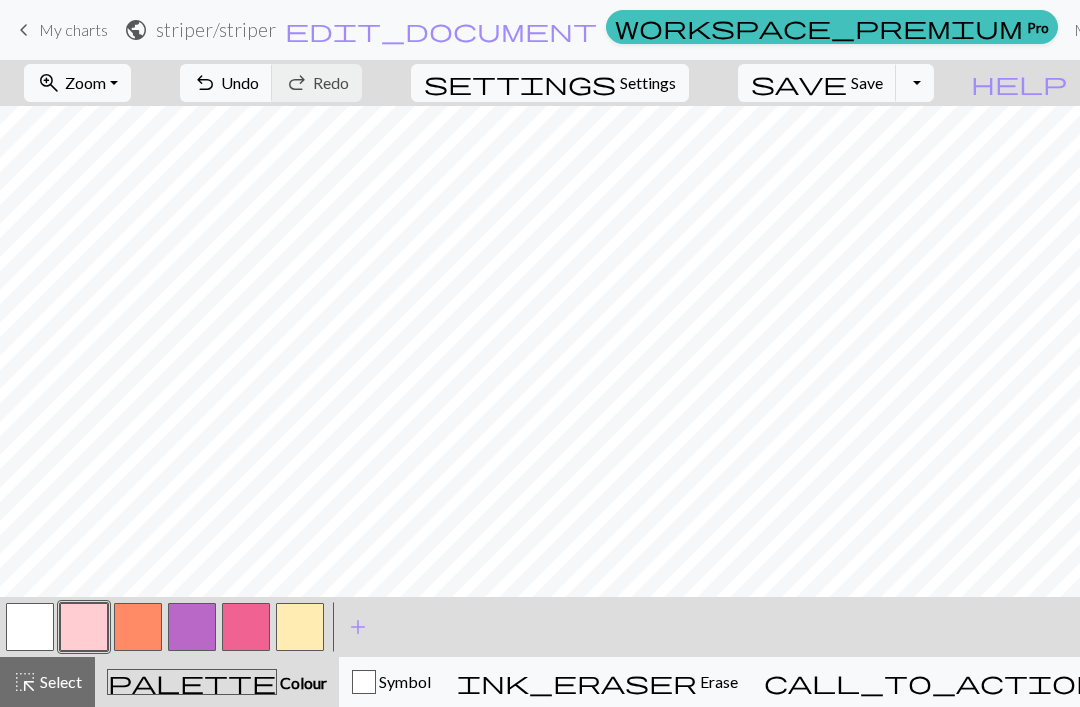 click at bounding box center [246, 627] 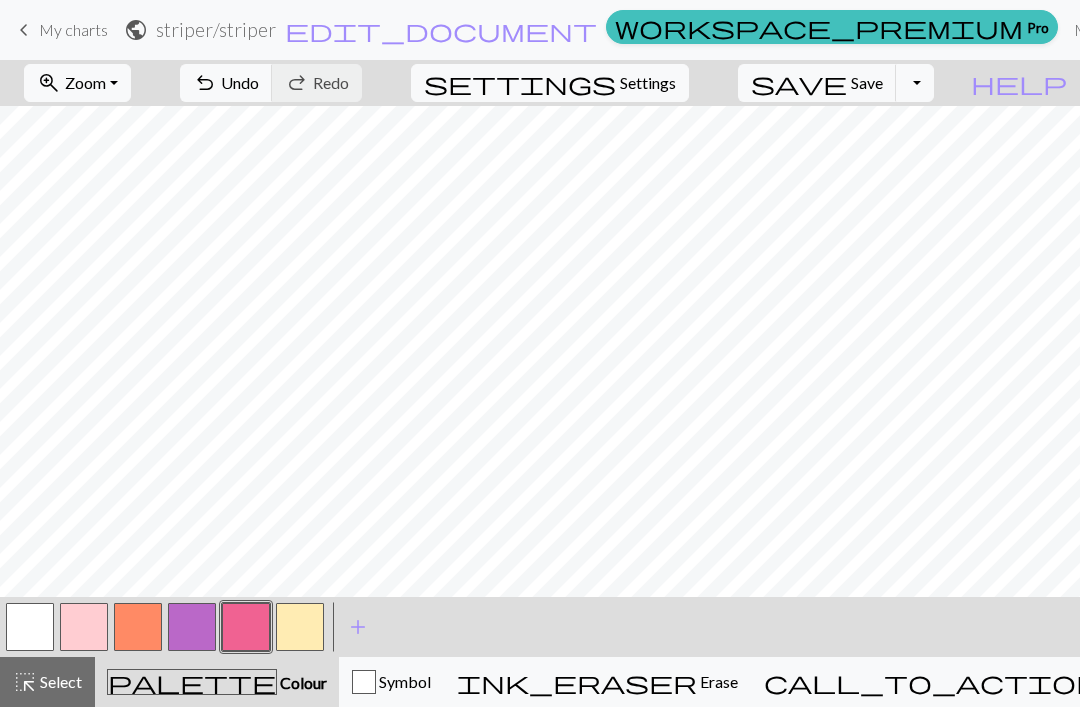 click on "Undo" at bounding box center (240, 82) 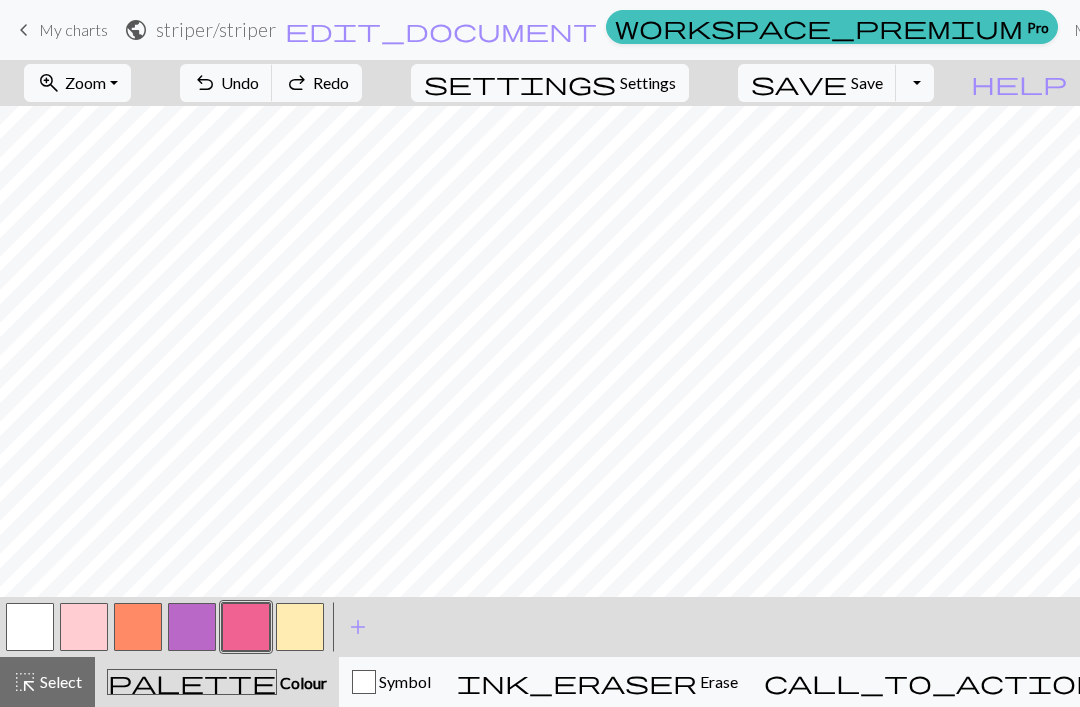 click on "Undo" at bounding box center [240, 82] 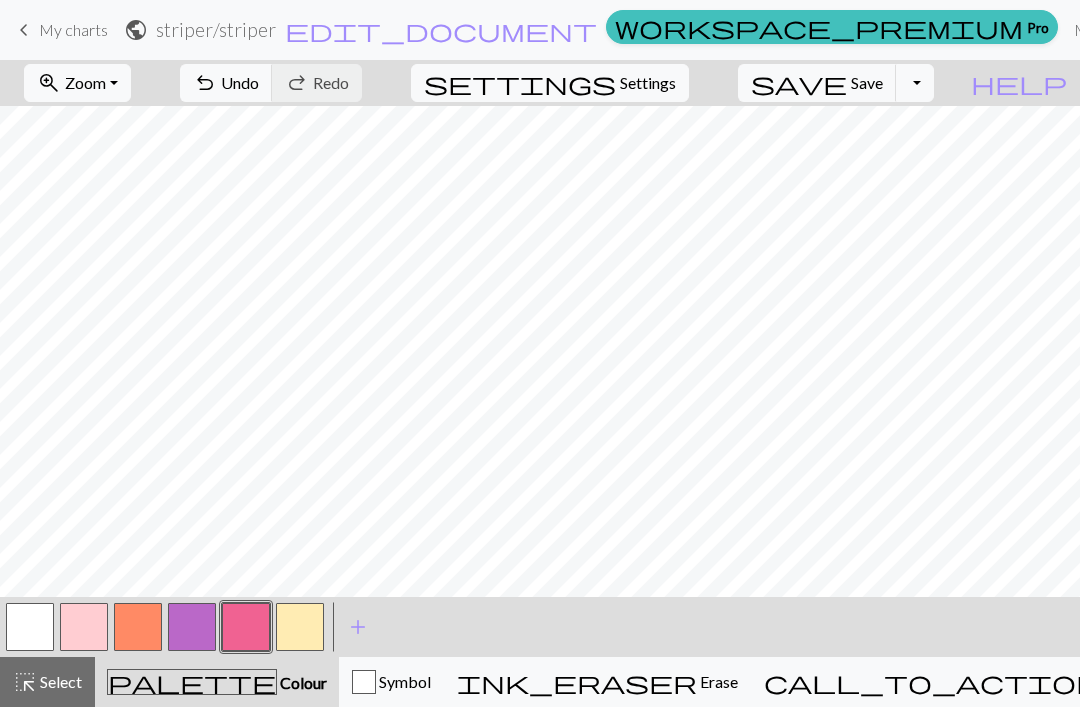 click at bounding box center (138, 627) 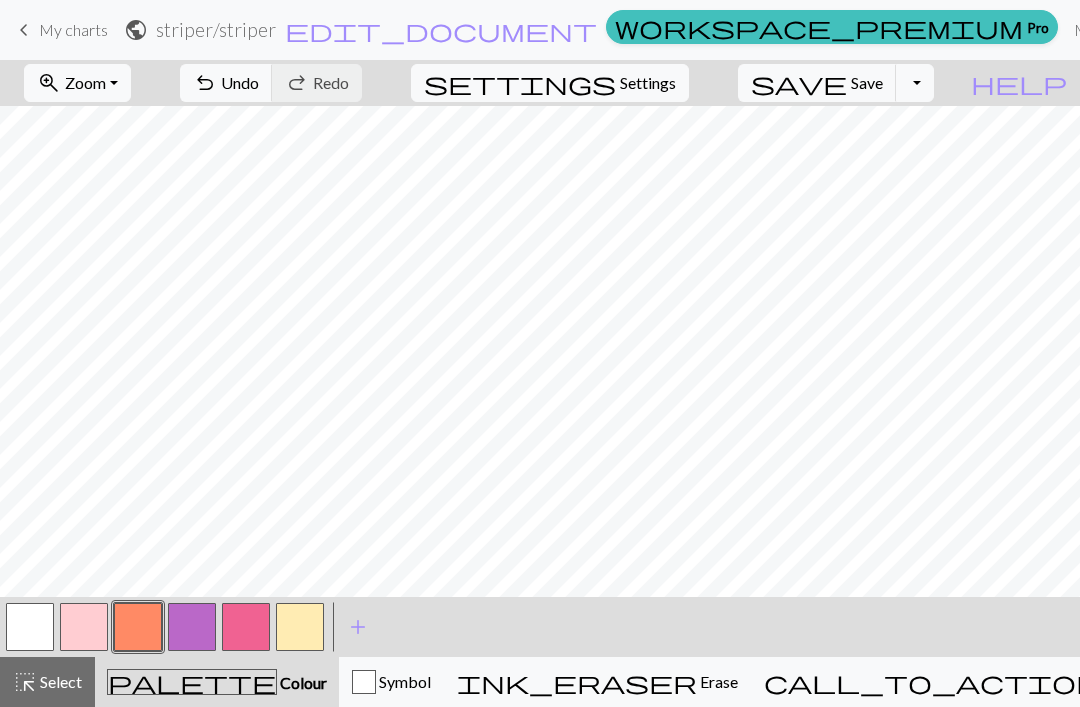 click at bounding box center [30, 627] 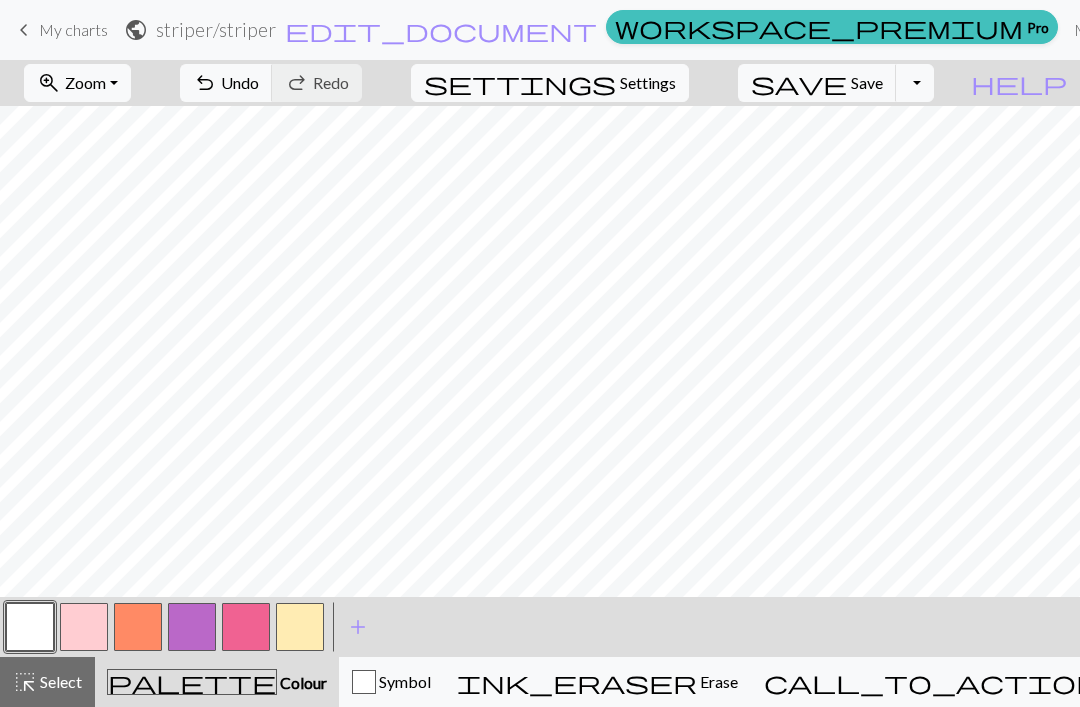 click at bounding box center [192, 627] 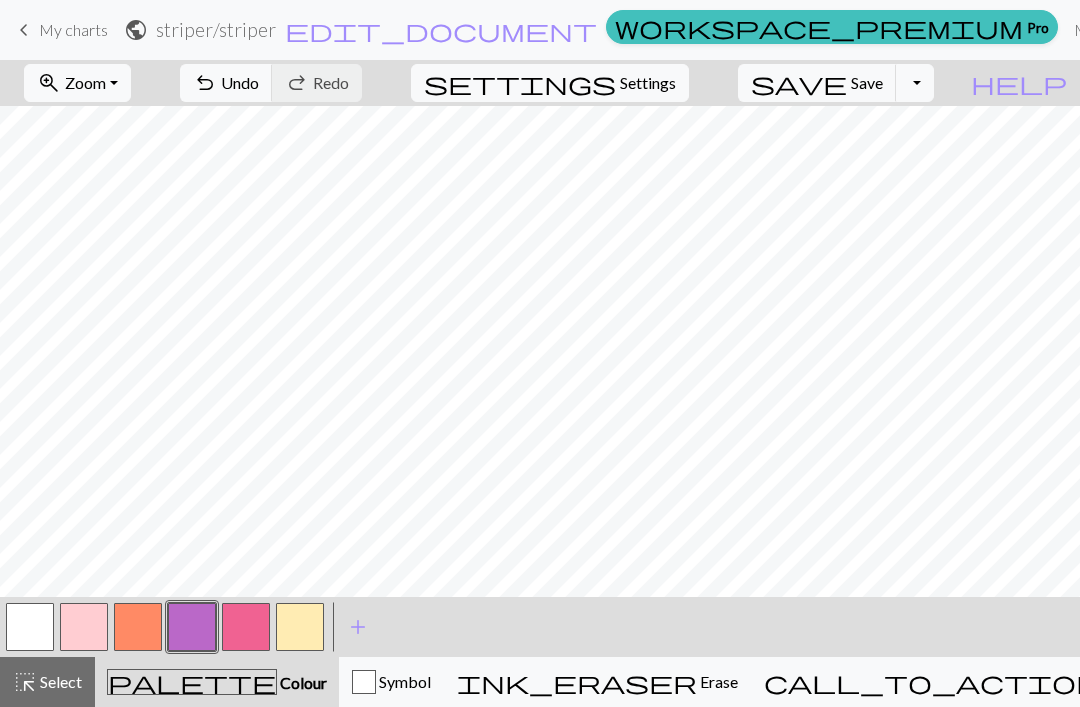click at bounding box center [300, 627] 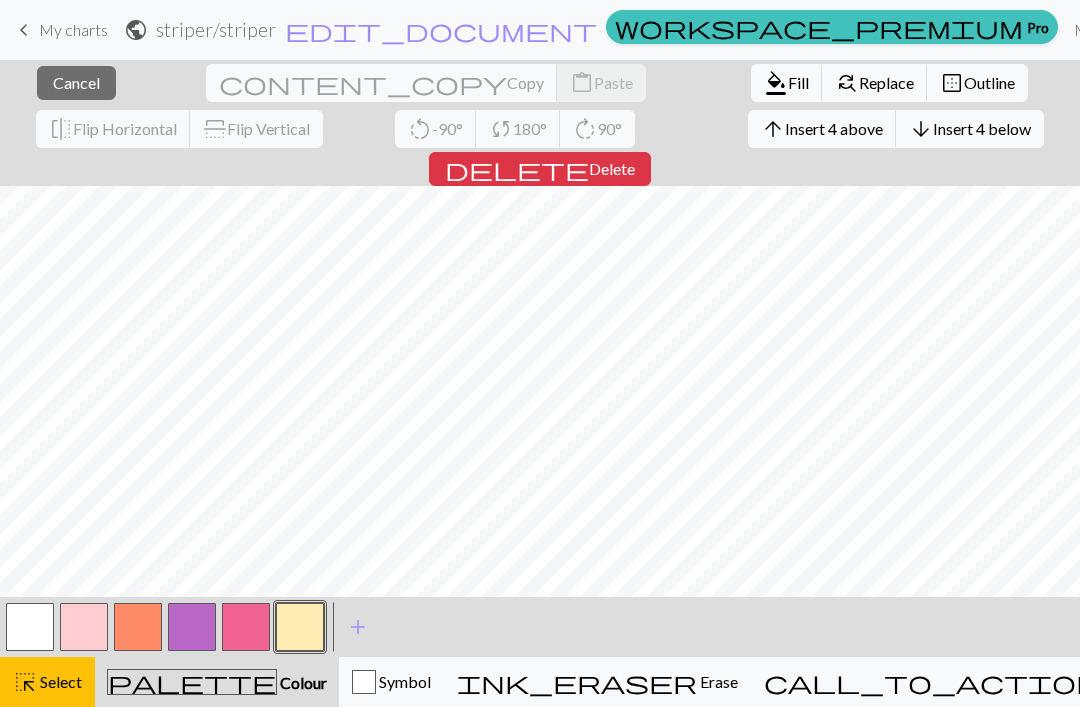 click on "Cancel" at bounding box center [76, 82] 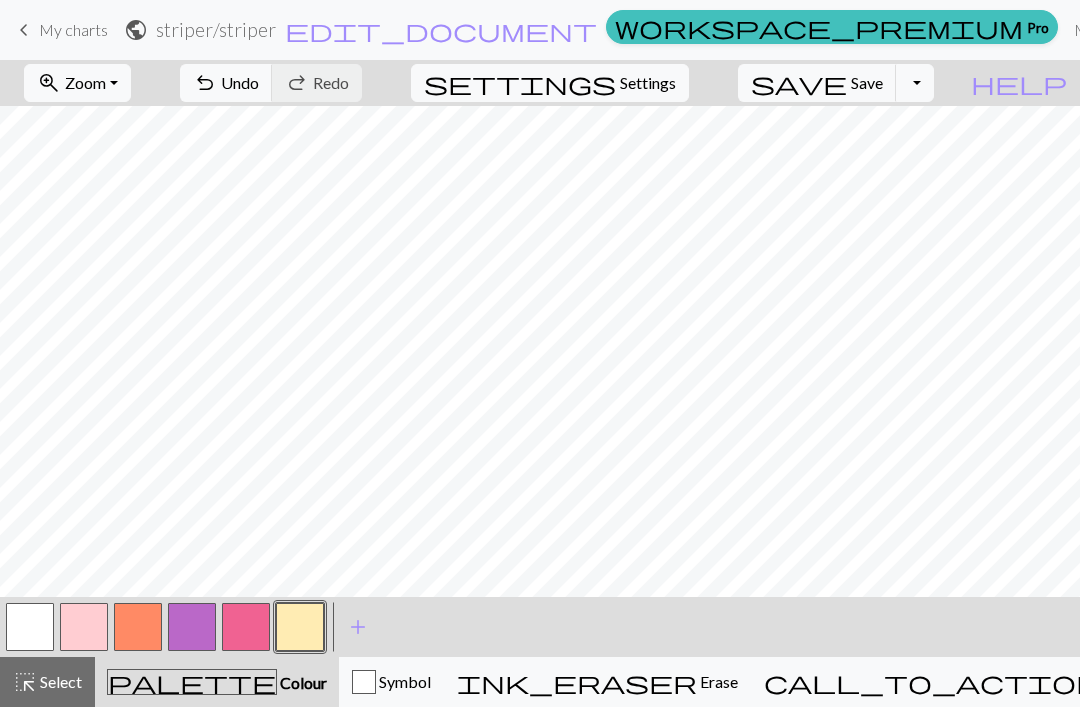 click on "zoom_in Zoom Zoom" at bounding box center (77, 83) 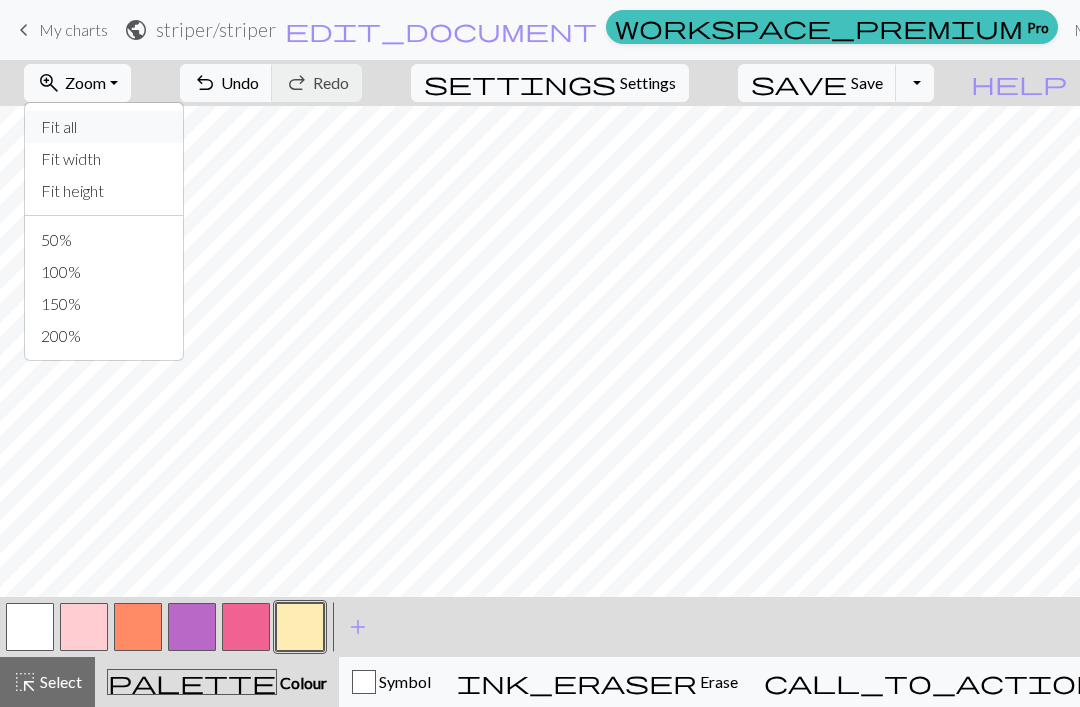 click on "Fit all" at bounding box center [104, 127] 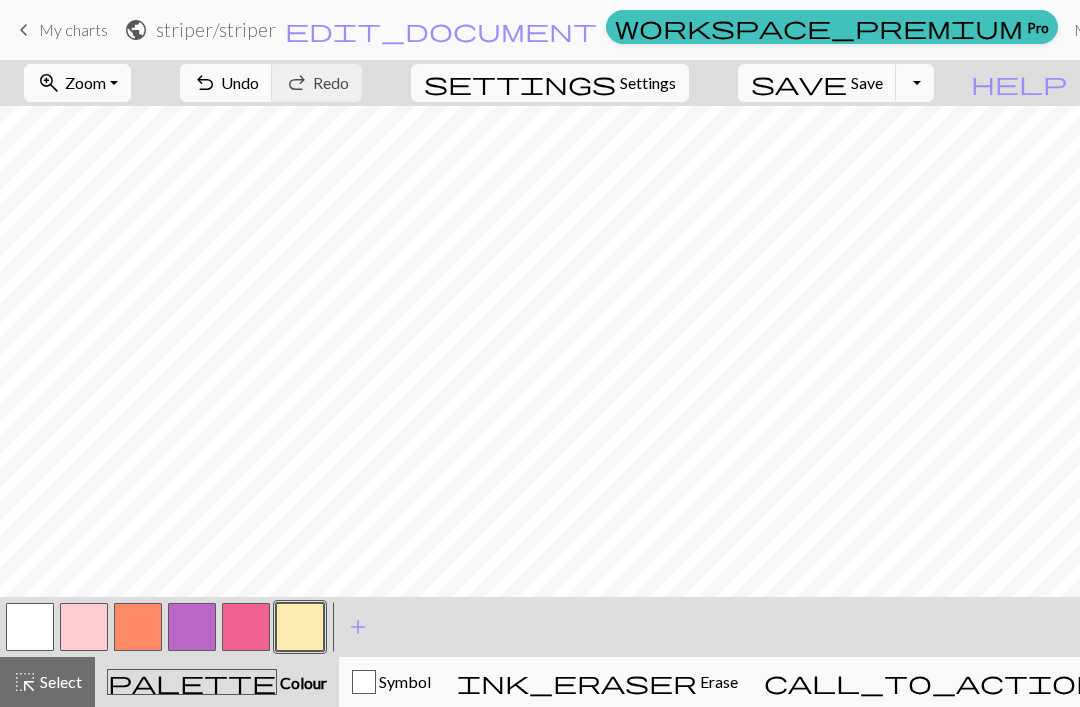 click at bounding box center (246, 627) 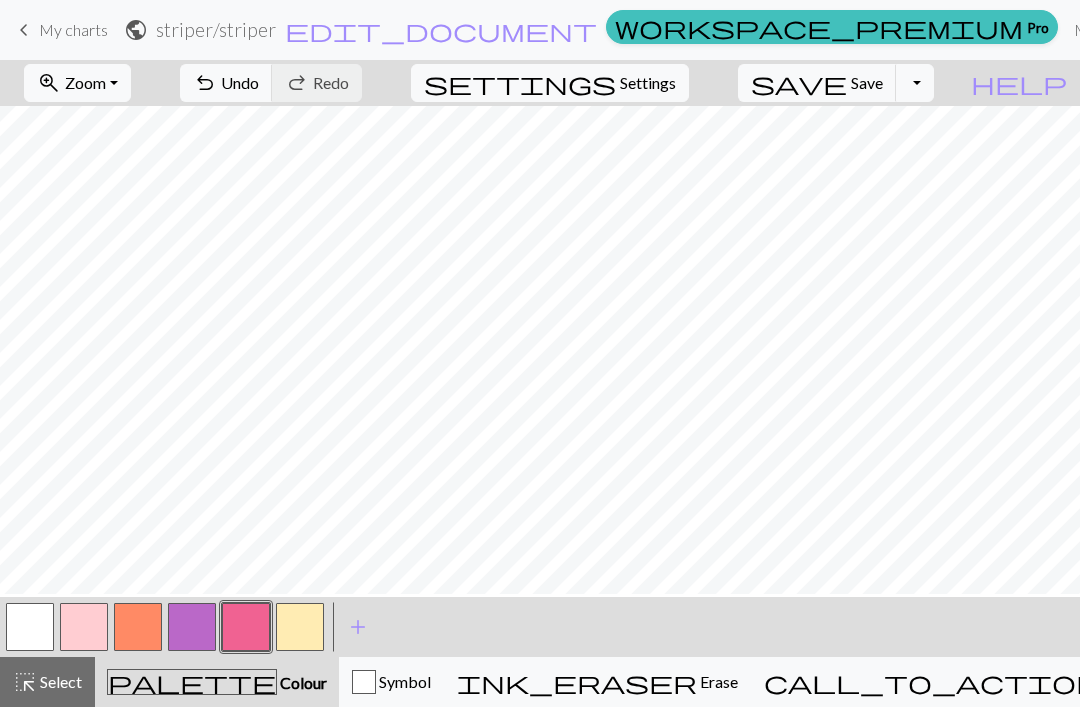 scroll, scrollTop: 84, scrollLeft: 0, axis: vertical 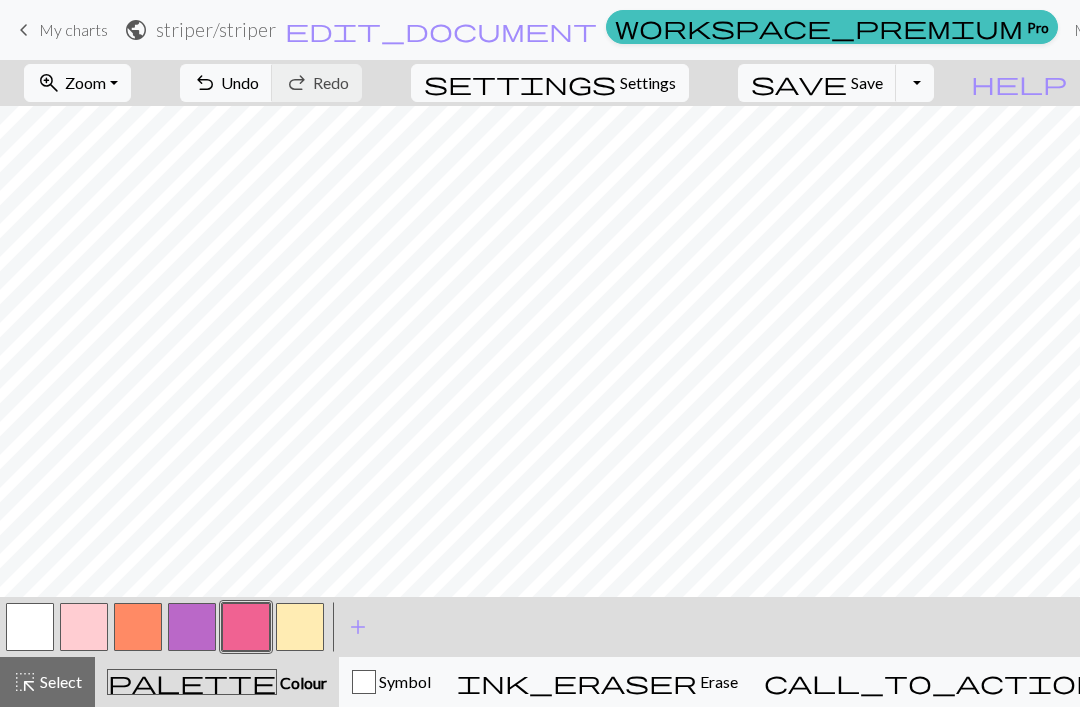 click on "undo Undo Undo" at bounding box center (226, 83) 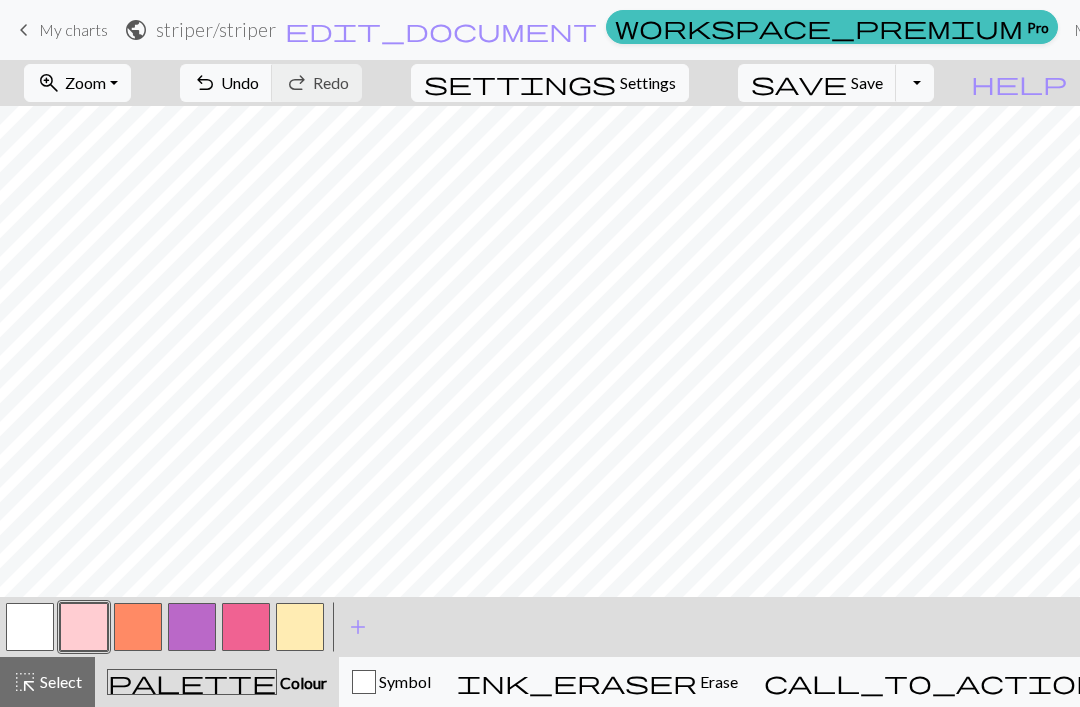 click at bounding box center [138, 627] 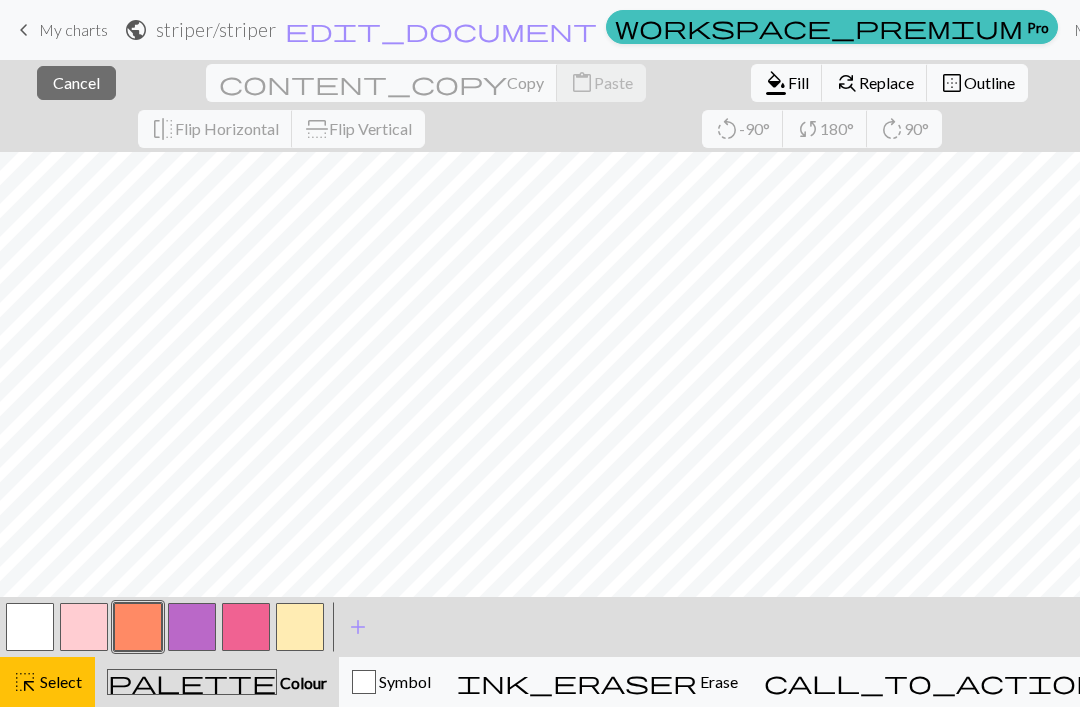 click on "Cancel" at bounding box center (76, 82) 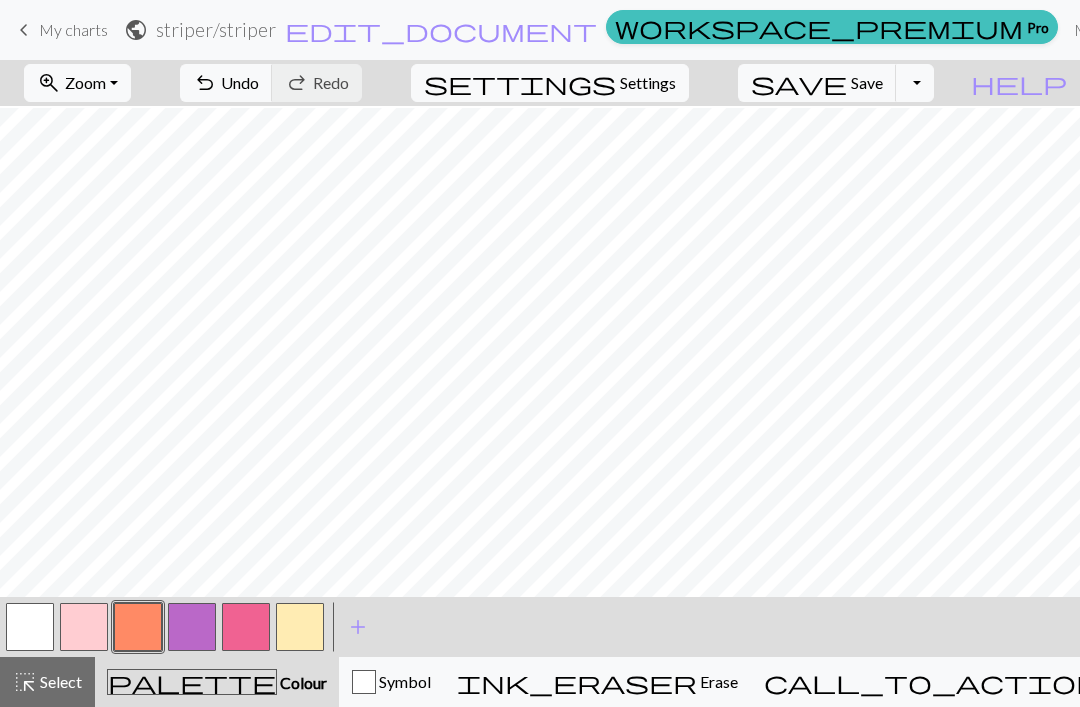 scroll, scrollTop: 296, scrollLeft: 0, axis: vertical 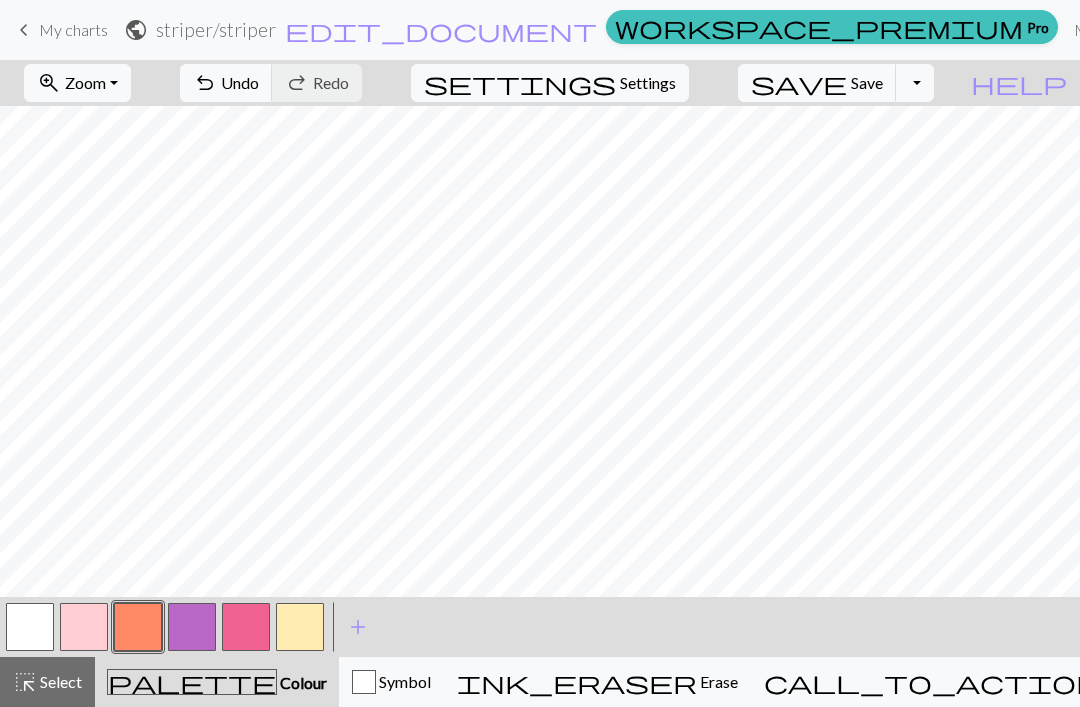 click at bounding box center (138, 627) 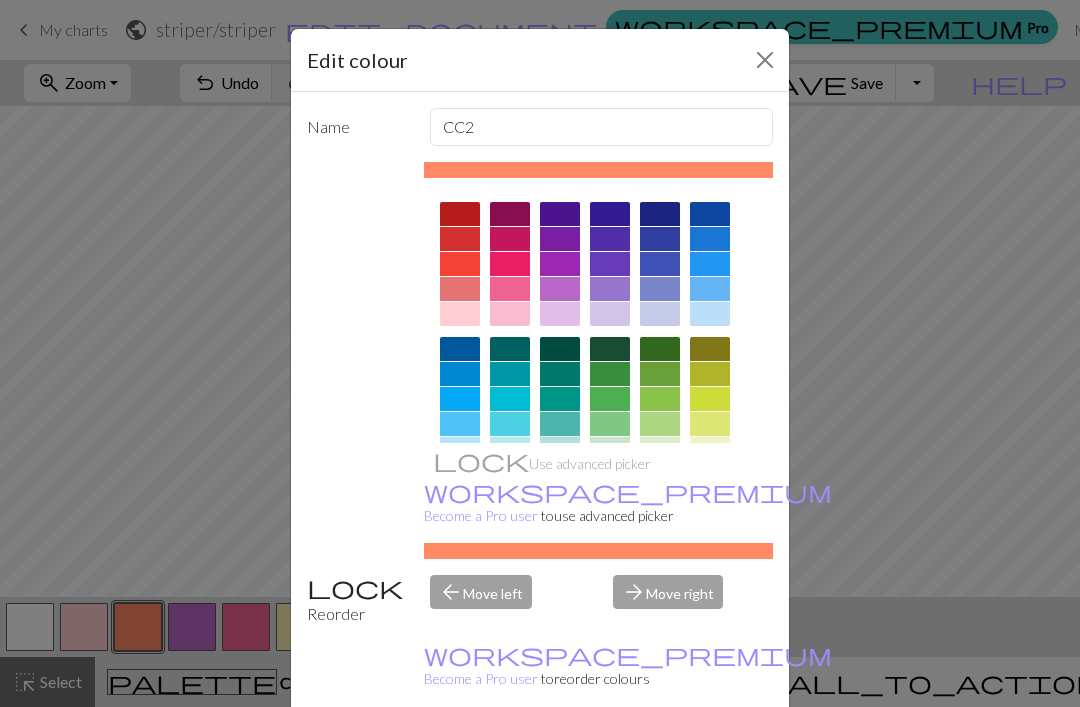 click at bounding box center [765, 60] 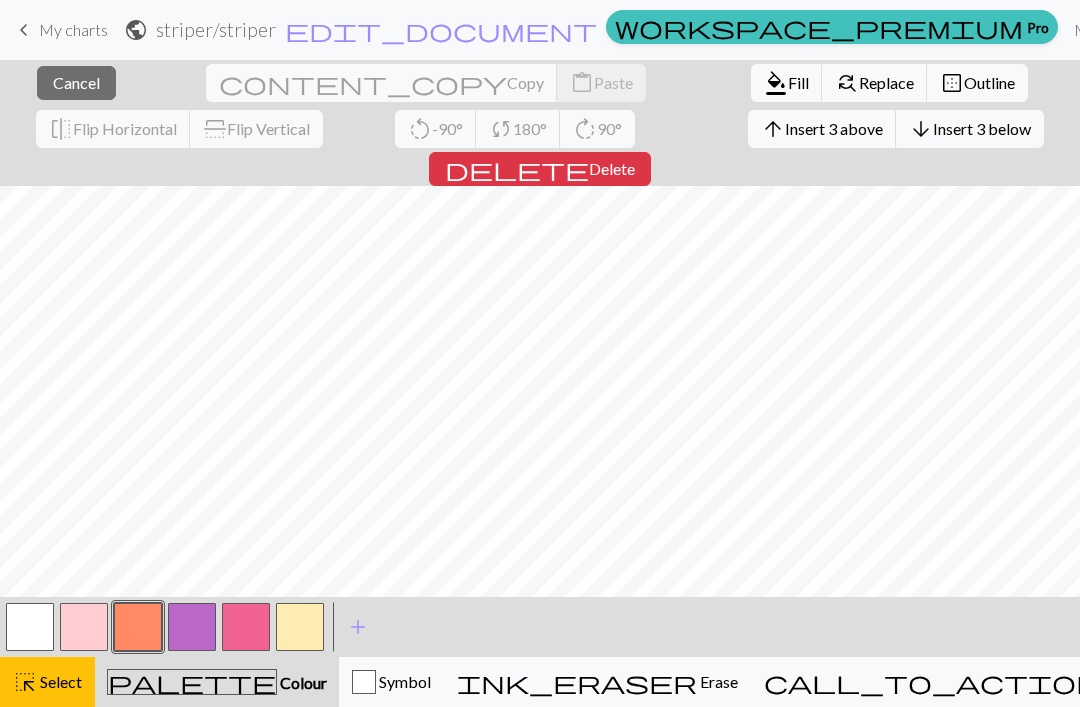 click on "Cancel" at bounding box center [76, 82] 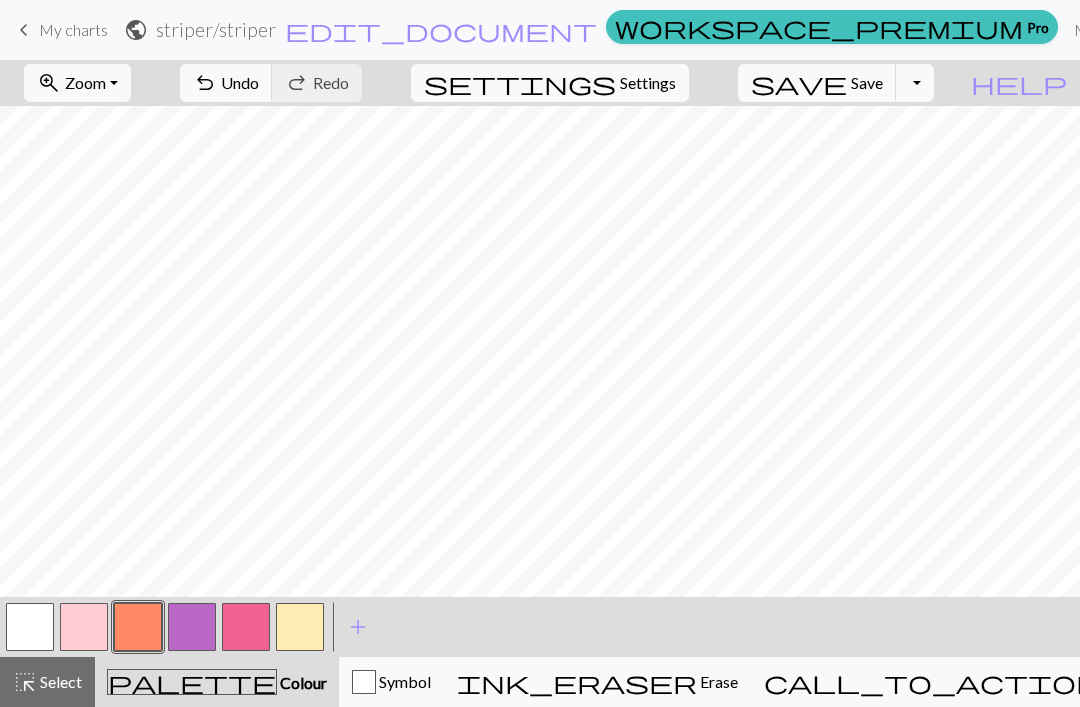 click at bounding box center [192, 627] 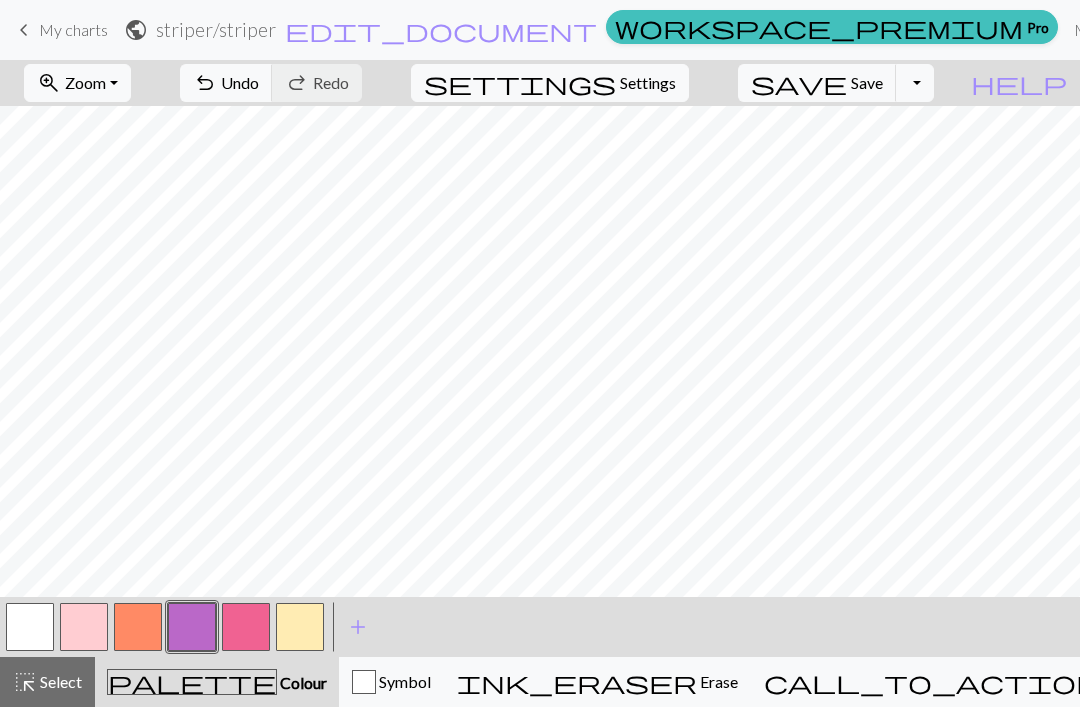 click at bounding box center [138, 627] 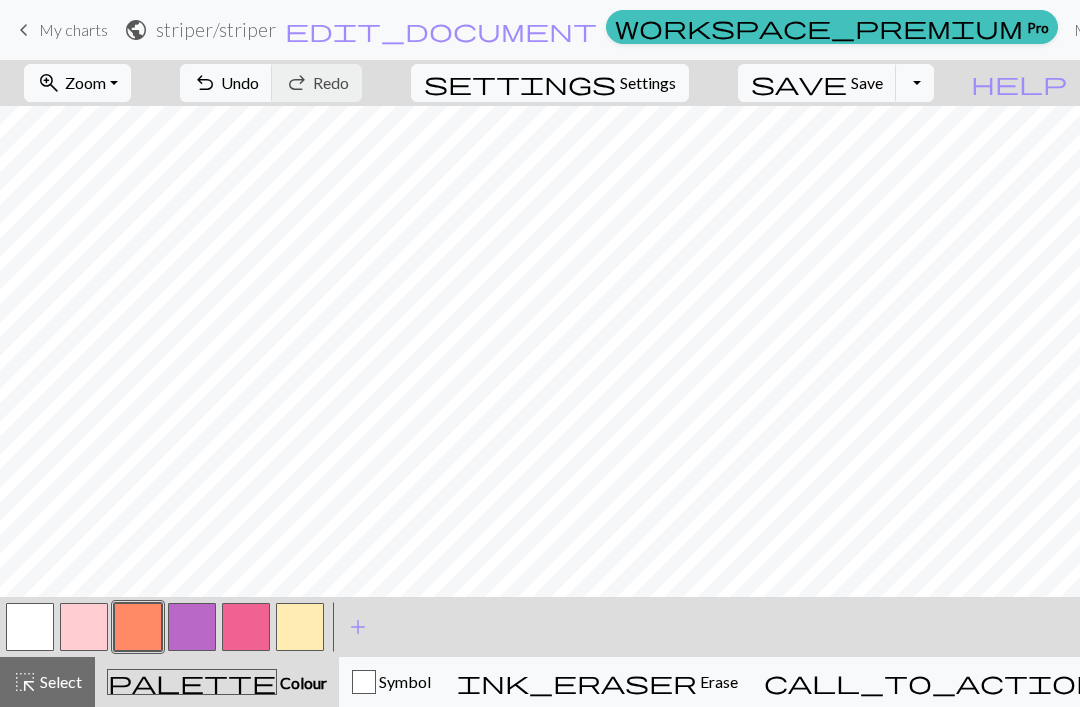 click at bounding box center [192, 627] 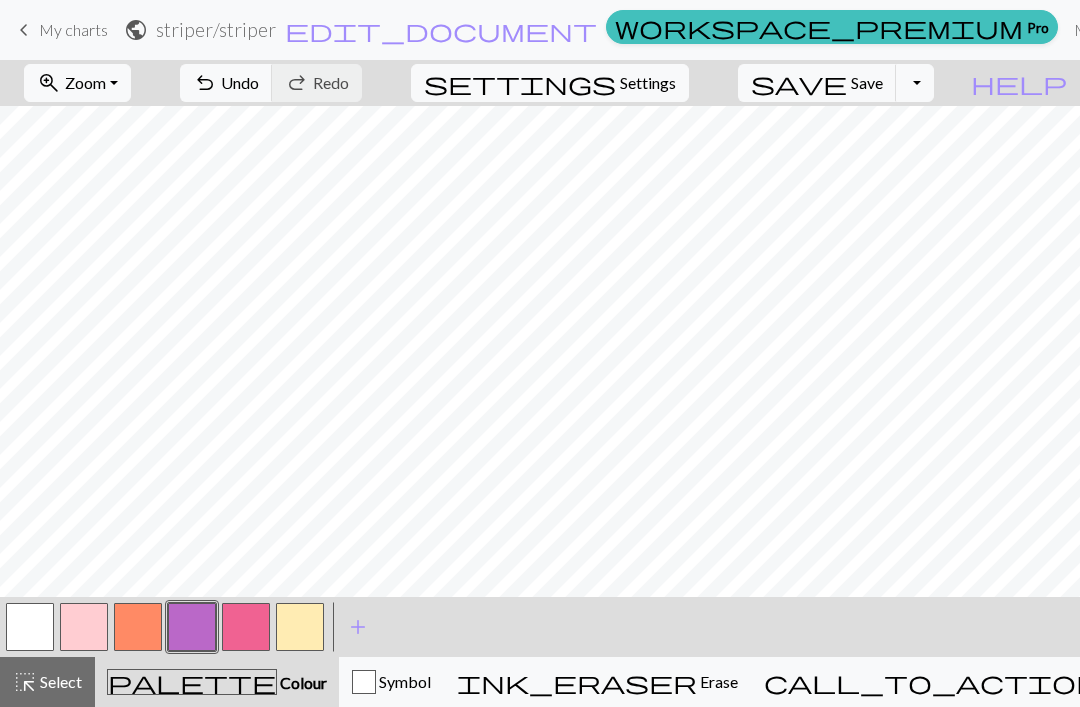click on "undo Undo Undo" at bounding box center (226, 83) 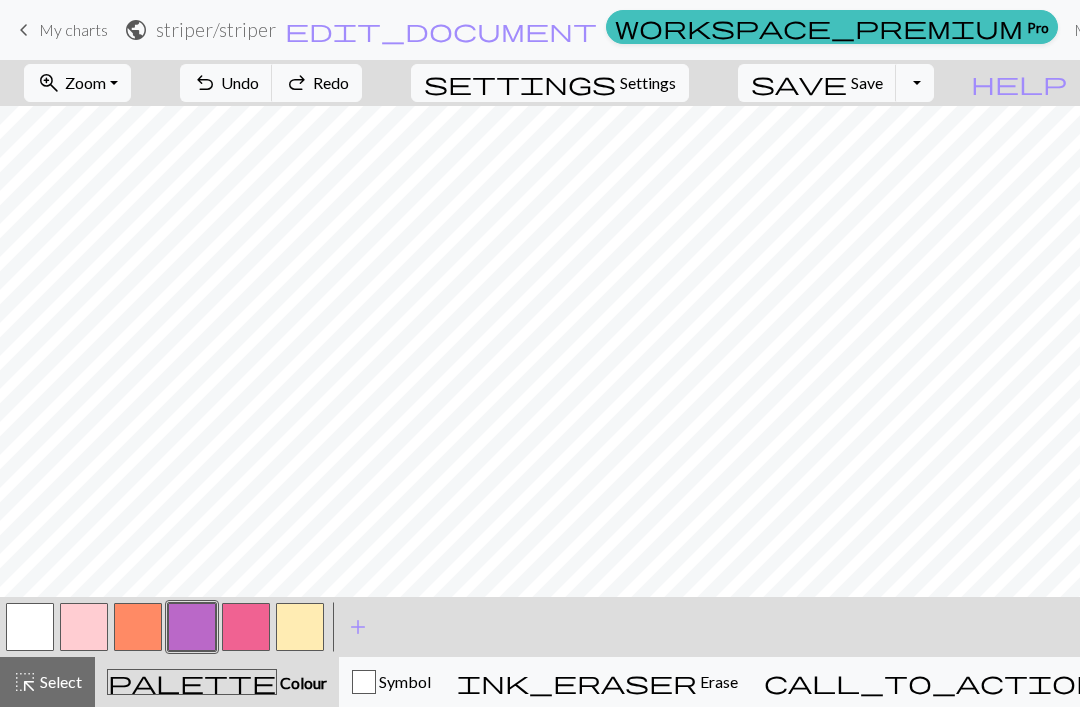 click on "undo Undo Undo" at bounding box center [226, 83] 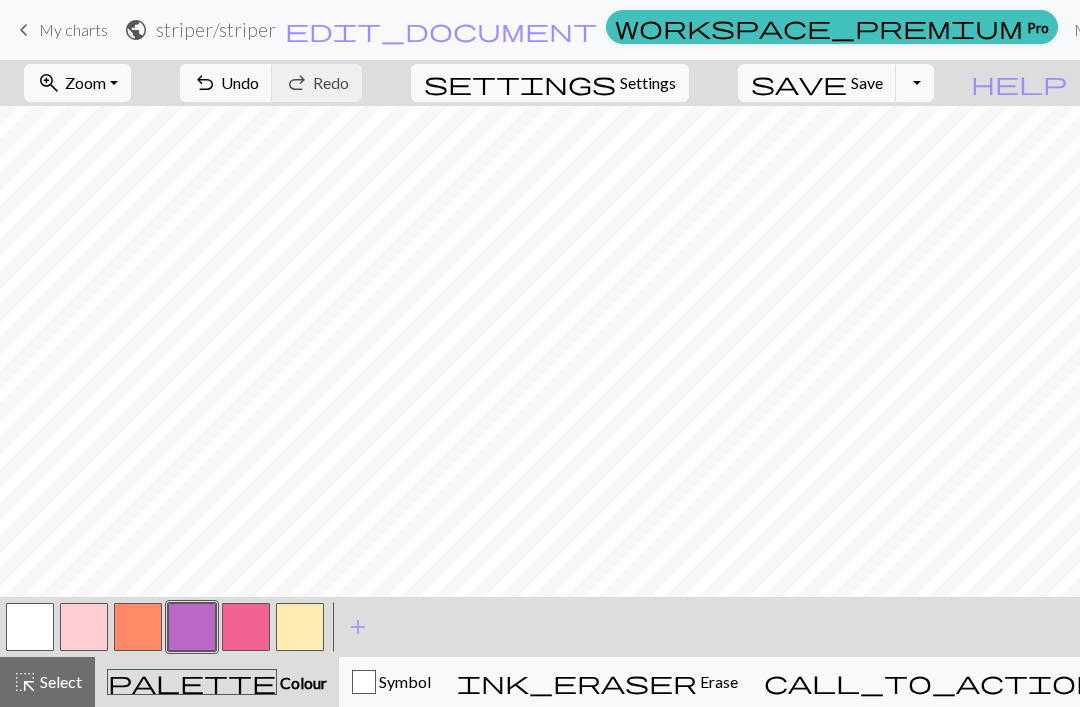click at bounding box center [138, 627] 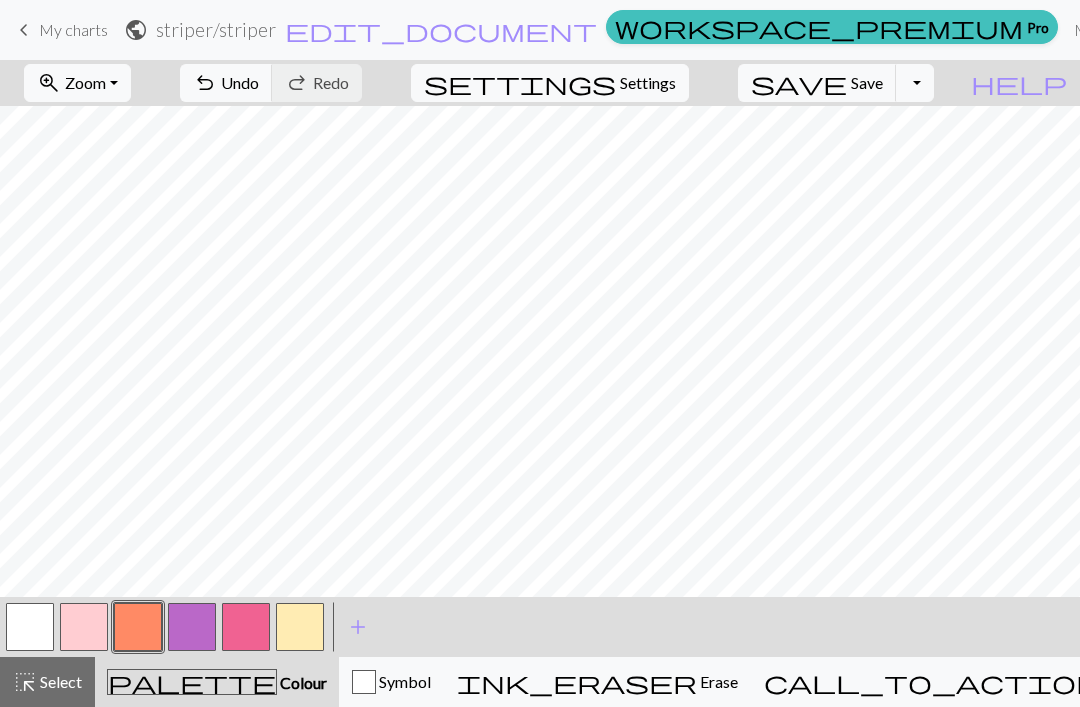 click at bounding box center (192, 627) 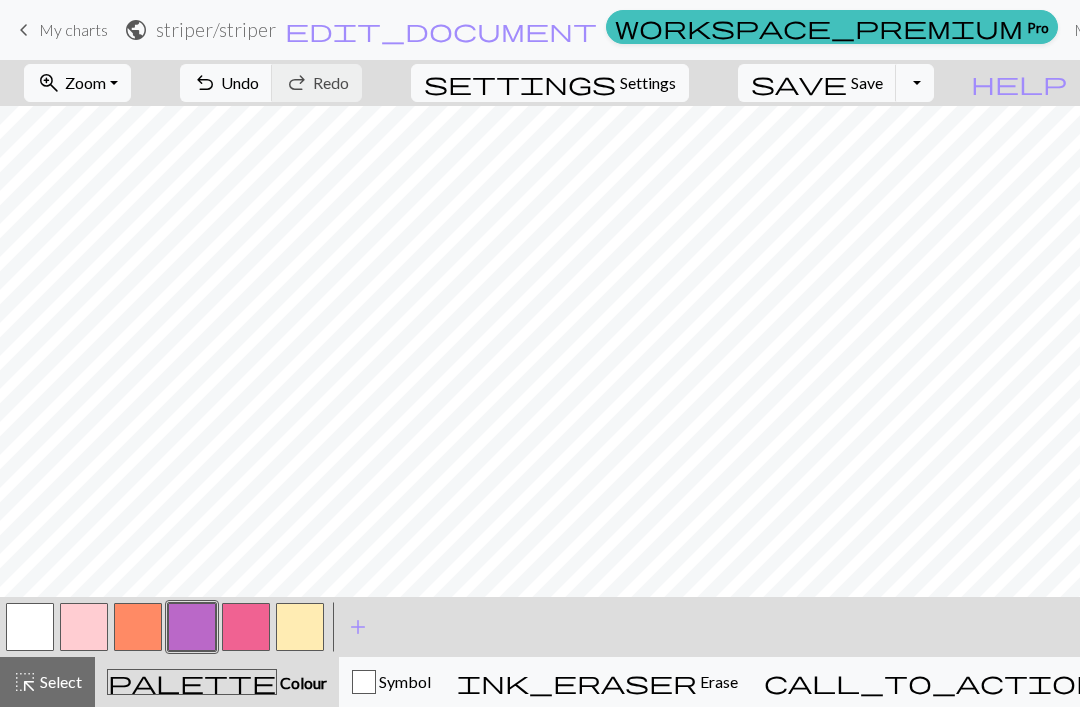 click on "undo Undo Undo" at bounding box center [226, 83] 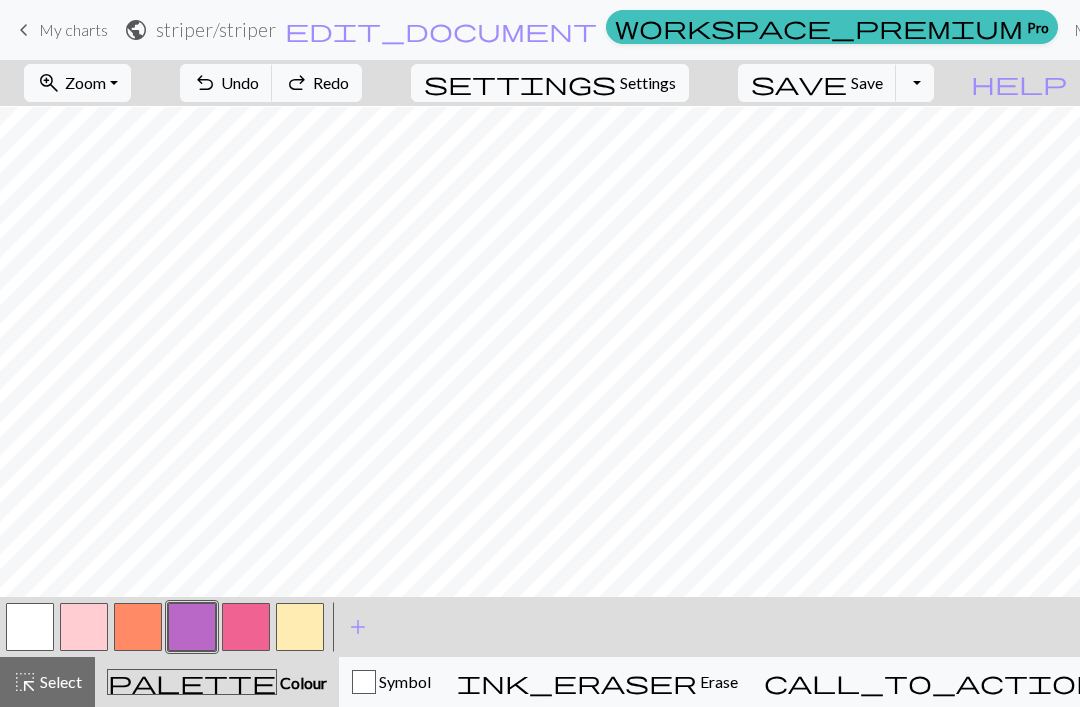 scroll, scrollTop: 386, scrollLeft: 0, axis: vertical 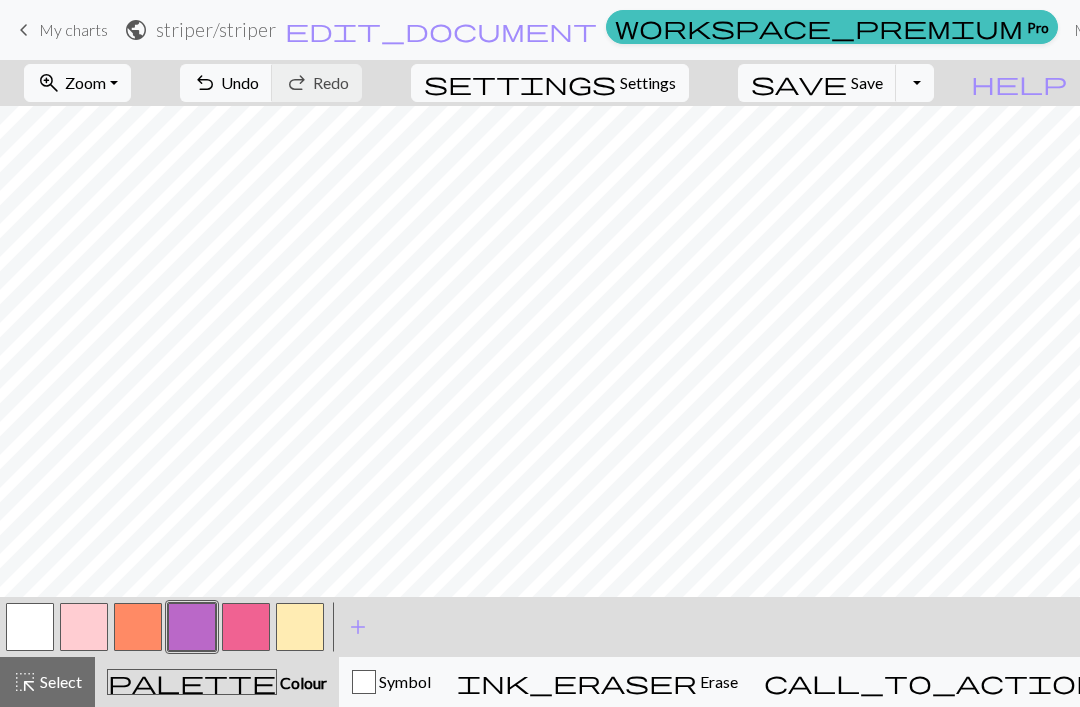 click on "Undo" at bounding box center (240, 82) 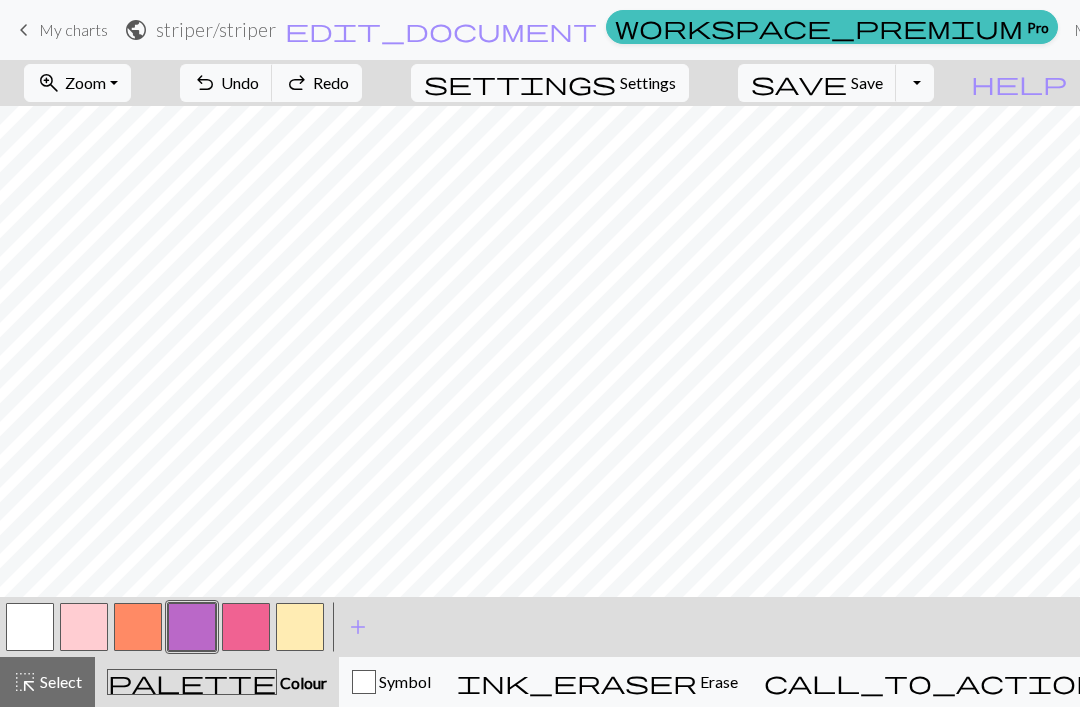 click on "Undo" at bounding box center (240, 82) 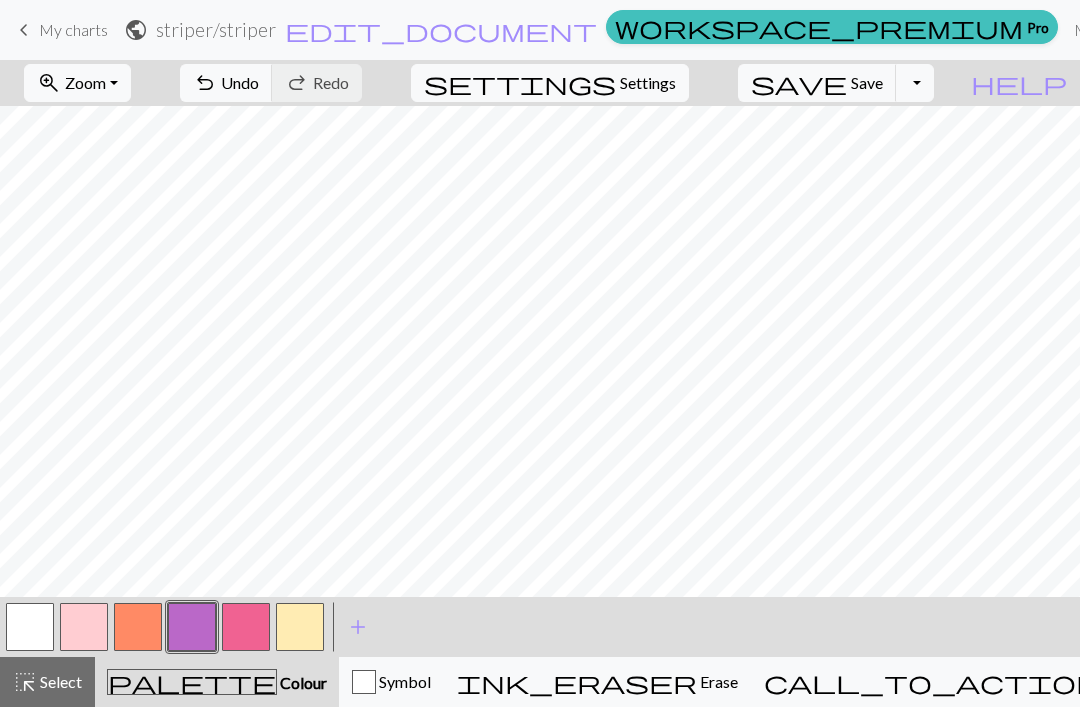 click at bounding box center [138, 627] 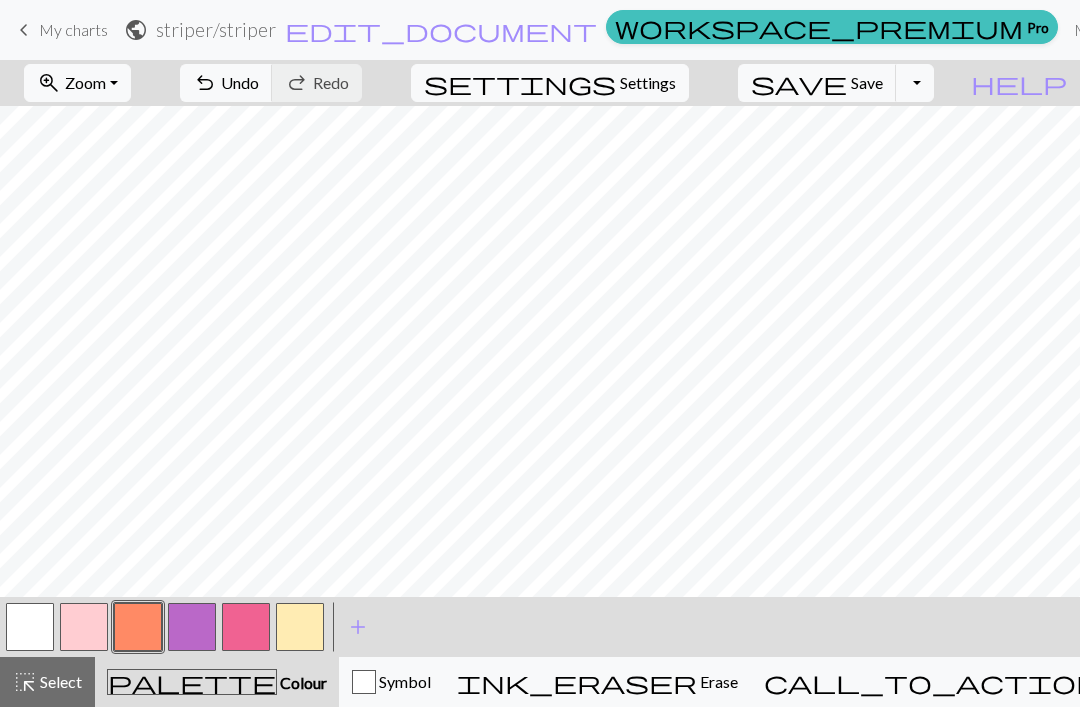 click at bounding box center [138, 627] 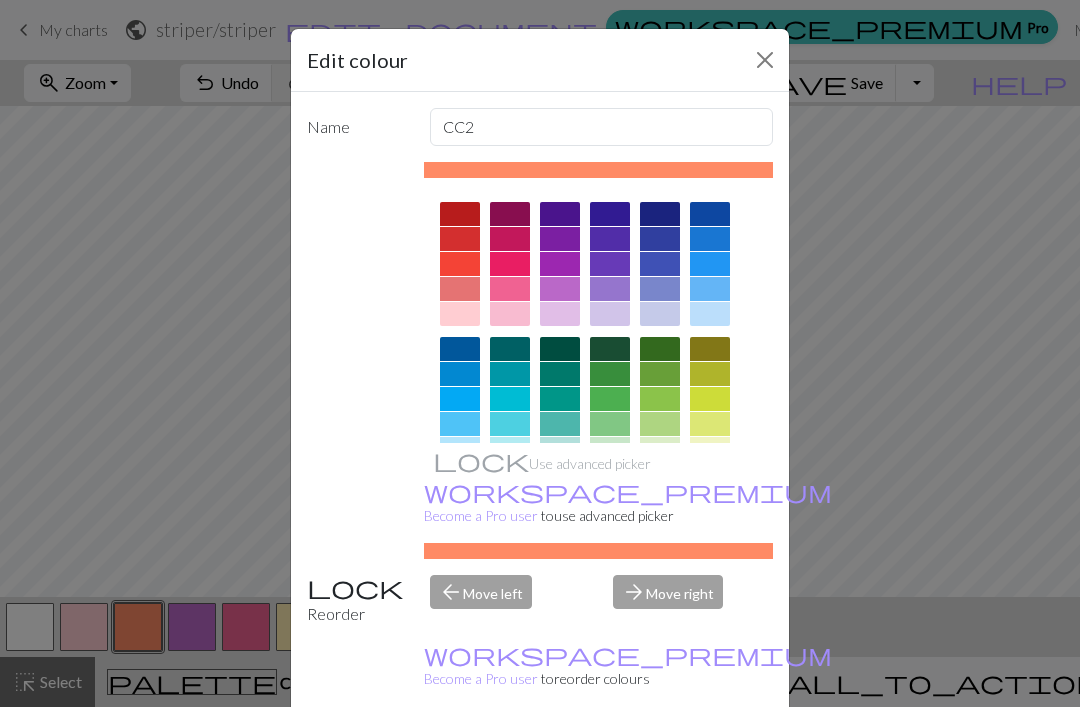 click on "Edit colour Name CC2 Use advanced picker workspace_premium Become a Pro user   to  use advanced picker Reorder arrow_back Move left arrow_forward Move right workspace_premium Become a Pro user   to  reorder colours Delete Done Cancel" at bounding box center (540, 353) 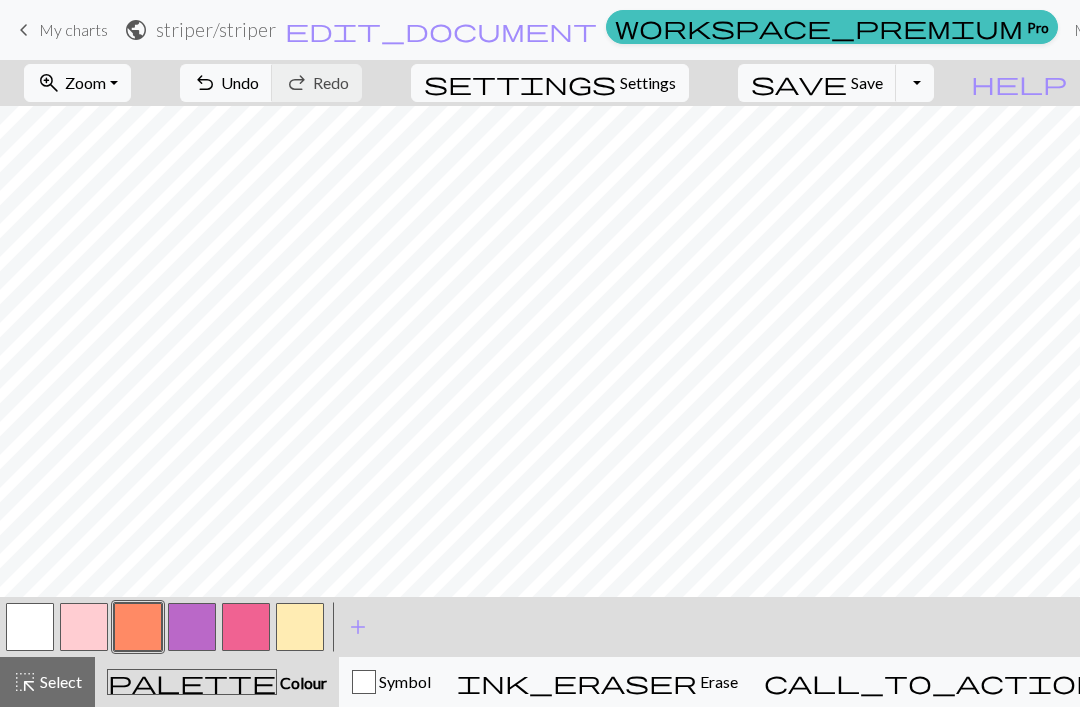 click at bounding box center [192, 627] 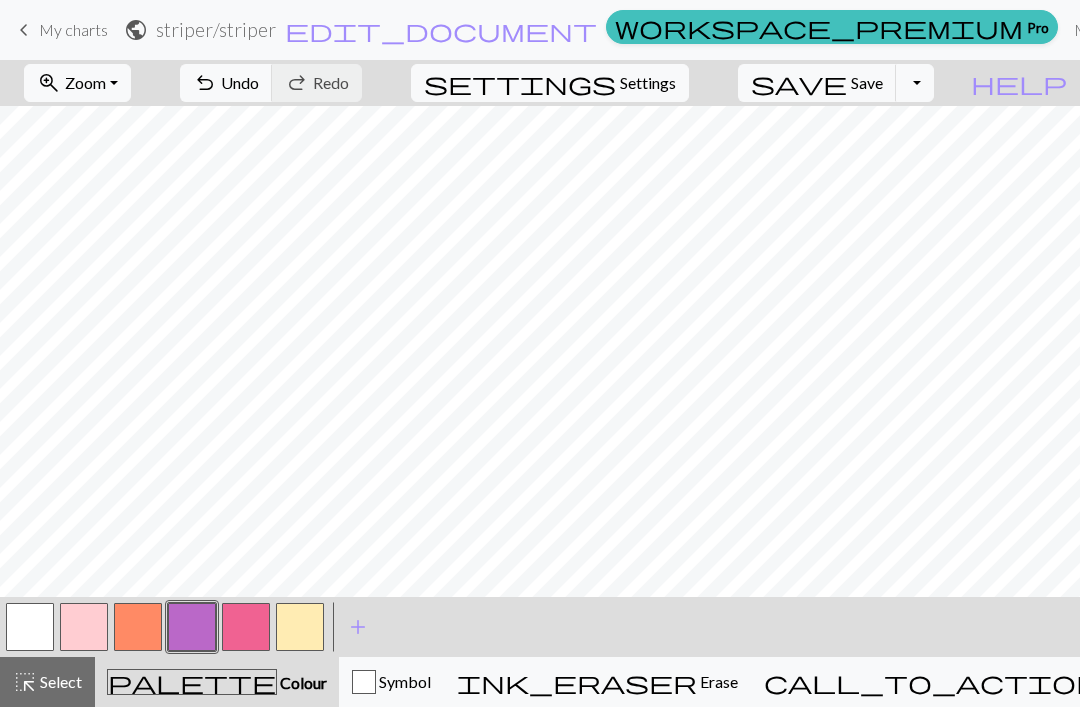 click on "Undo" at bounding box center [240, 82] 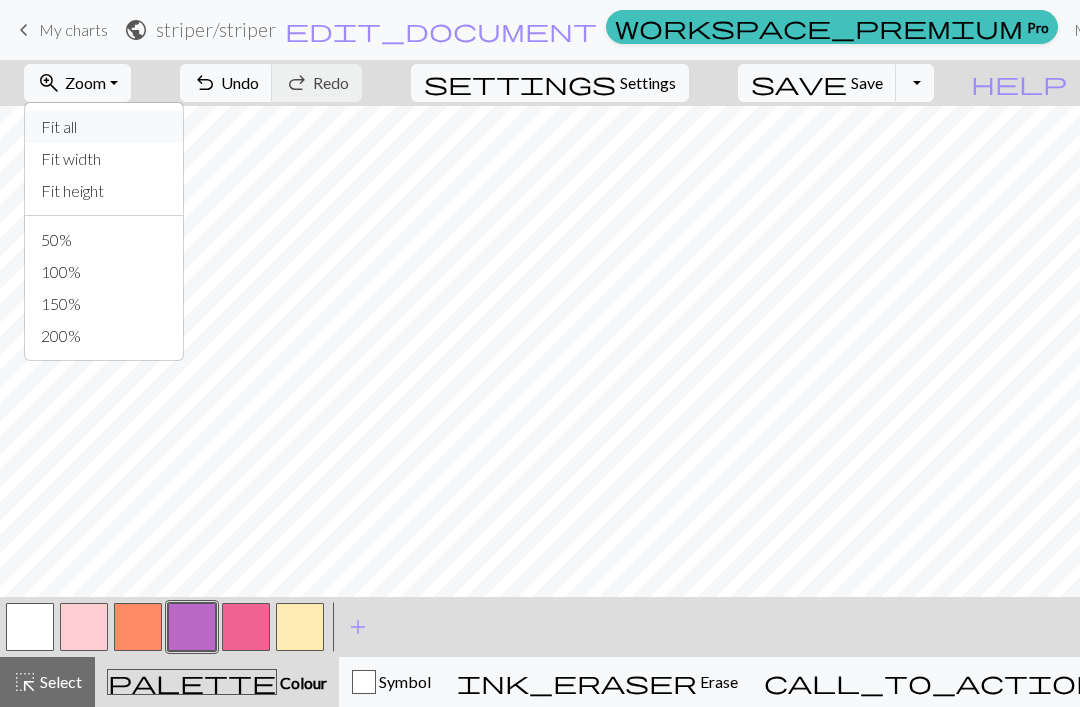 click on "Fit all" at bounding box center [104, 127] 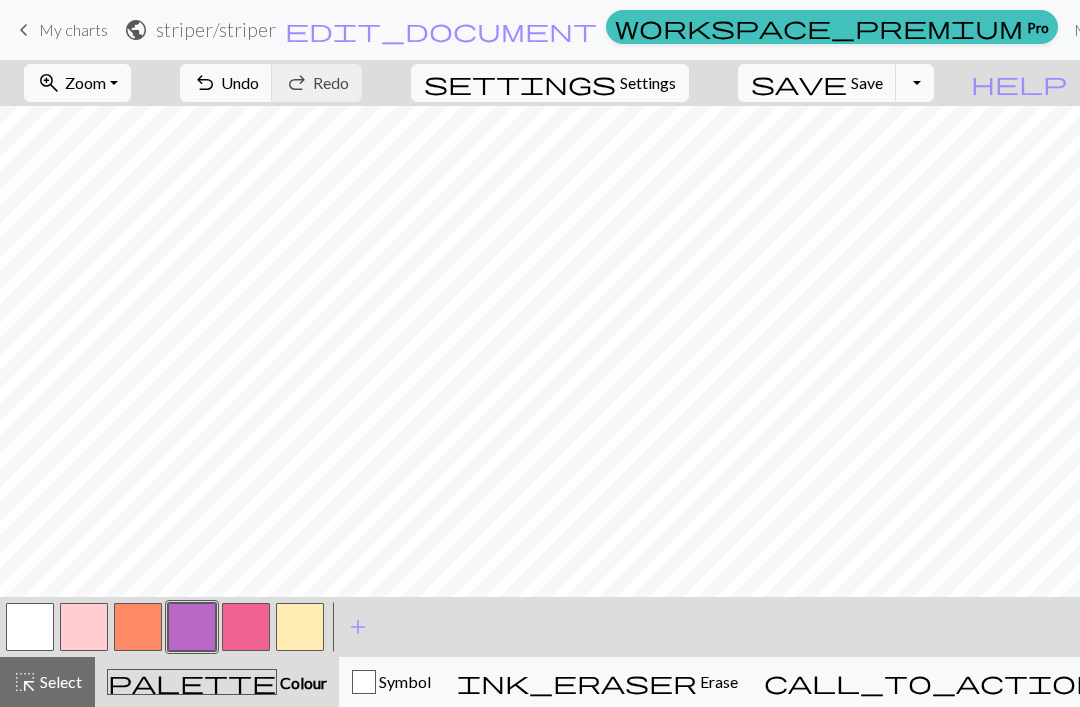 scroll, scrollTop: 0, scrollLeft: 0, axis: both 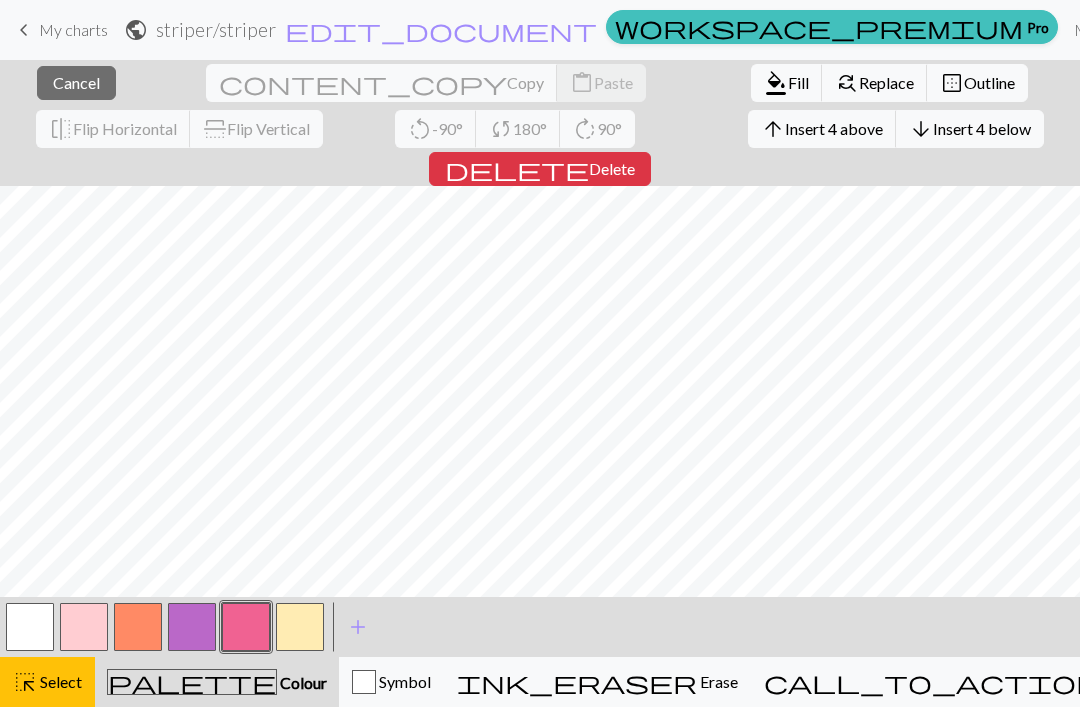 click on "rotate_left  -90°" at bounding box center (436, 129) 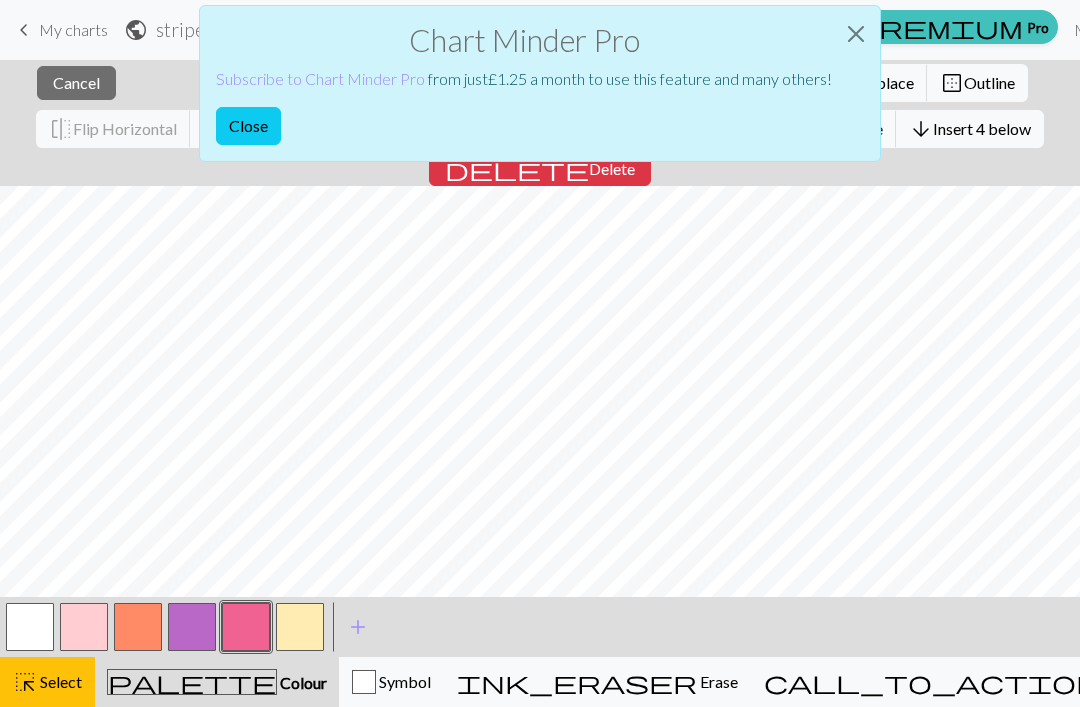 click on "Chart Minder Pro Subscribe to Chart Minder Pro   from just  £ 1.25 a month to use this feature and many others! Close" at bounding box center (540, 89) 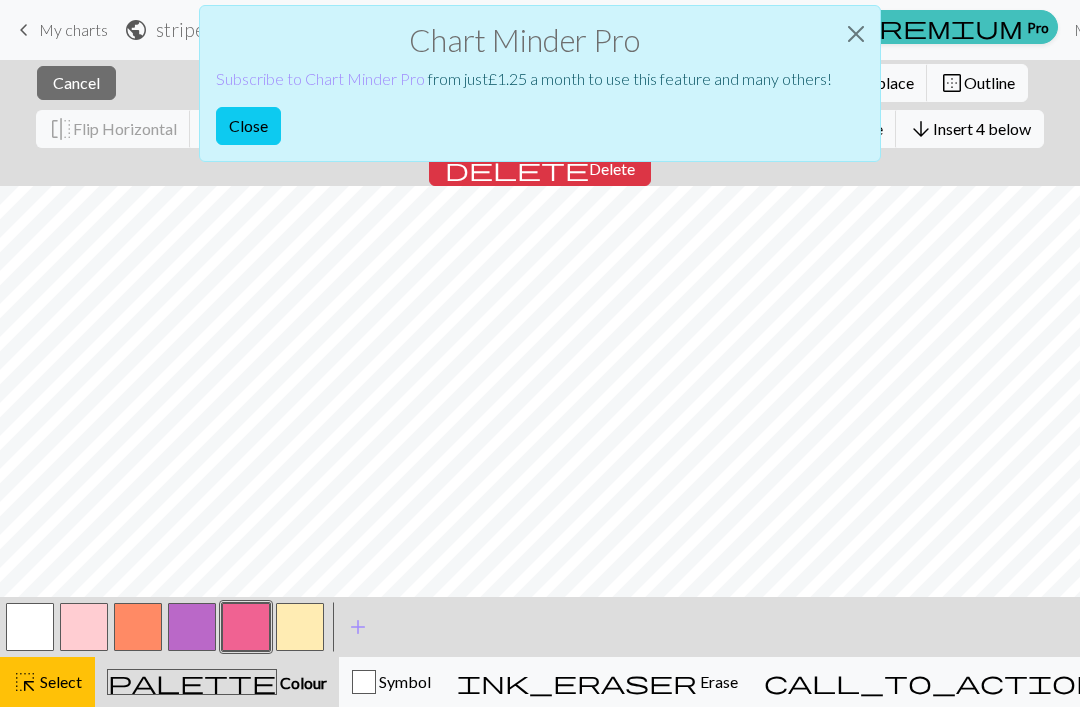 click on "Chart Minder Pro Subscribe to Chart Minder Pro   from just  £ 1.25 a month to use this feature and many others! Close" at bounding box center (540, 89) 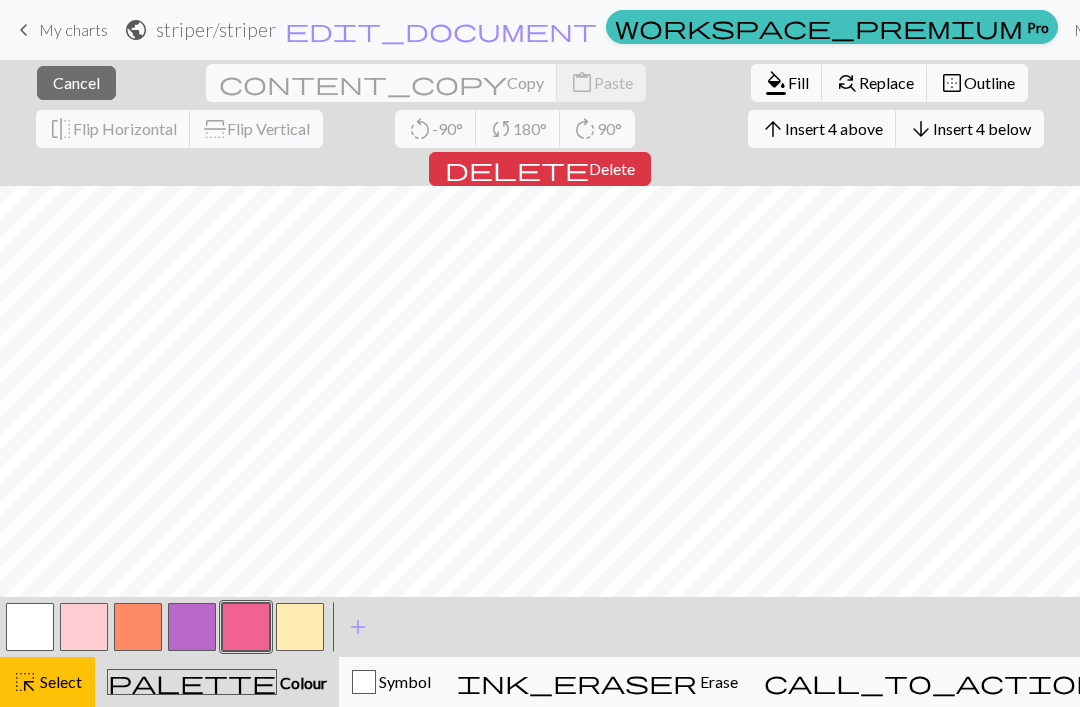click on "Cancel" at bounding box center [76, 82] 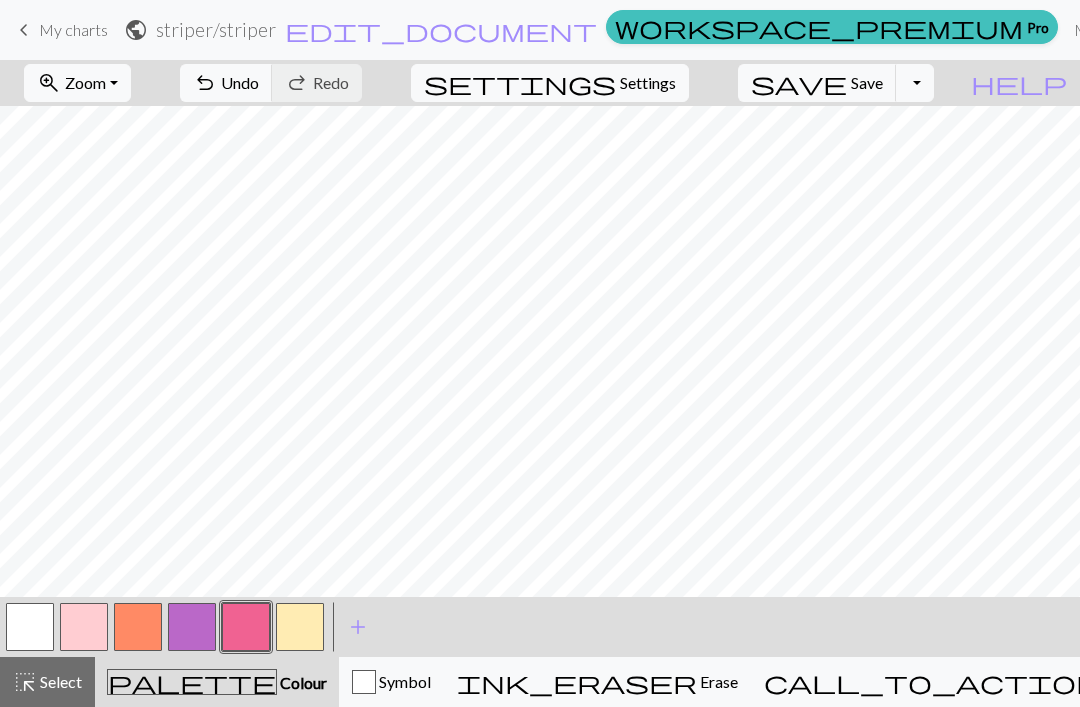 click at bounding box center [300, 627] 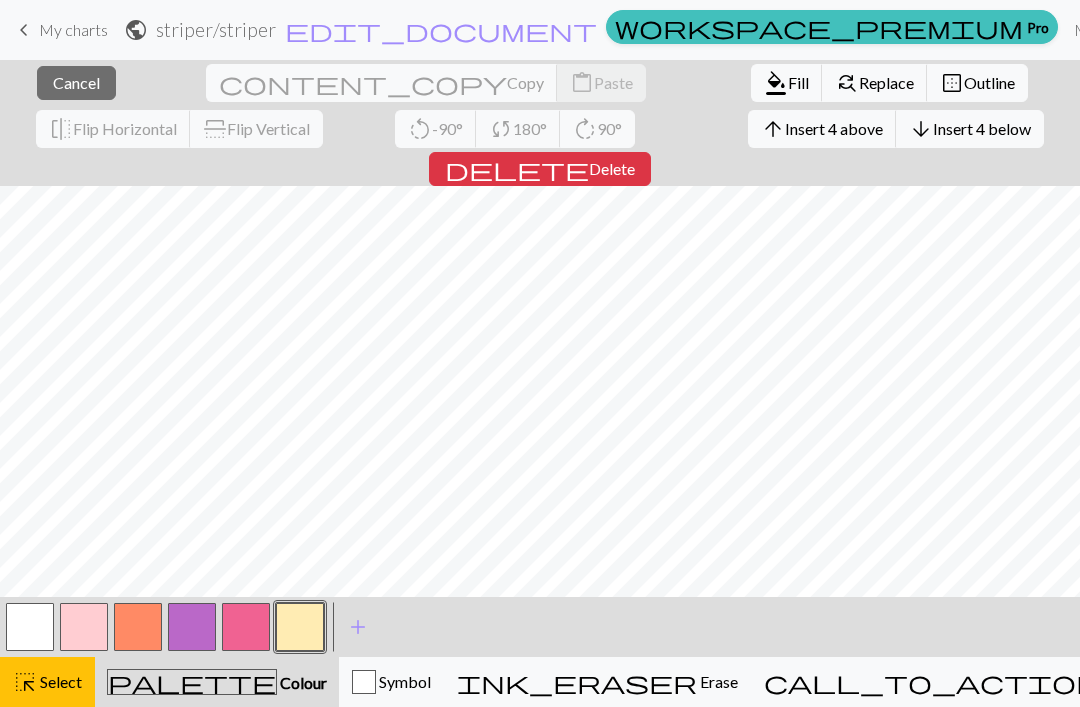 click on "Cancel" at bounding box center [76, 82] 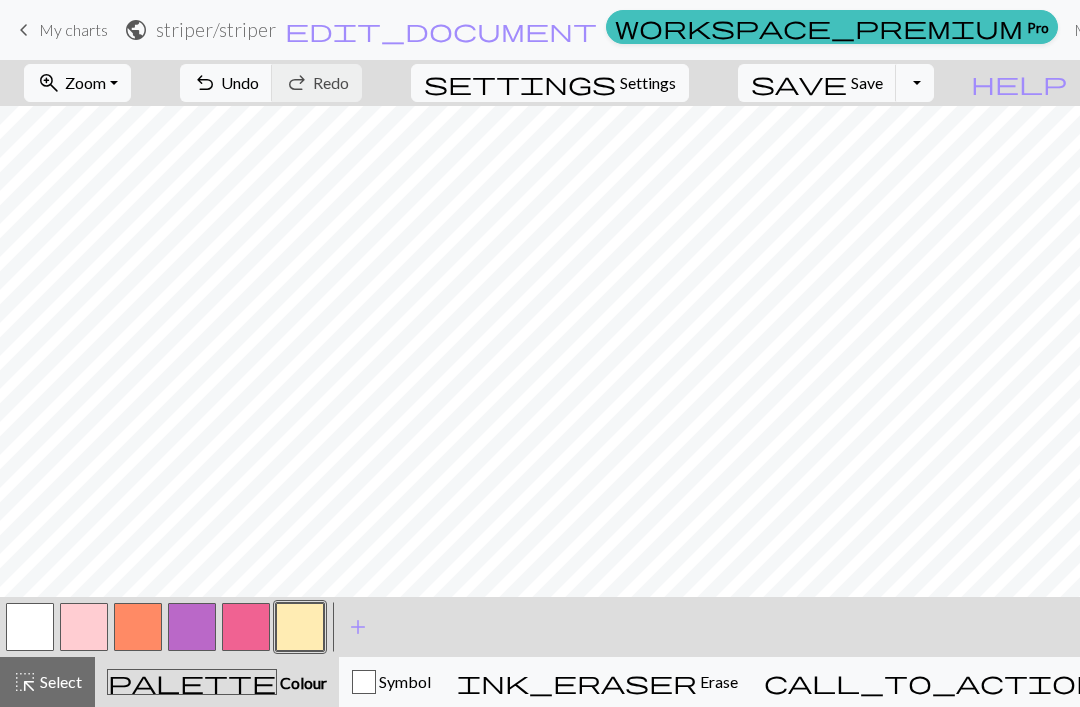 click on "palette   Colour   Colour" at bounding box center (217, 682) 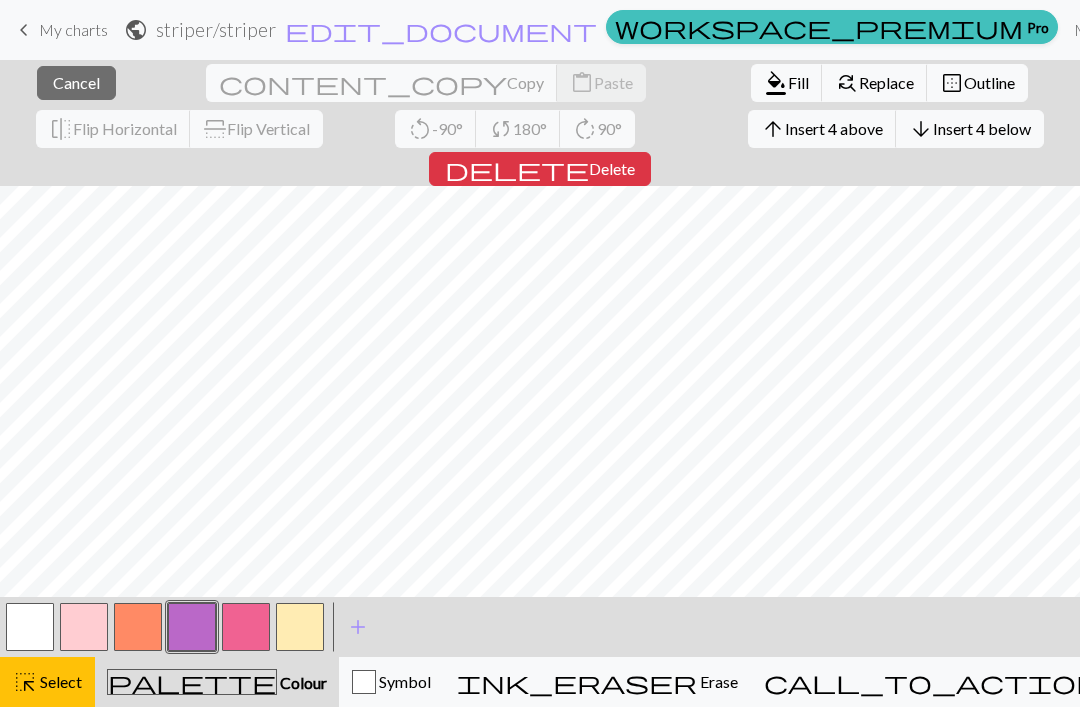 click on "Cancel" at bounding box center [76, 82] 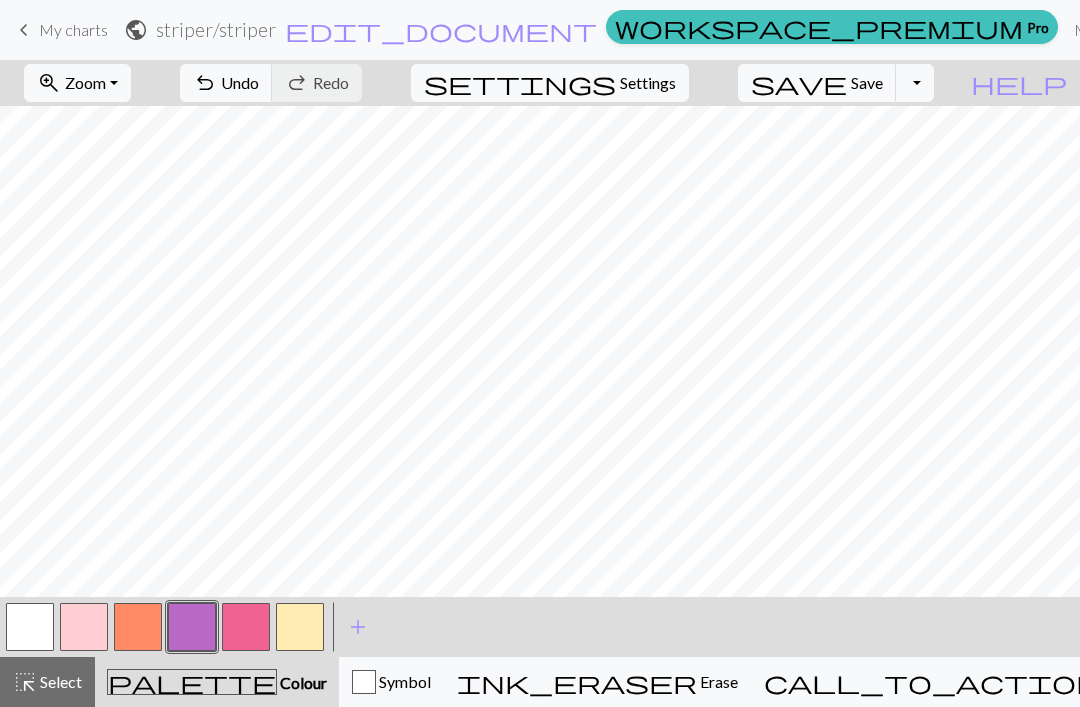 click on "Zoom" at bounding box center [85, 82] 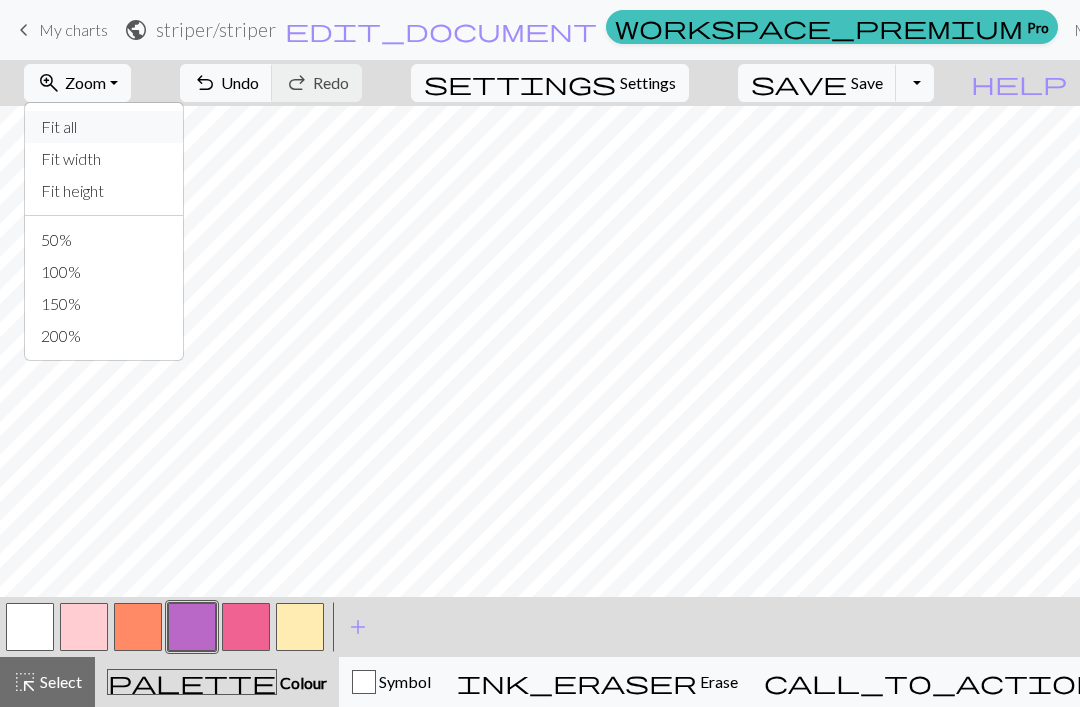 click on "Fit all" at bounding box center (104, 127) 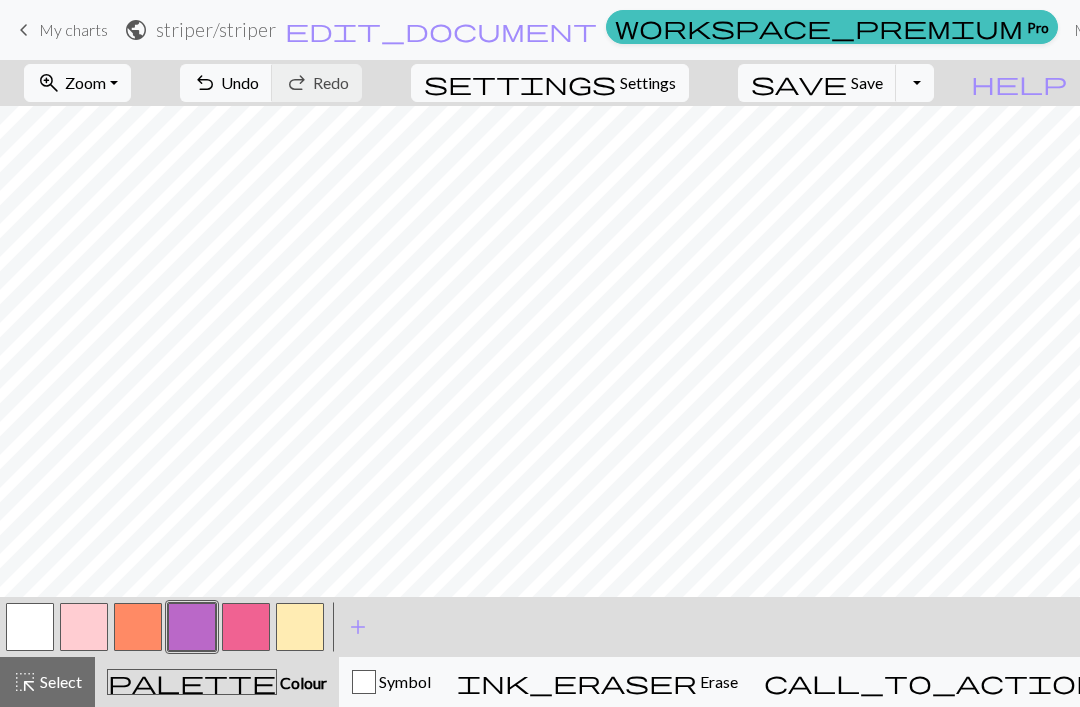 scroll, scrollTop: 0, scrollLeft: 0, axis: both 